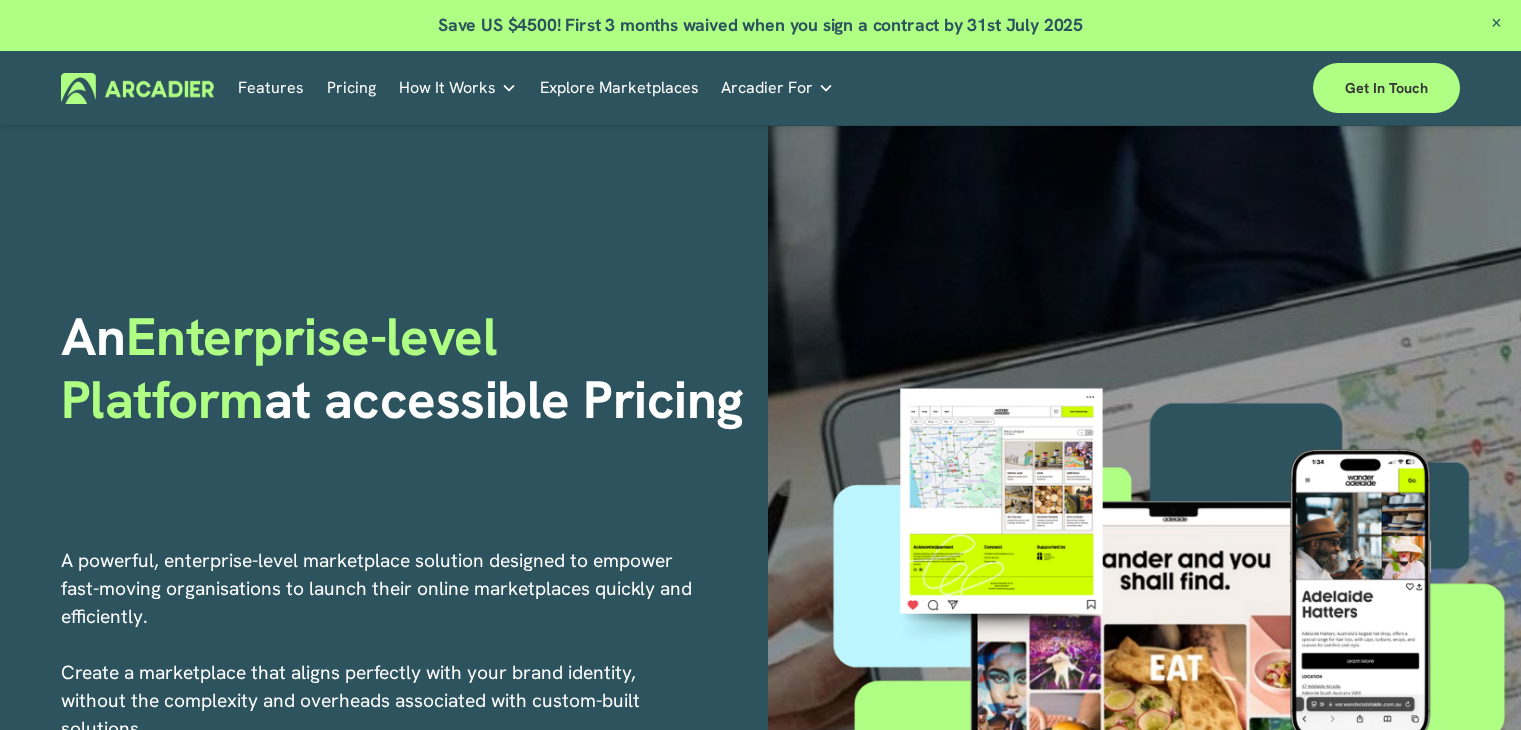 scroll, scrollTop: 509, scrollLeft: 0, axis: vertical 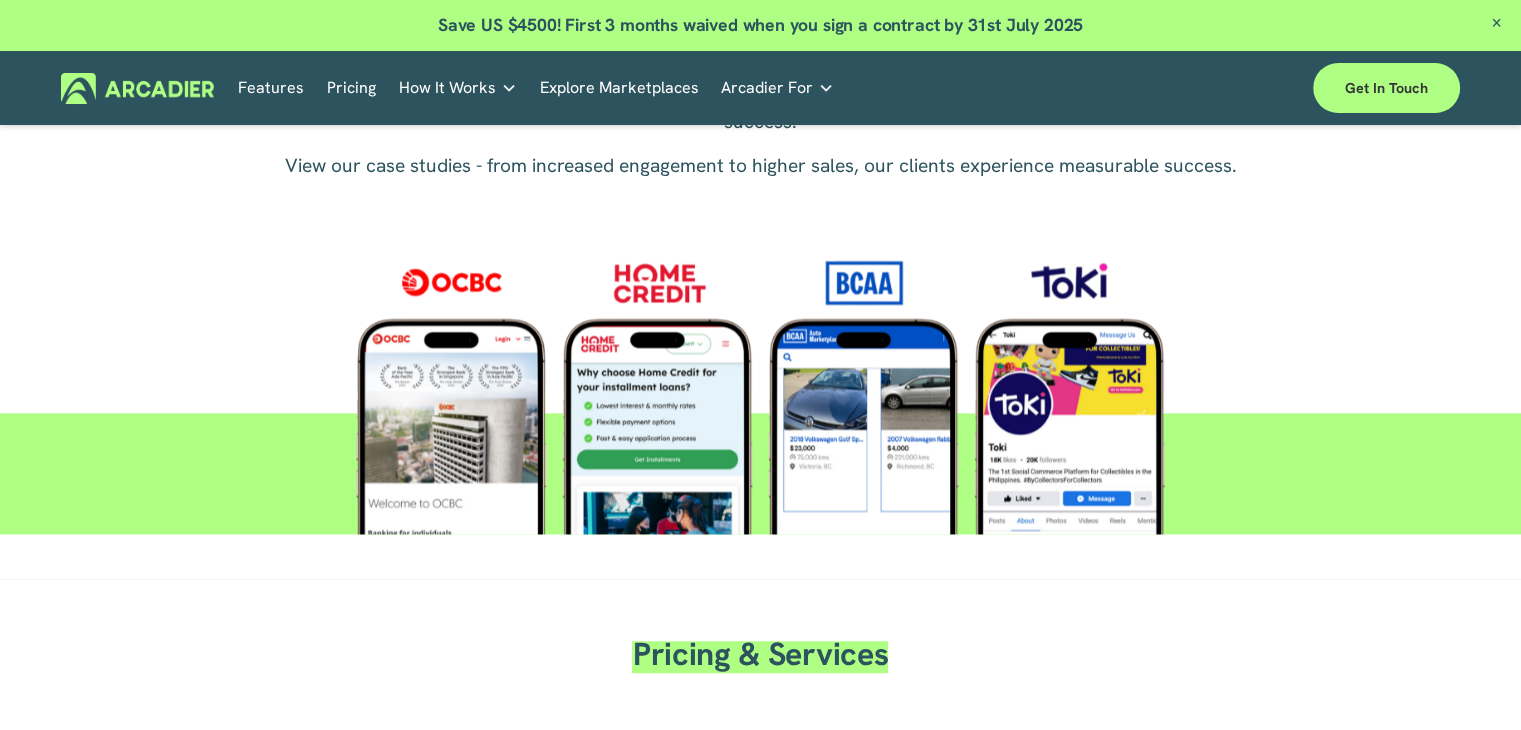 click at bounding box center (760, 383) 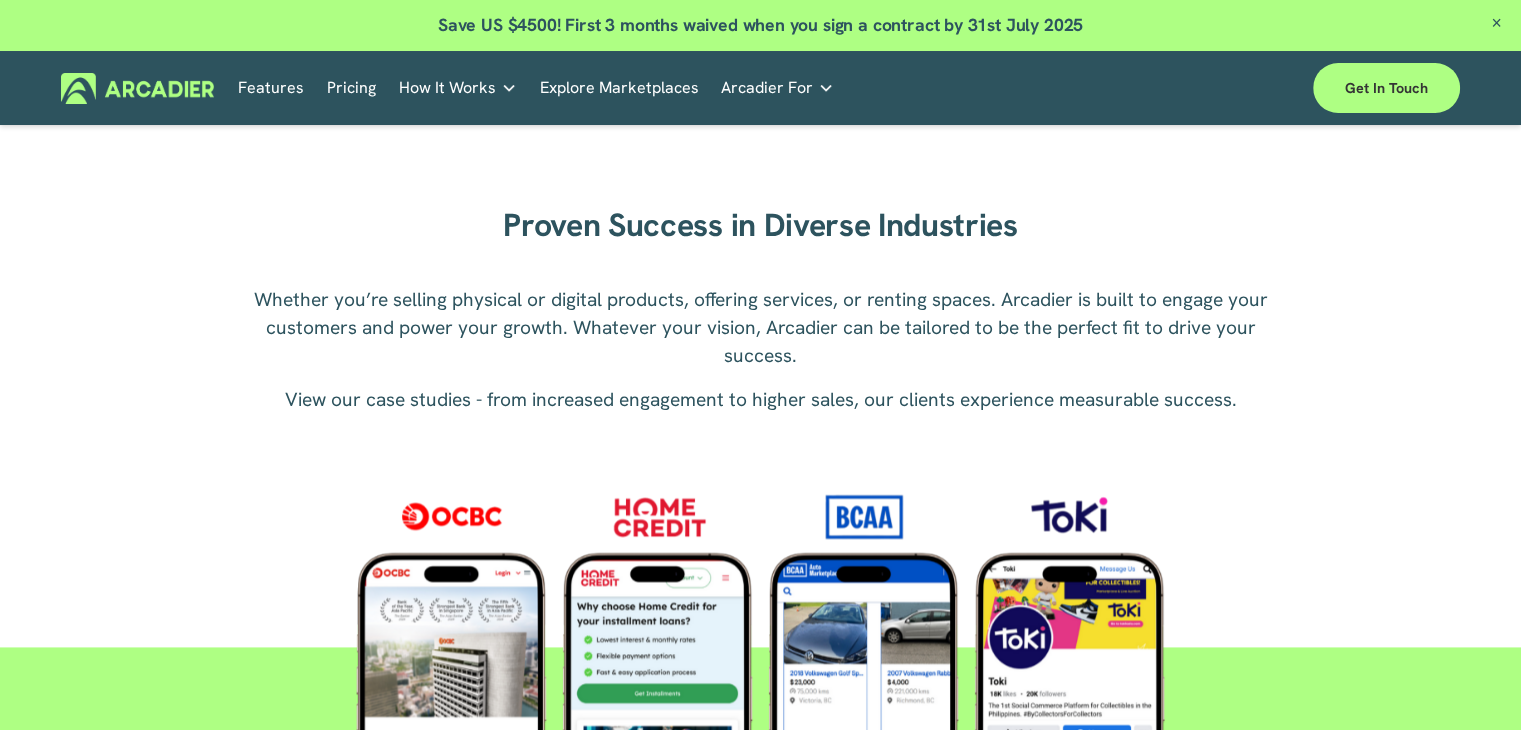 scroll, scrollTop: 1633, scrollLeft: 0, axis: vertical 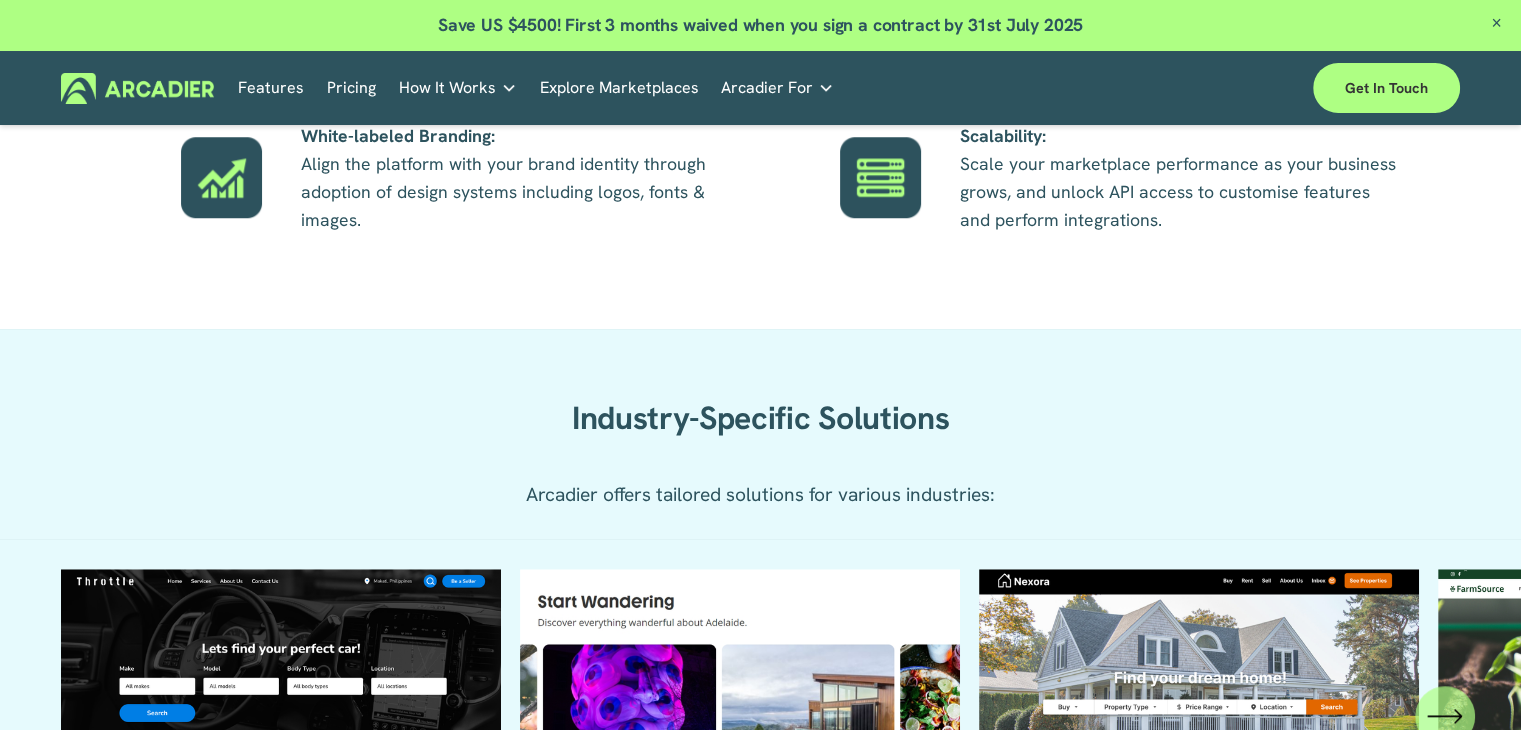 click on "Features" at bounding box center [271, 88] 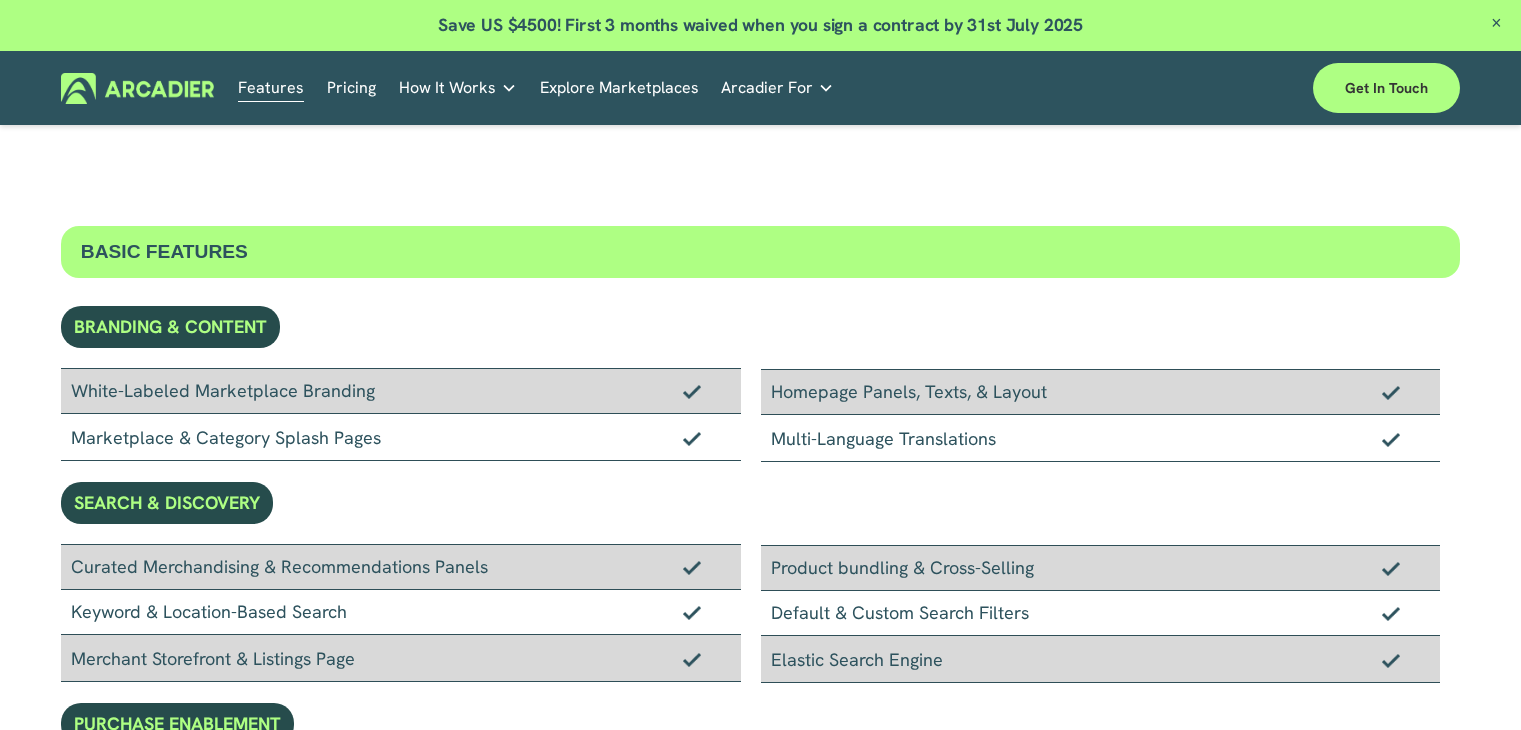 scroll, scrollTop: 233, scrollLeft: 0, axis: vertical 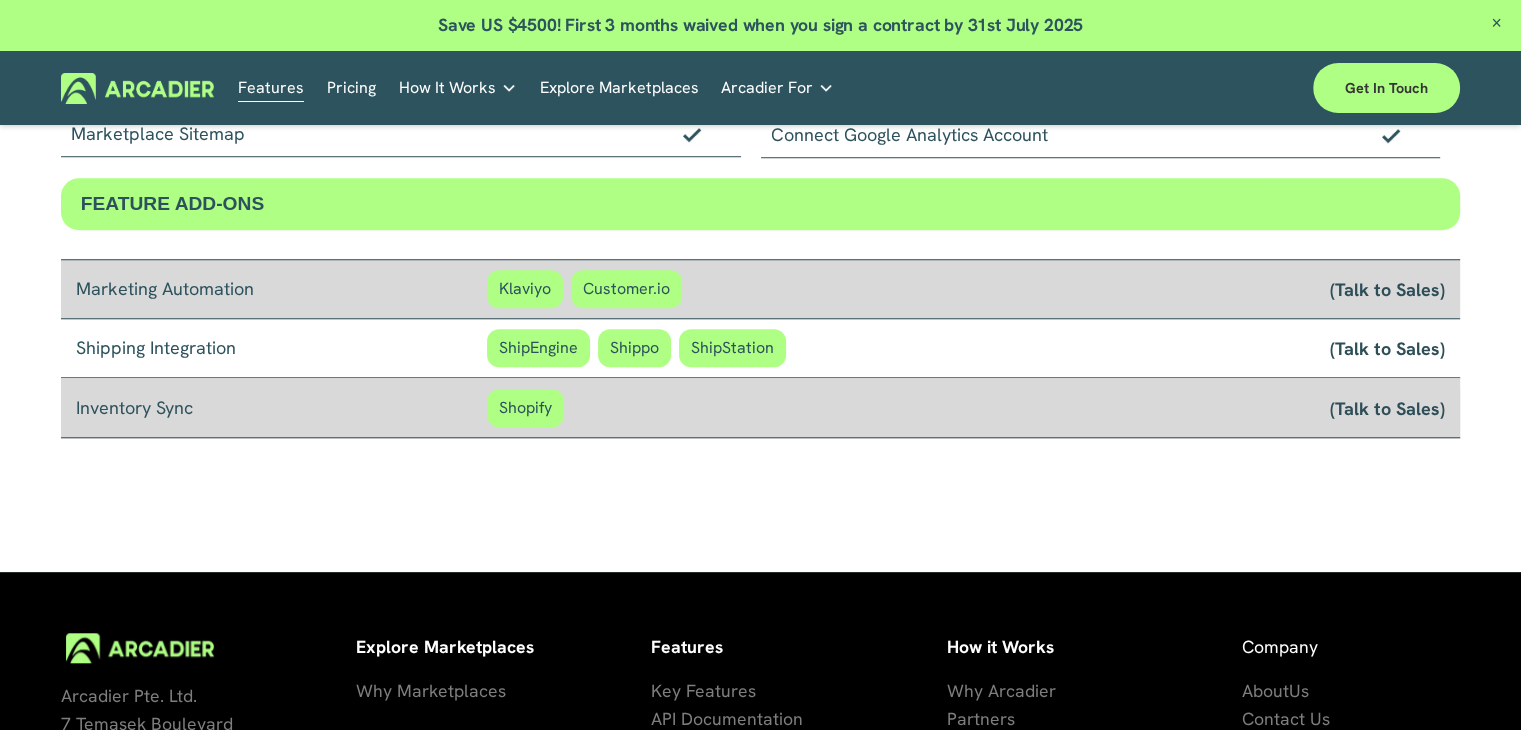 click on "Pricing" at bounding box center [351, 88] 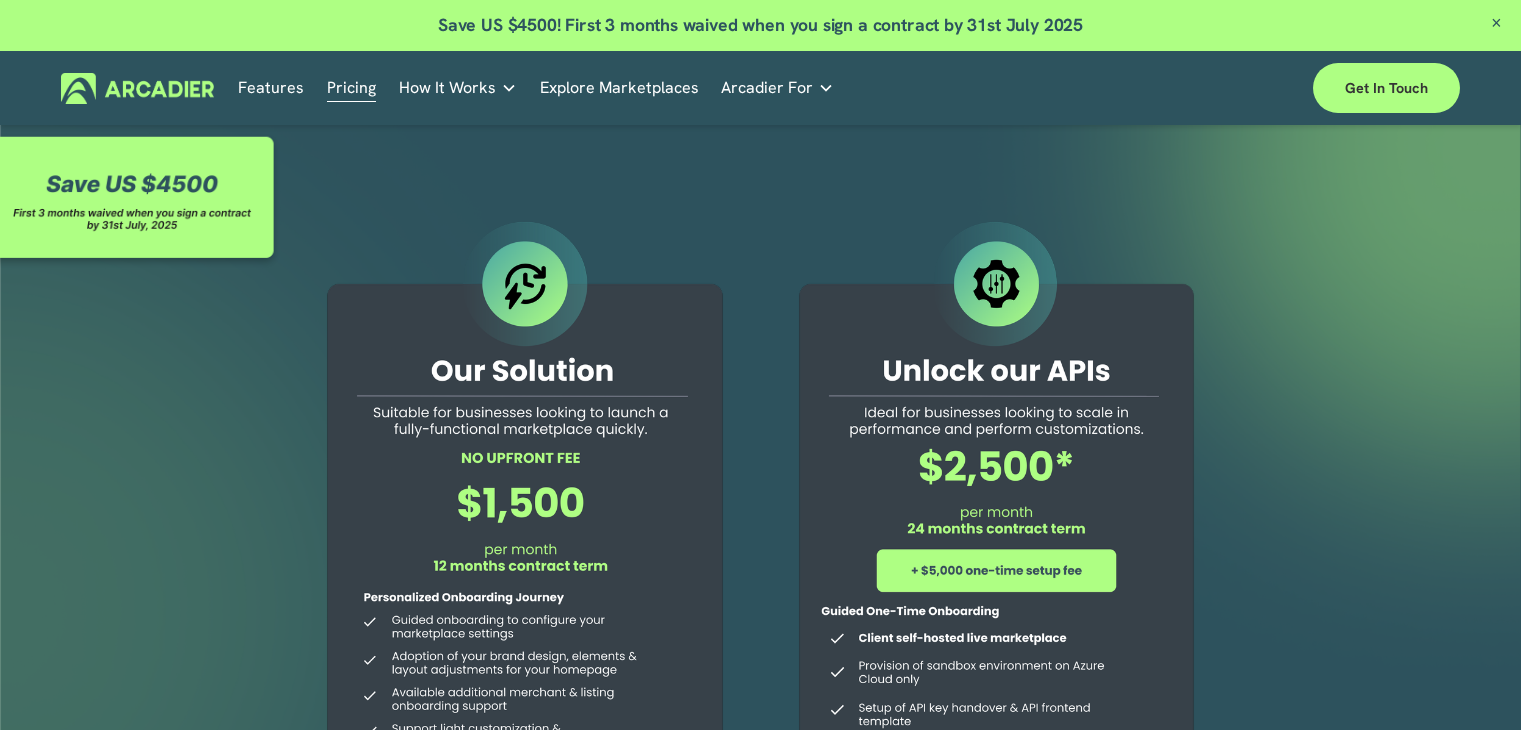 scroll, scrollTop: 0, scrollLeft: 0, axis: both 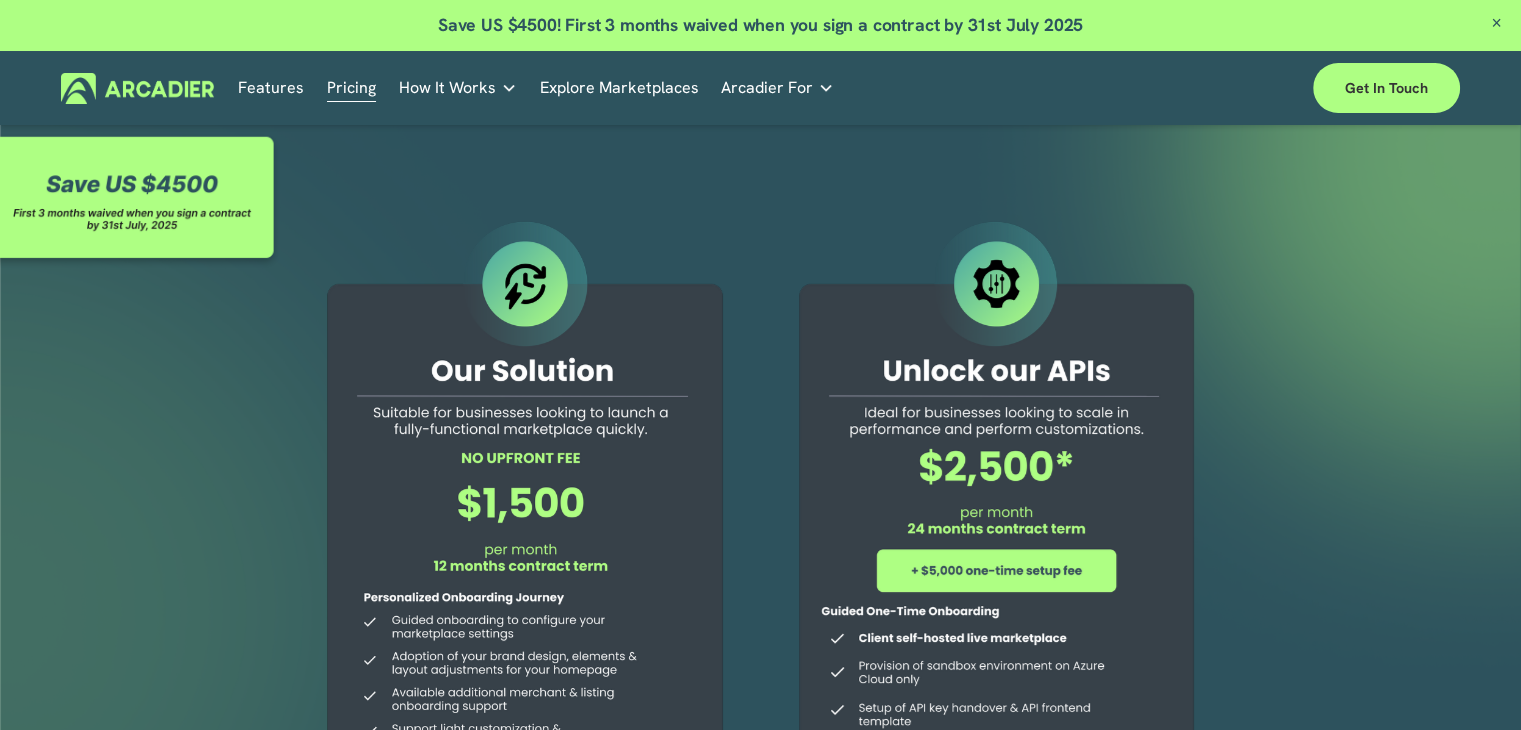 click at bounding box center [996, 622] 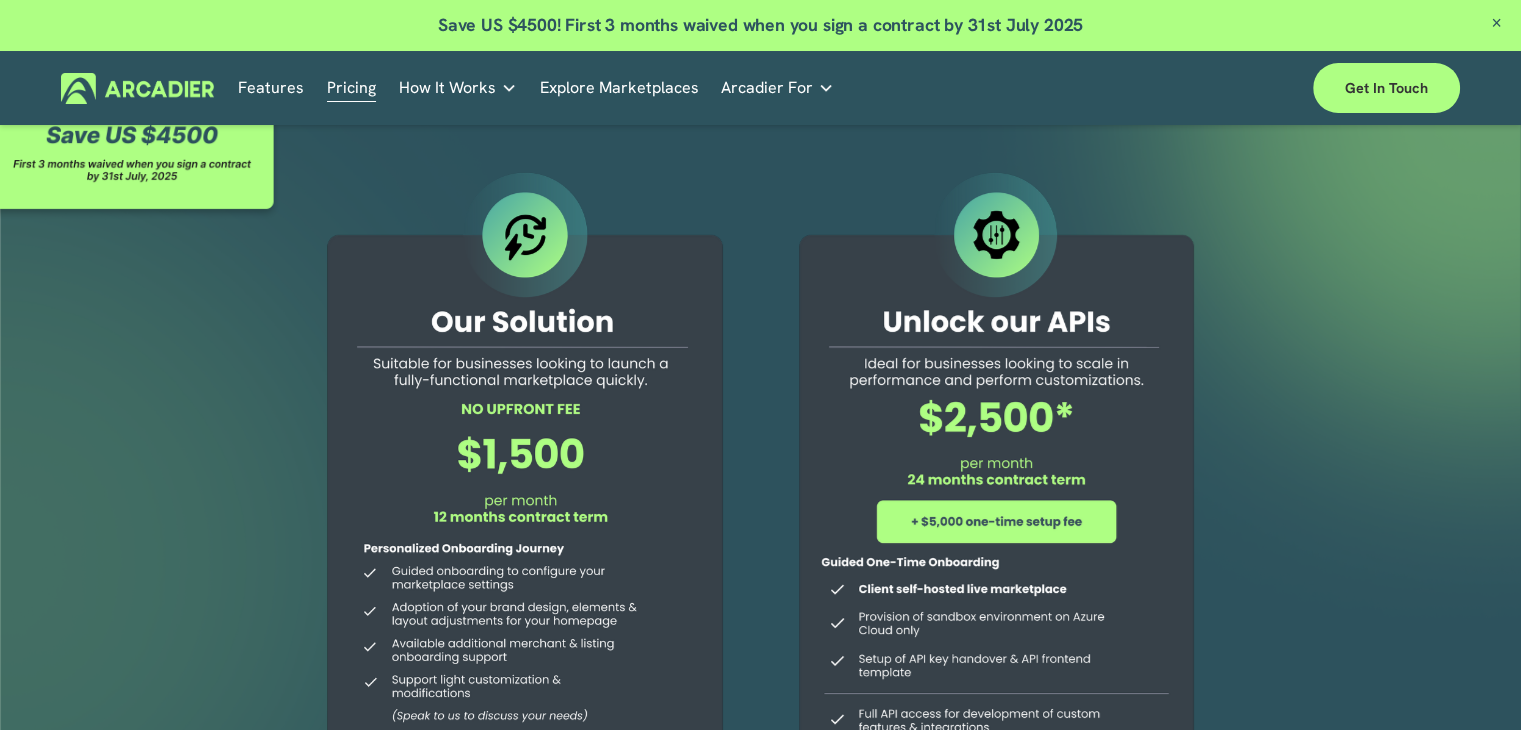 scroll, scrollTop: 0, scrollLeft: 0, axis: both 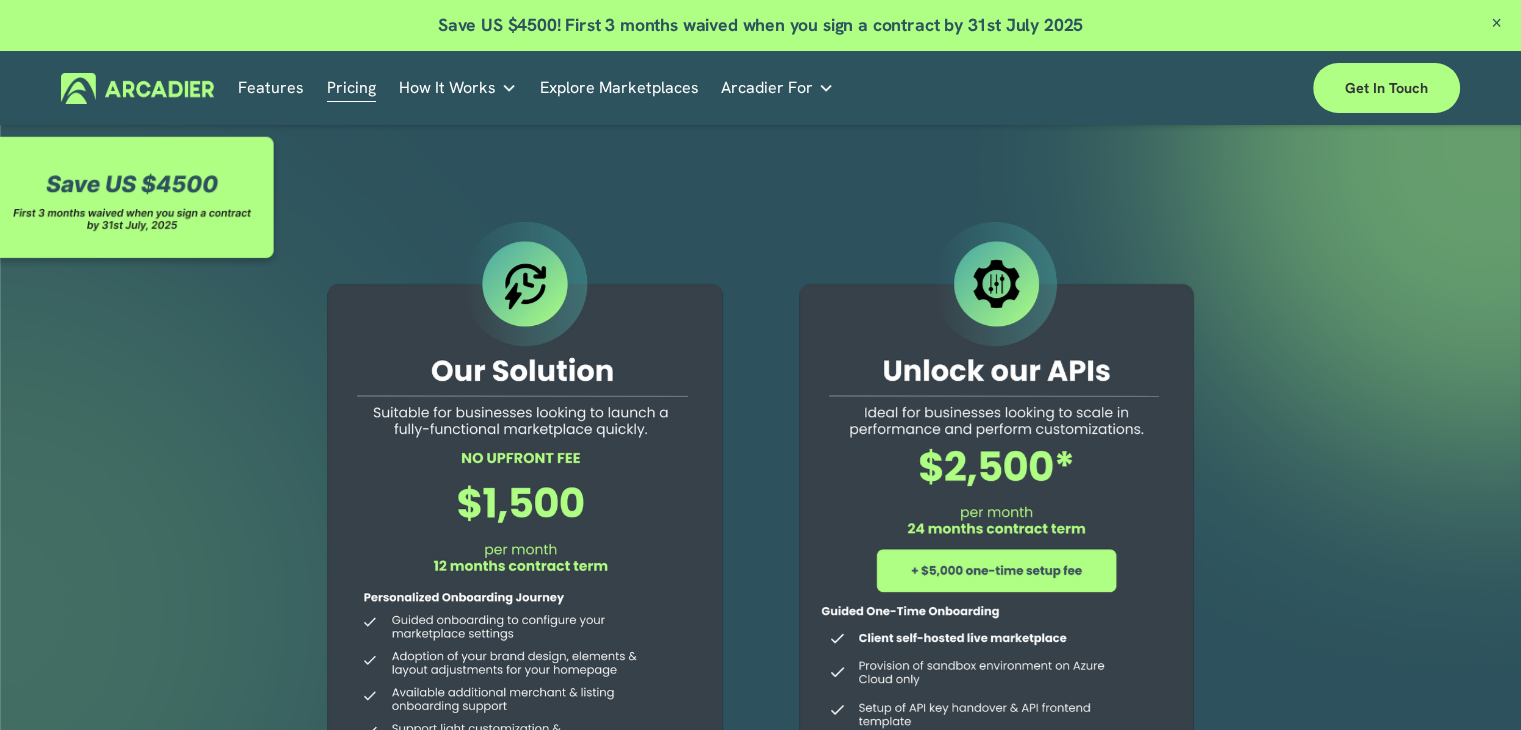click at bounding box center (760, 25) 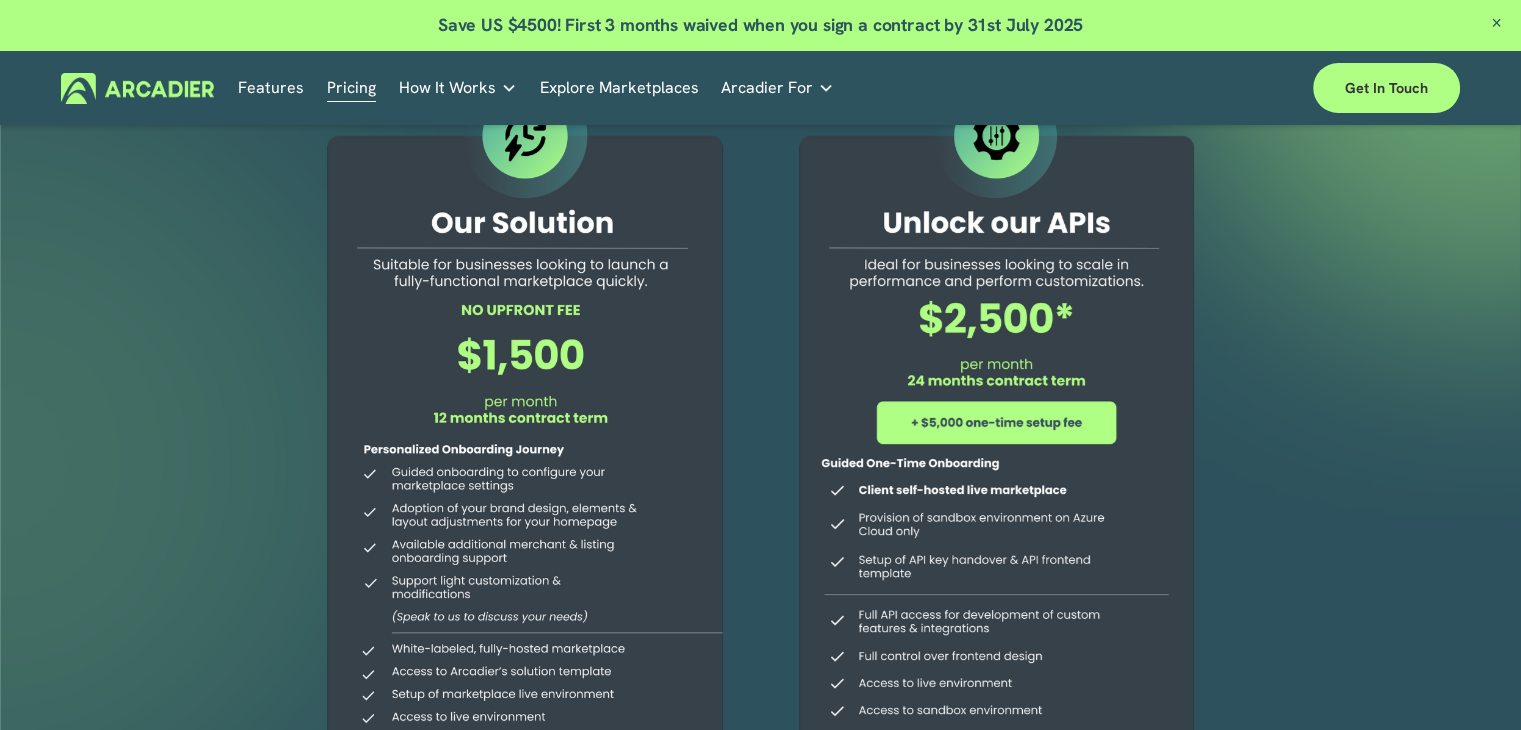 scroll, scrollTop: 0, scrollLeft: 0, axis: both 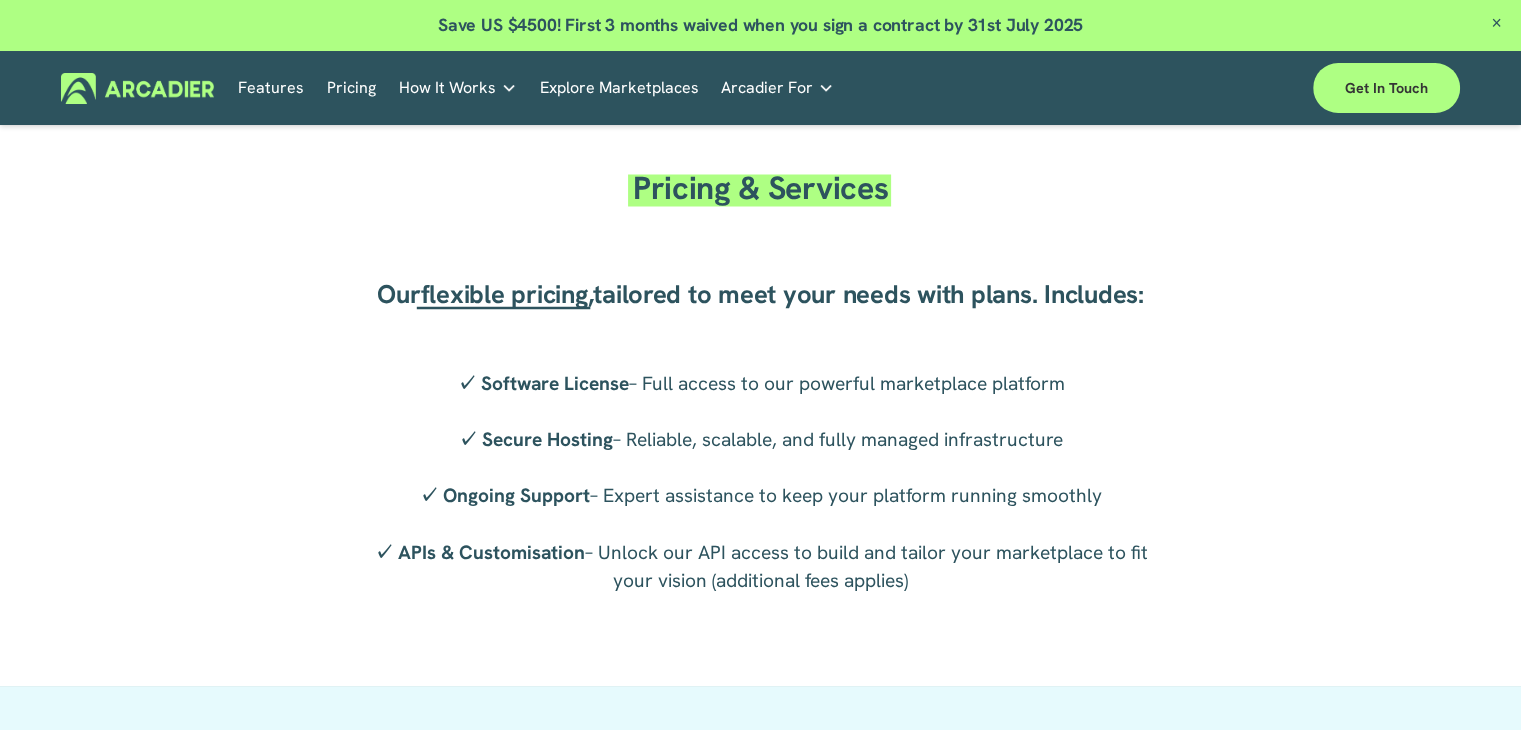 click on "✓   Software License  – Full access to our powerful marketplace platform ✓ Secure Hosting  – Reliable, scalable, and fully managed infrastructure  ✓ Ongoing Support  – Expert assistance to keep your platform running smoothly  ✓ APIs & Customisation  – Unlock our API access to build and tailor your marketplace to fit your vision (additional fees applies)" at bounding box center [760, 482] 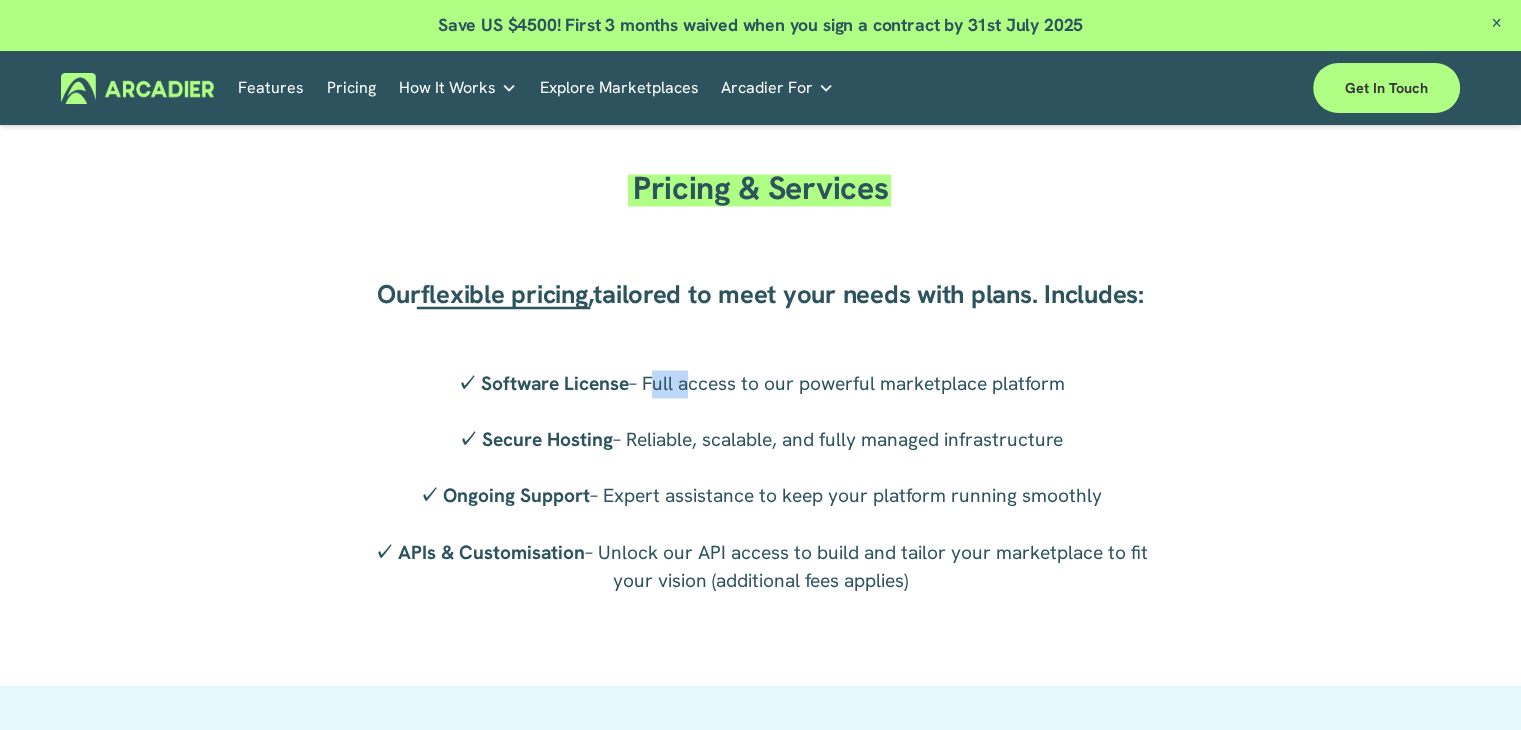click on "✓   Software License  – Full access to our powerful marketplace platform ✓ Secure Hosting  – Reliable, scalable, and fully managed infrastructure  ✓ Ongoing Support  – Expert assistance to keep your platform running smoothly  ✓ APIs & Customisation  – Unlock our API access to build and tailor your marketplace to fit your vision (additional fees applies)" at bounding box center (760, 482) 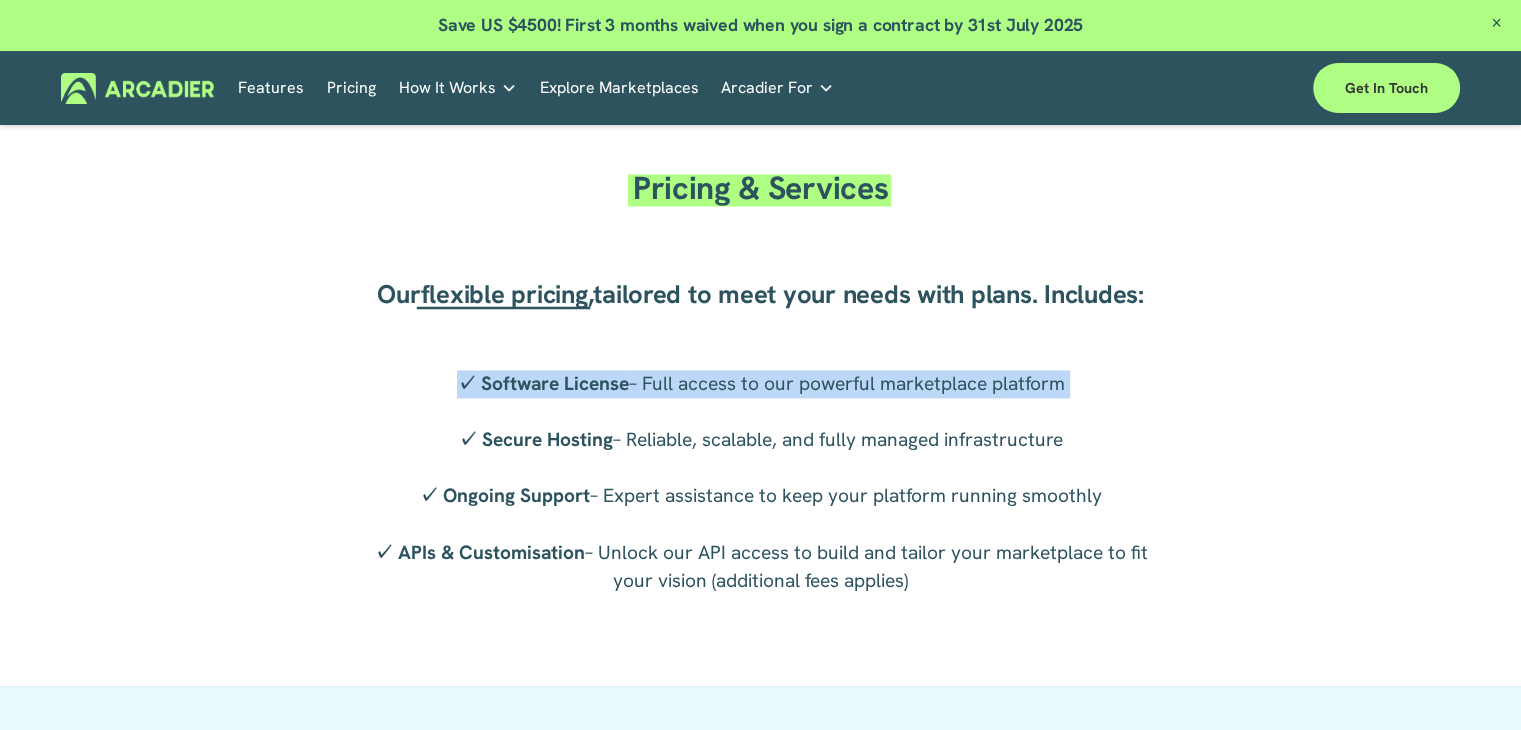 click on "✓   Software License  – Full access to our powerful marketplace platform ✓ Secure Hosting  – Reliable, scalable, and fully managed infrastructure  ✓ Ongoing Support  – Expert assistance to keep your platform running smoothly  ✓ APIs & Customisation  – Unlock our API access to build and tailor your marketplace to fit your vision (additional fees applies)" at bounding box center (760, 482) 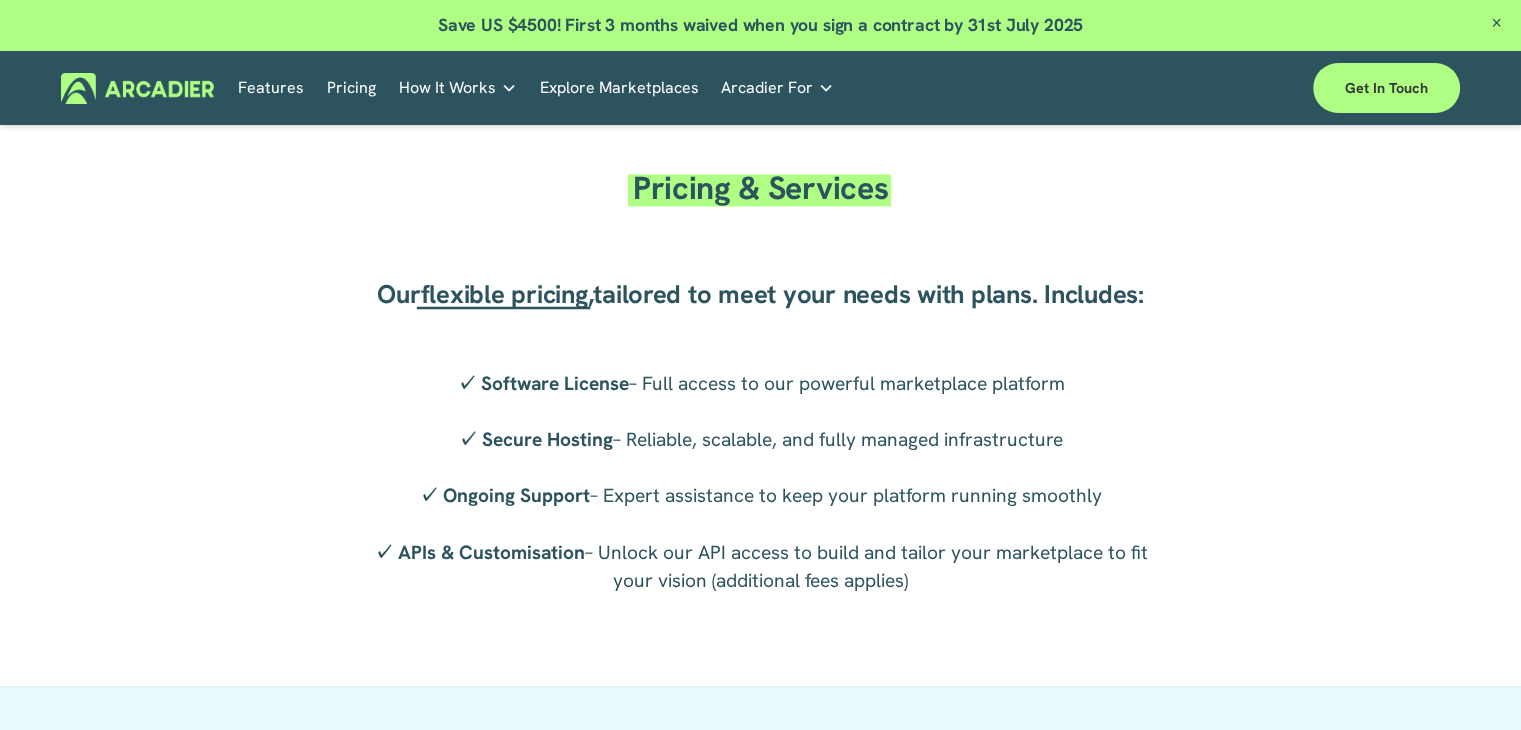click on "✓   Software License  – Full access to our powerful marketplace platform ✓ Secure Hosting  – Reliable, scalable, and fully managed infrastructure  ✓ Ongoing Support  – Expert assistance to keep your platform running smoothly  ✓ APIs & Customisation  – Unlock our API access to build and tailor your marketplace to fit your vision (additional fees applies)" at bounding box center (760, 482) 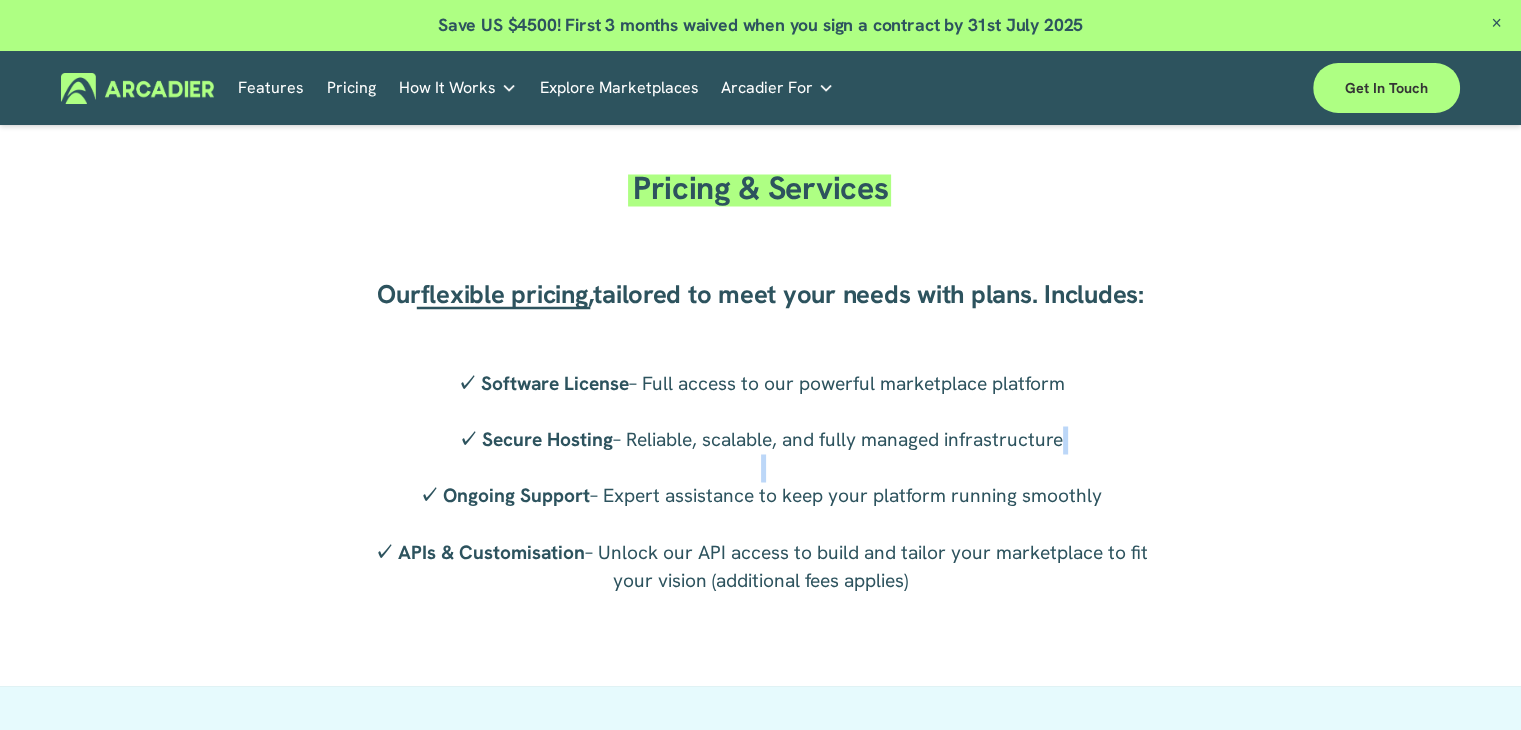 click on "✓   Software License  – Full access to our powerful marketplace platform ✓ Secure Hosting  – Reliable, scalable, and fully managed infrastructure  ✓ Ongoing Support  – Expert assistance to keep your platform running smoothly  ✓ APIs & Customisation  – Unlock our API access to build and tailor your marketplace to fit your vision (additional fees applies)" at bounding box center (760, 482) 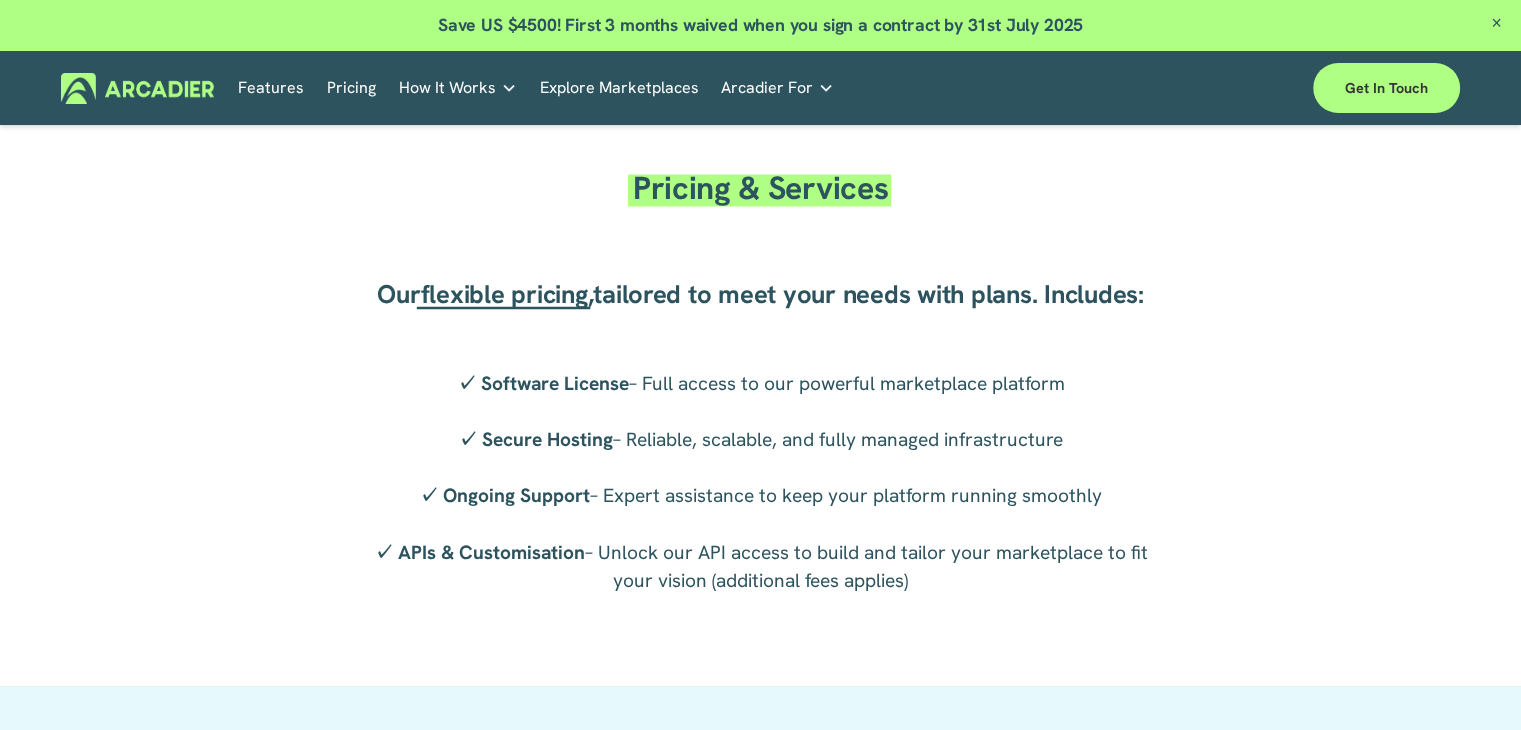 click on "✓   Software License  – Full access to our powerful marketplace platform ✓ Secure Hosting  – Reliable, scalable, and fully managed infrastructure  ✓ Ongoing Support  – Expert assistance to keep your platform running smoothly  ✓ APIs & Customisation  – Unlock our API access to build and tailor your marketplace to fit your vision (additional fees applies)" at bounding box center [760, 482] 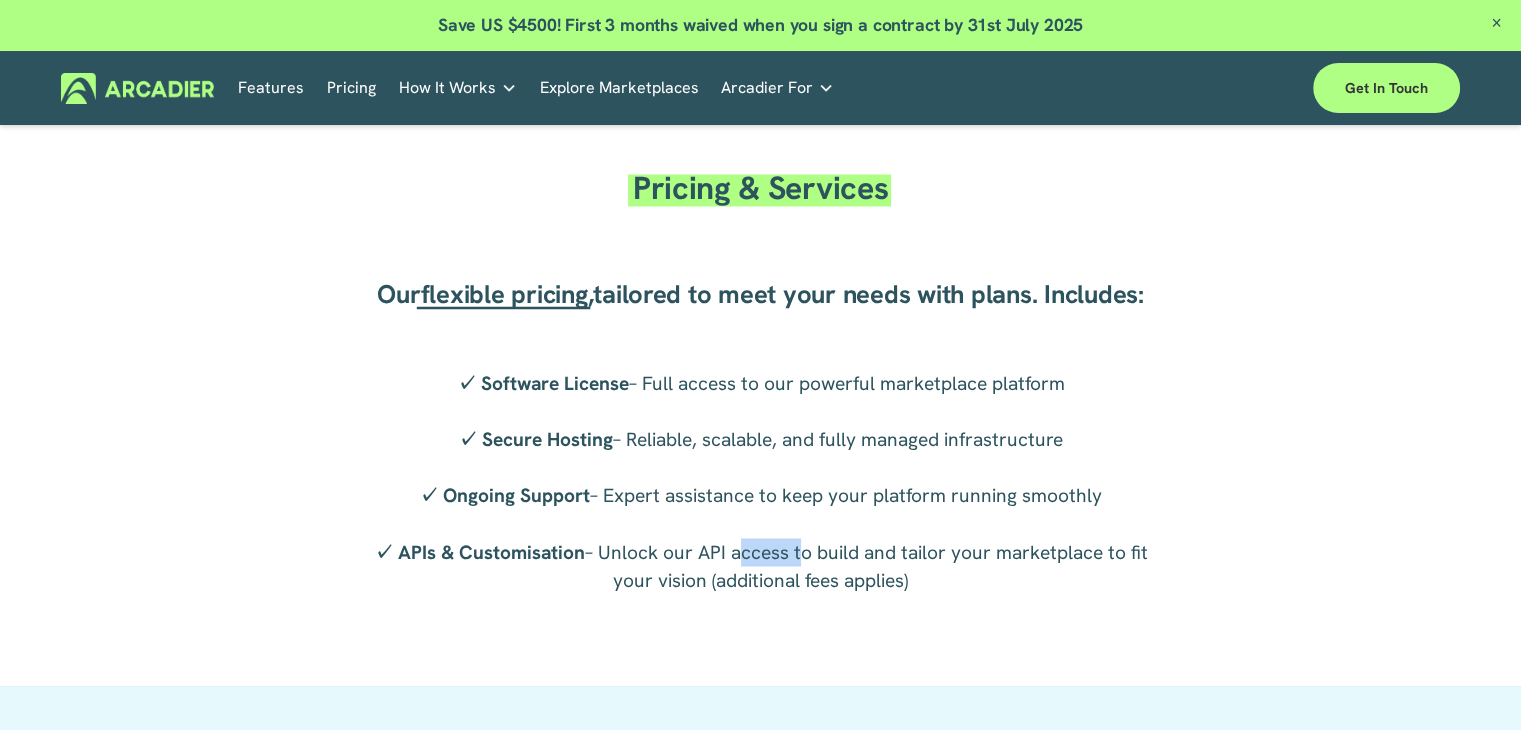 click on "✓   Software License  – Full access to our powerful marketplace platform ✓ Secure Hosting  – Reliable, scalable, and fully managed infrastructure  ✓ Ongoing Support  – Expert assistance to keep your platform running smoothly  ✓ APIs & Customisation  – Unlock our API access to build and tailor your marketplace to fit your vision (additional fees applies)" at bounding box center (760, 482) 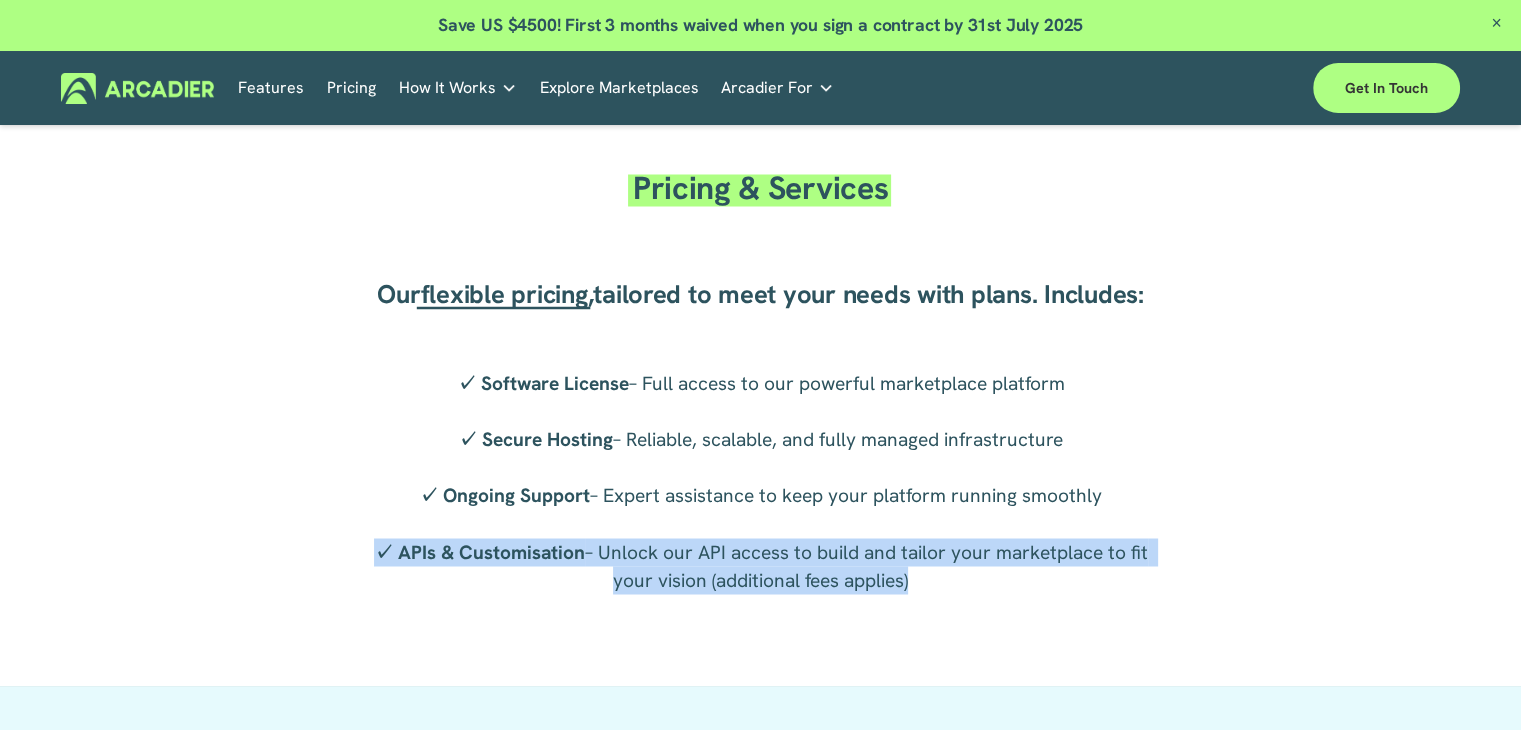 click on "✓   Software License  – Full access to our powerful marketplace platform ✓ Secure Hosting  – Reliable, scalable, and fully managed infrastructure  ✓ Ongoing Support  – Expert assistance to keep your platform running smoothly  ✓ APIs & Customisation  – Unlock our API access to build and tailor your marketplace to fit your vision (additional fees applies)" at bounding box center [760, 482] 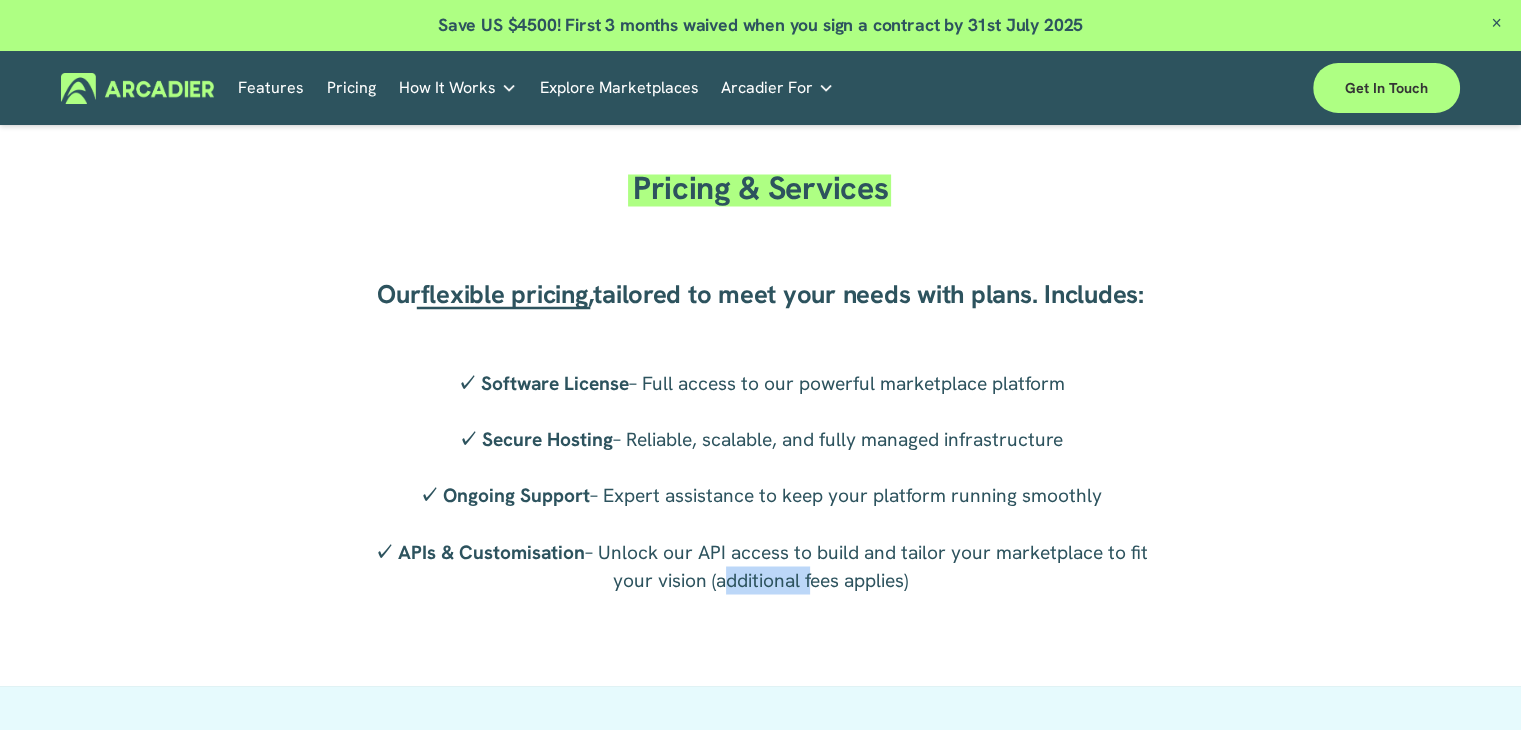 click on "✓   Software License  – Full access to our powerful marketplace platform ✓ Secure Hosting  – Reliable, scalable, and fully managed infrastructure  ✓ Ongoing Support  – Expert assistance to keep your platform running smoothly  ✓ APIs & Customisation  – Unlock our API access to build and tailor your marketplace to fit your vision (additional fees applies)" at bounding box center (760, 482) 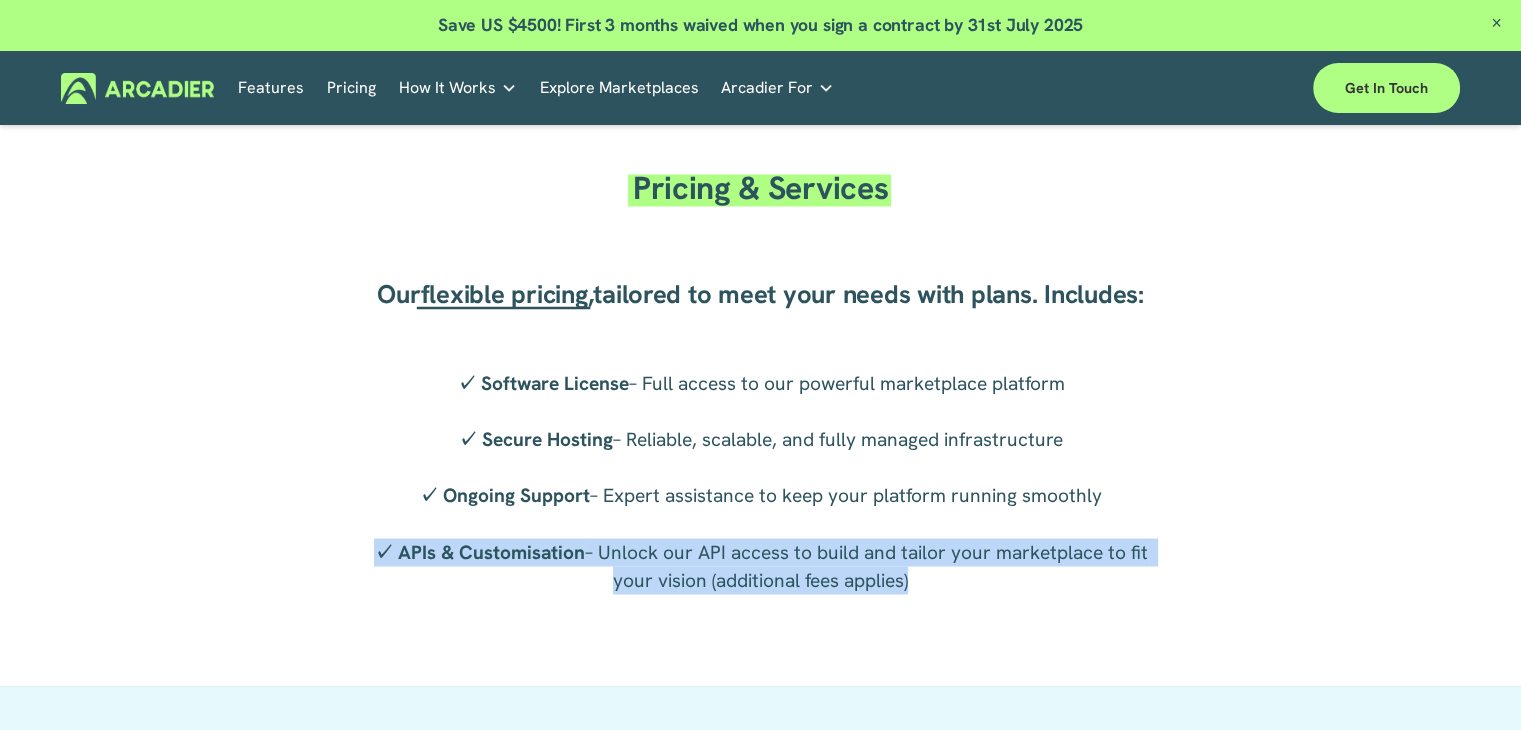 click on "✓   Software License  – Full access to our powerful marketplace platform ✓ Secure Hosting  – Reliable, scalable, and fully managed infrastructure  ✓ Ongoing Support  – Expert assistance to keep your platform running smoothly  ✓ APIs & Customisation  – Unlock our API access to build and tailor your marketplace to fit your vision (additional fees applies)" at bounding box center (760, 482) 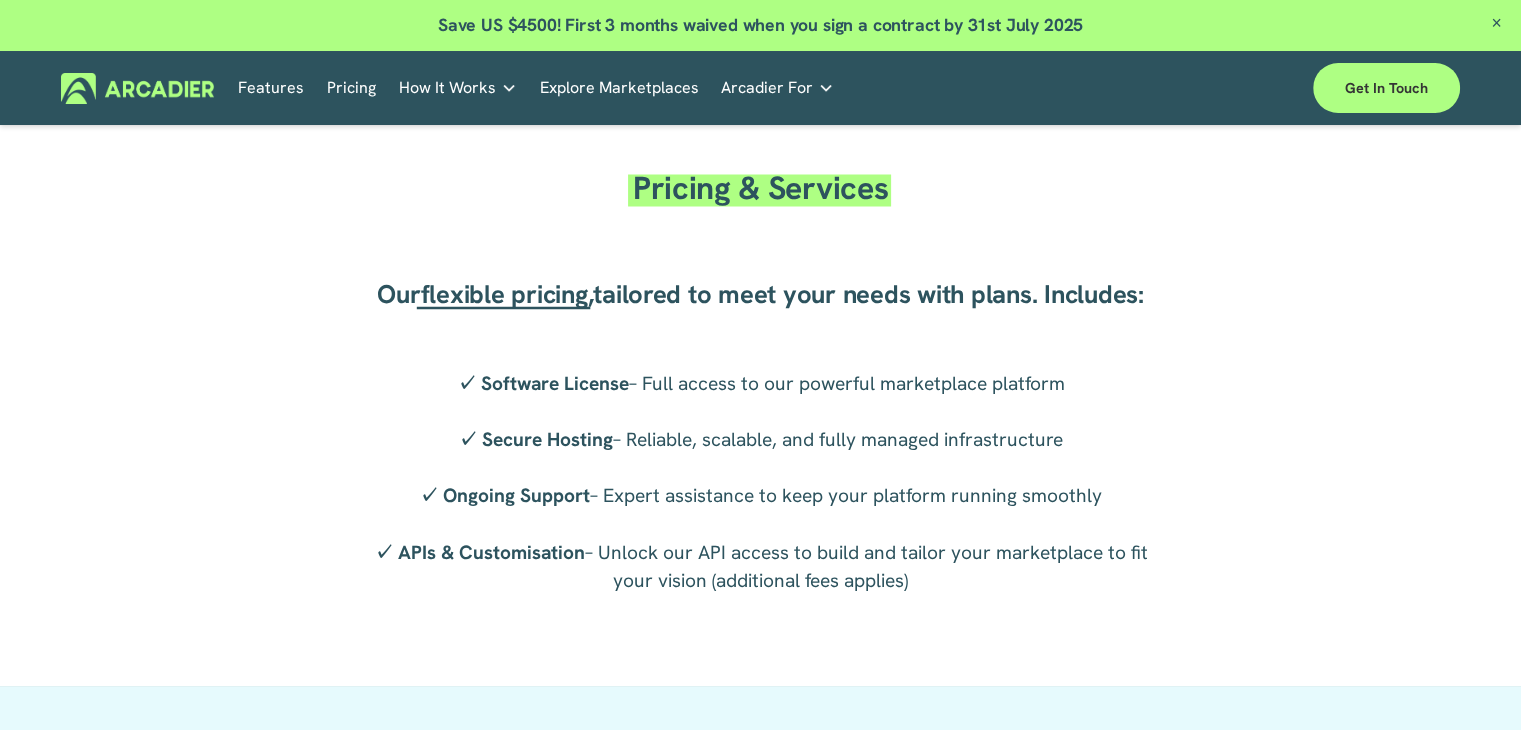 click on "✓   Software License  – Full access to our powerful marketplace platform ✓ Secure Hosting  – Reliable, scalable, and fully managed infrastructure  ✓ Ongoing Support  – Expert assistance to keep your platform running smoothly  ✓ APIs & Customisation  – Unlock our API access to build and tailor your marketplace to fit your vision (additional fees applies)" at bounding box center (760, 482) 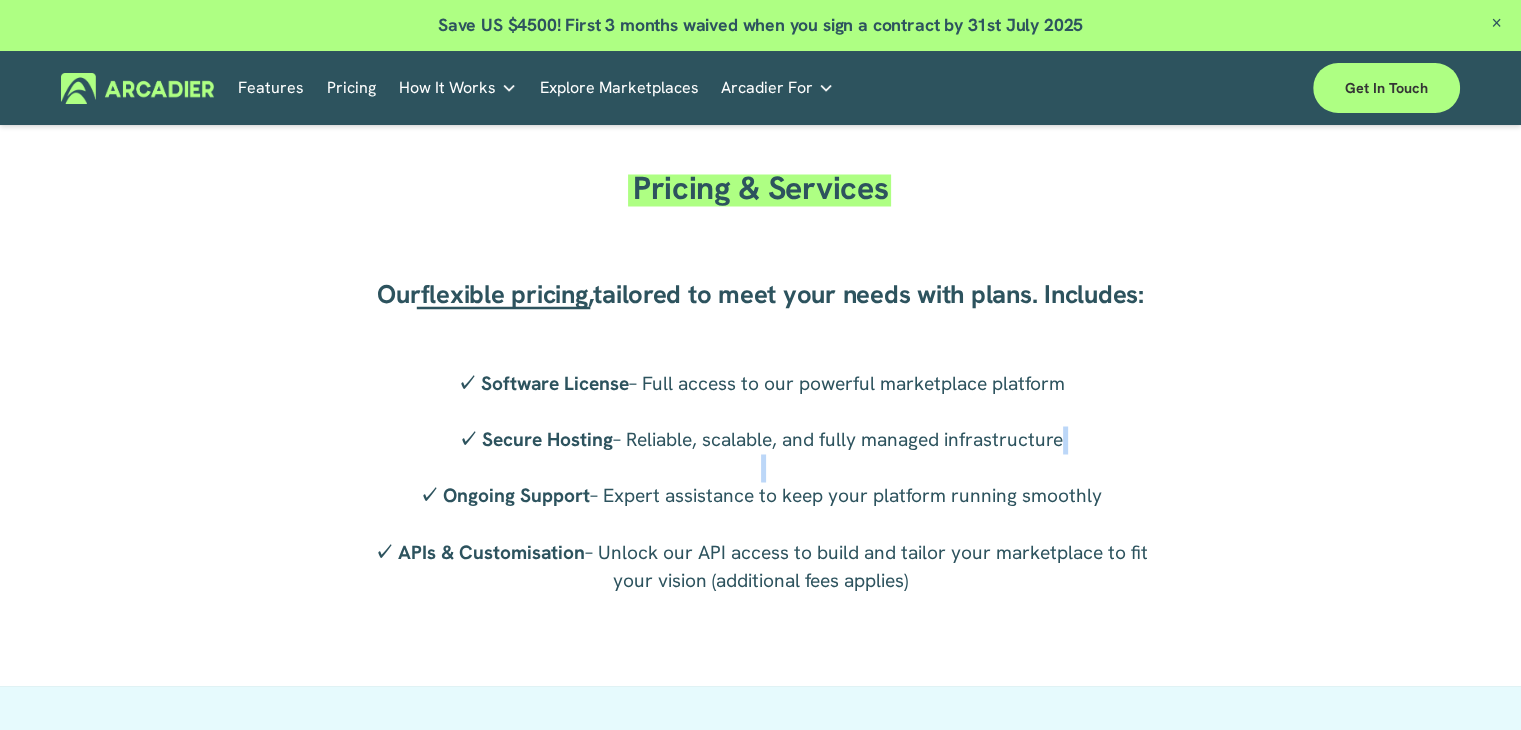 click on "✓   Software License  – Full access to our powerful marketplace platform ✓ Secure Hosting  – Reliable, scalable, and fully managed infrastructure  ✓ Ongoing Support  – Expert assistance to keep your platform running smoothly  ✓ APIs & Customisation  – Unlock our API access to build and tailor your marketplace to fit your vision (additional fees applies)" at bounding box center (760, 482) 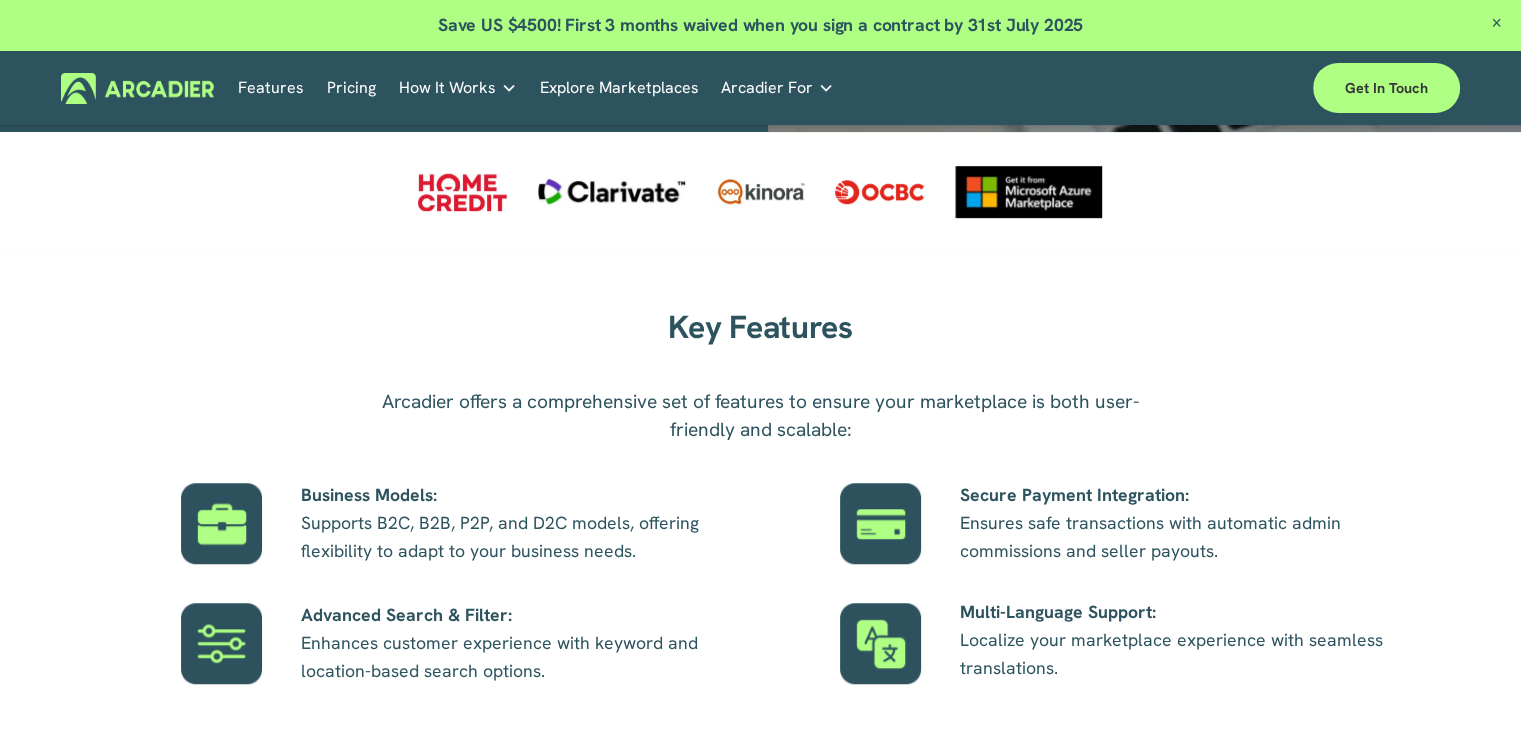 scroll, scrollTop: 700, scrollLeft: 0, axis: vertical 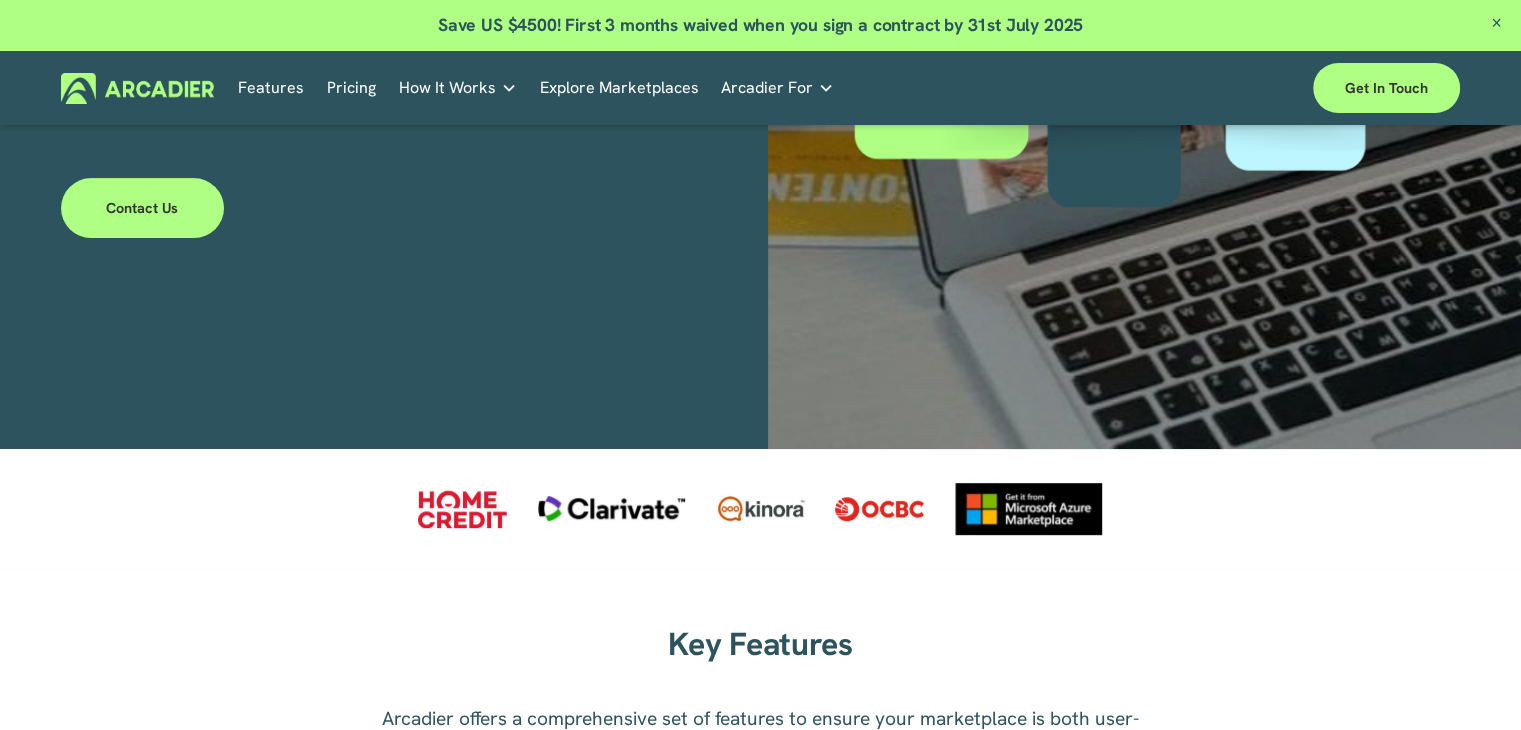 click at bounding box center (760, 509) 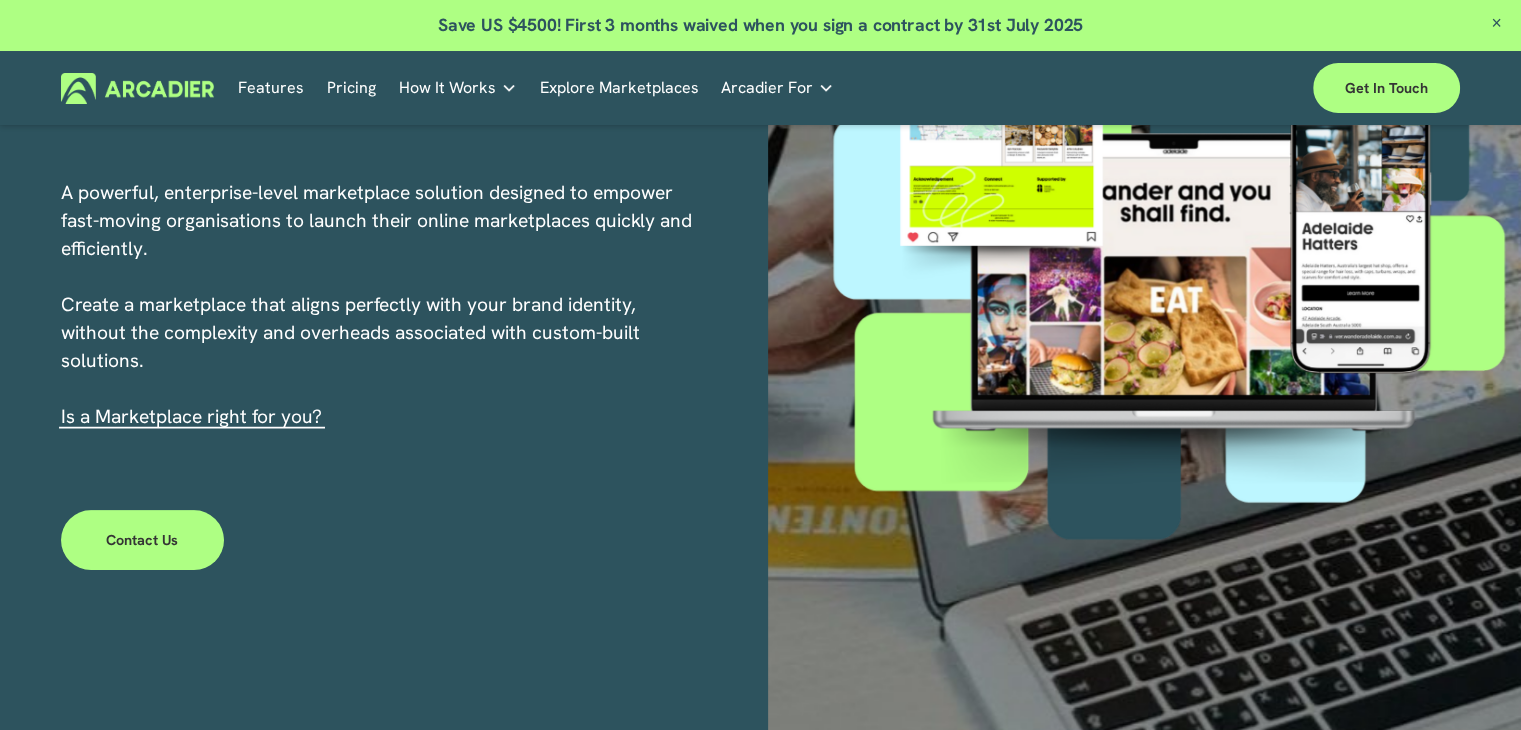 scroll, scrollTop: 933, scrollLeft: 0, axis: vertical 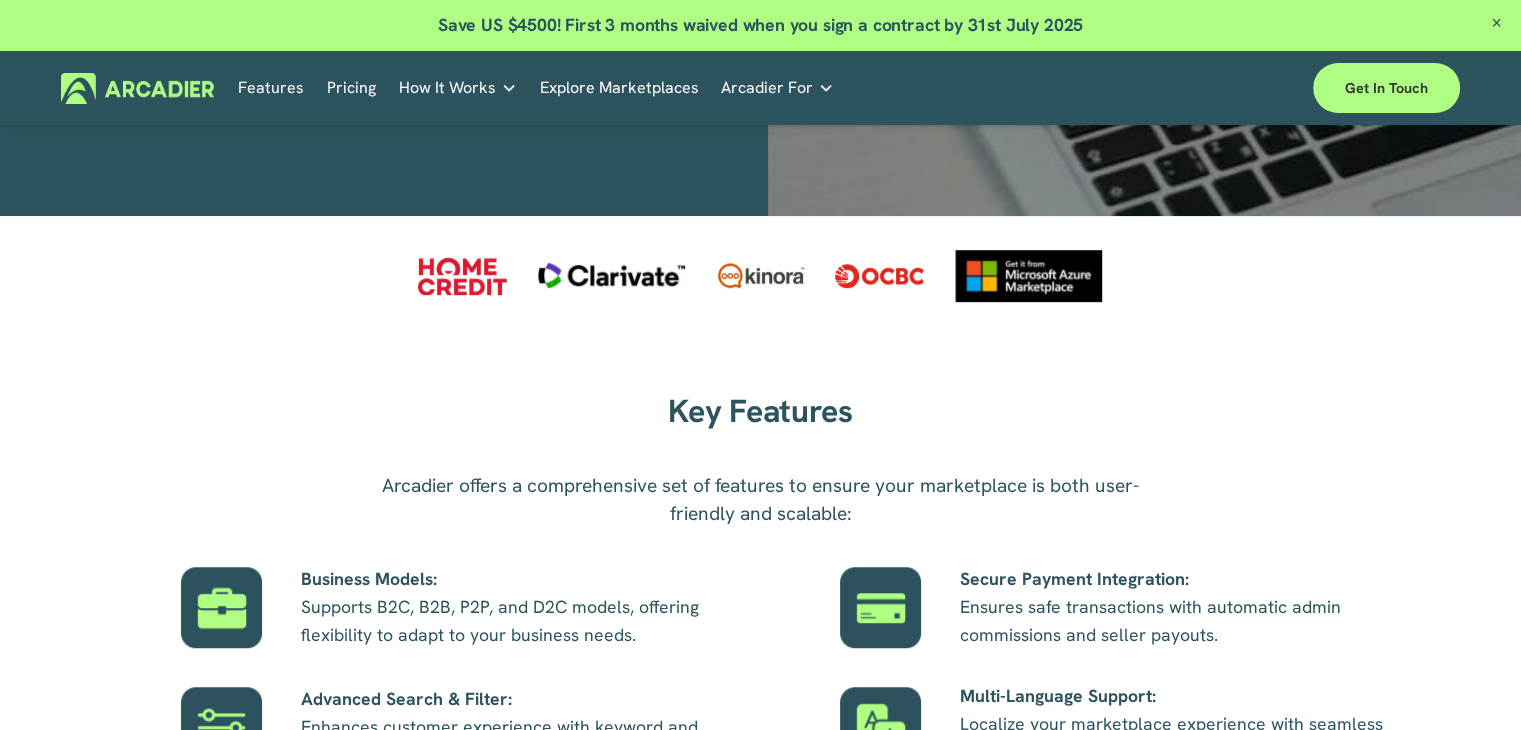 click at bounding box center [760, 276] 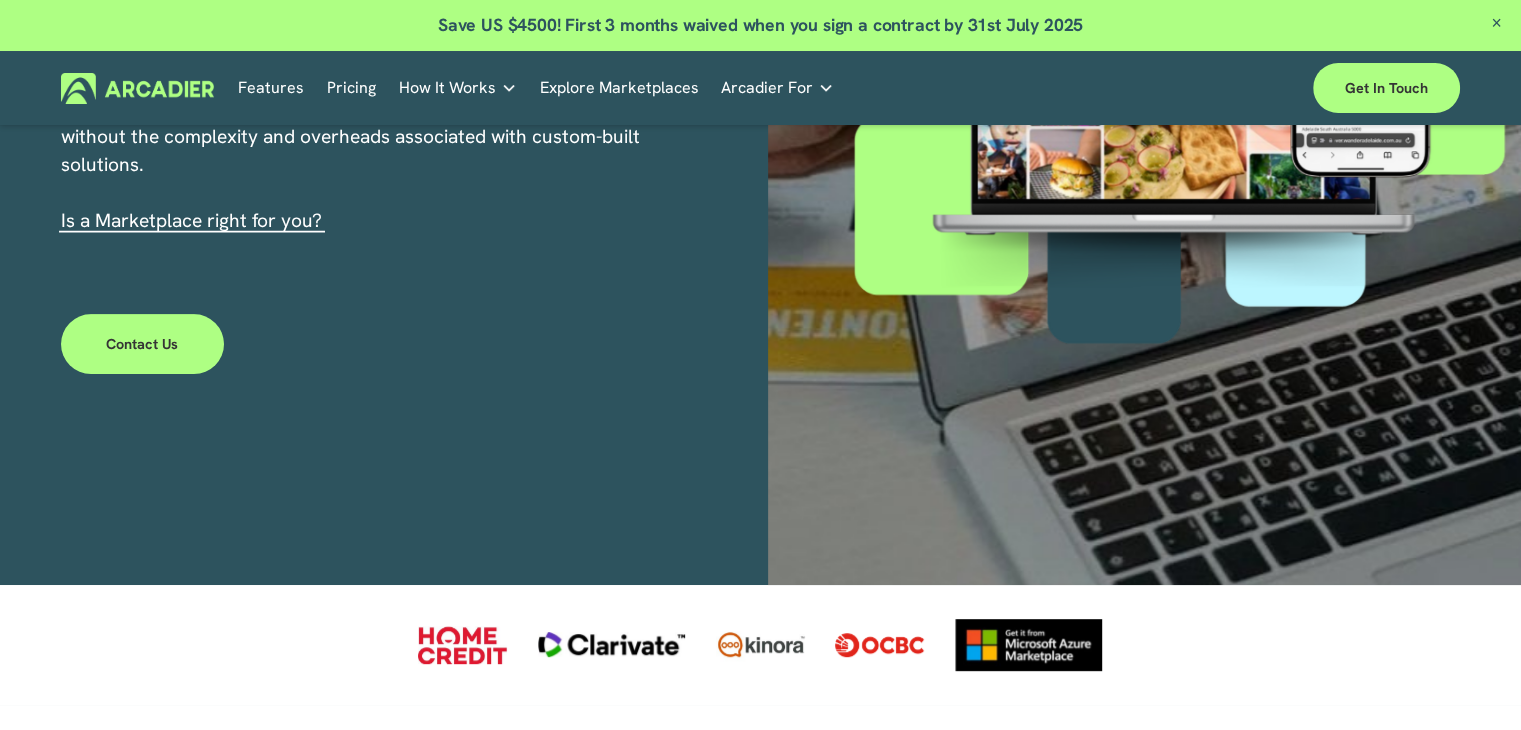 scroll, scrollTop: 933, scrollLeft: 0, axis: vertical 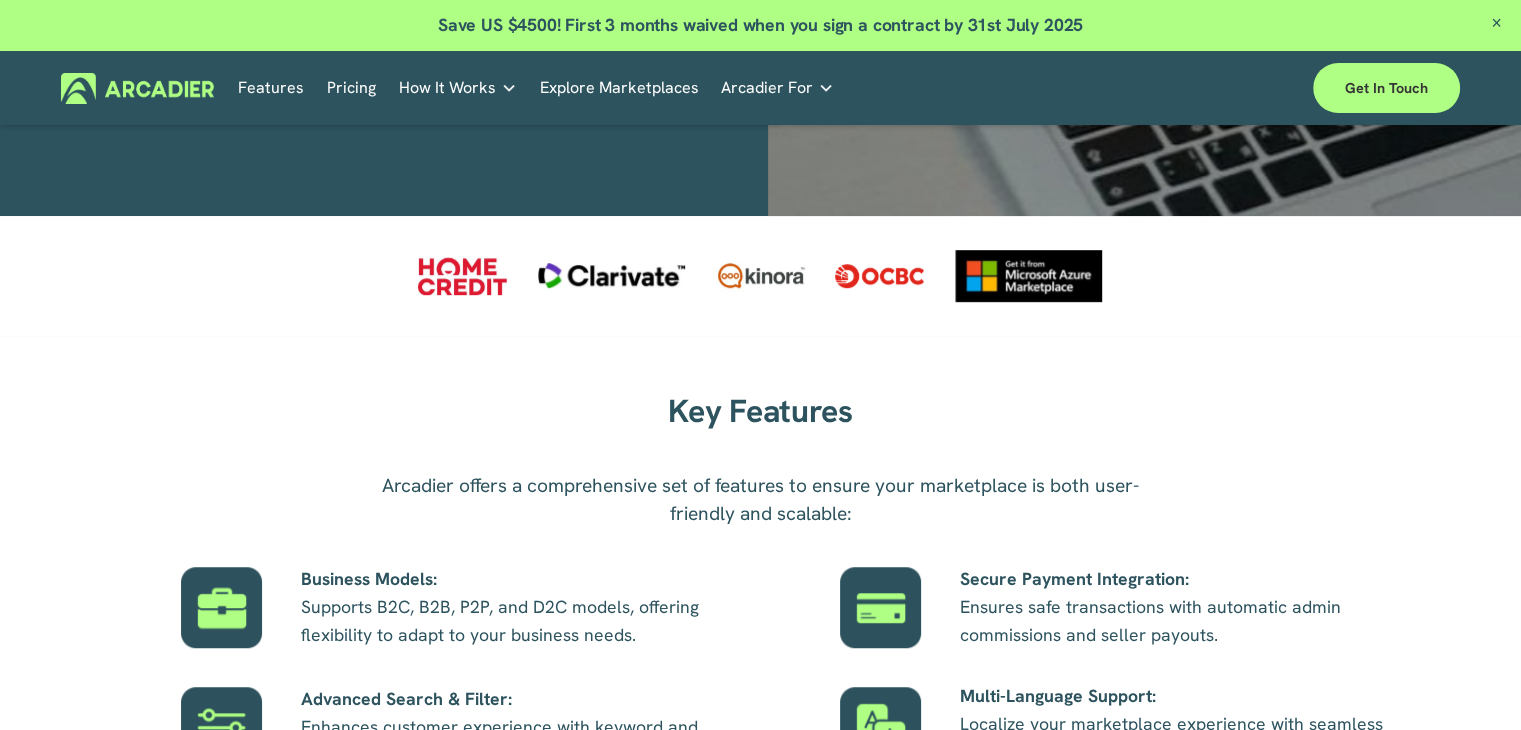 click at bounding box center [1496, 24] 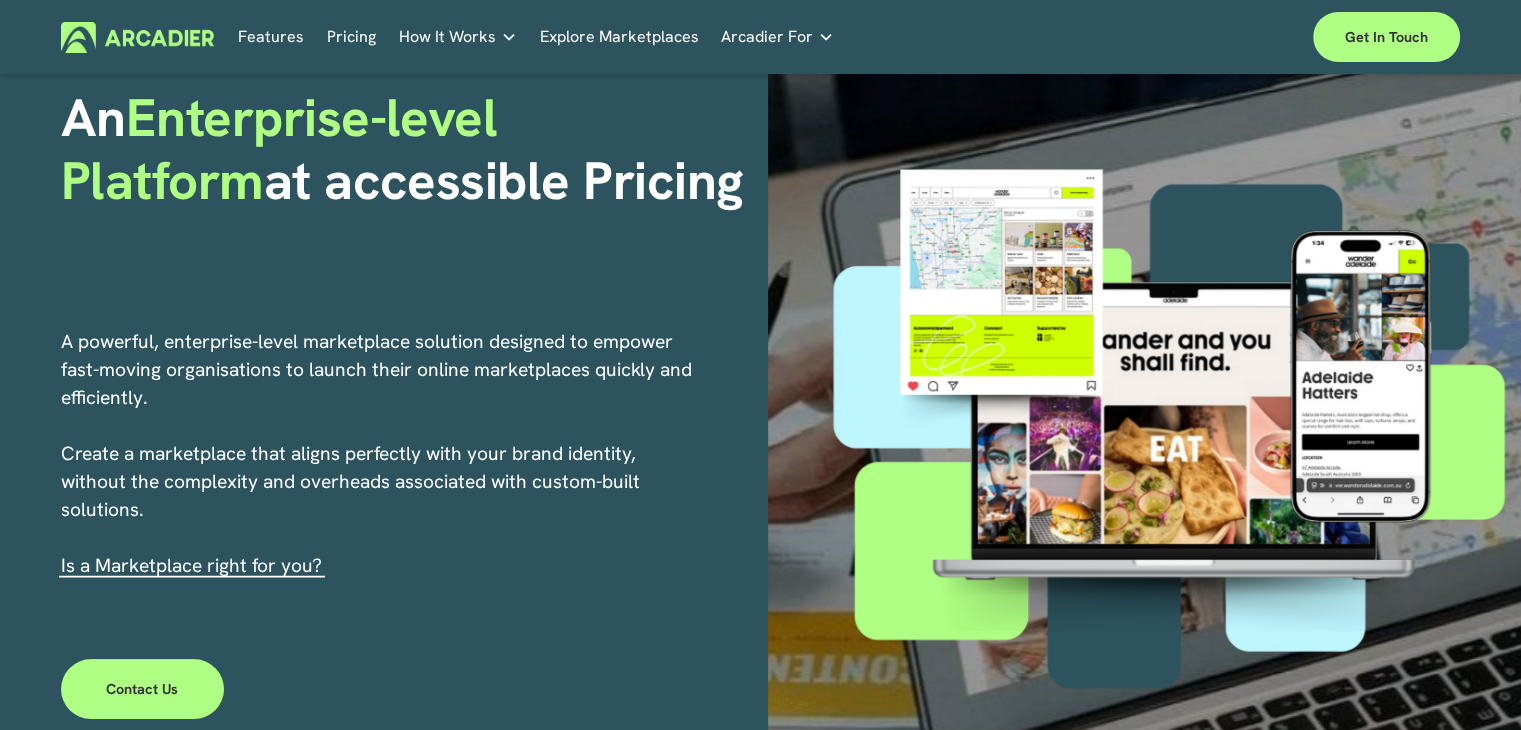 scroll, scrollTop: 0, scrollLeft: 0, axis: both 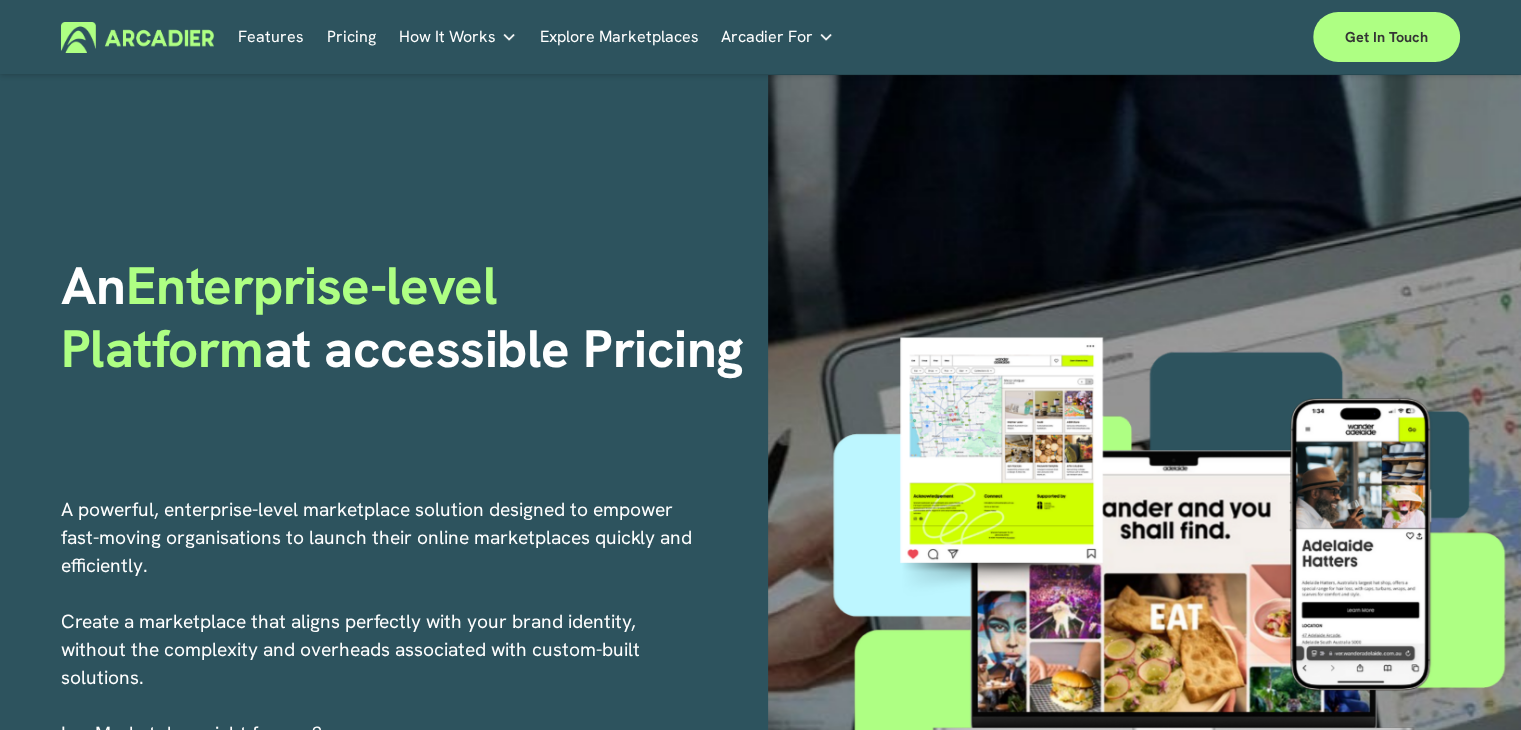 click on "Pricing" at bounding box center [351, 37] 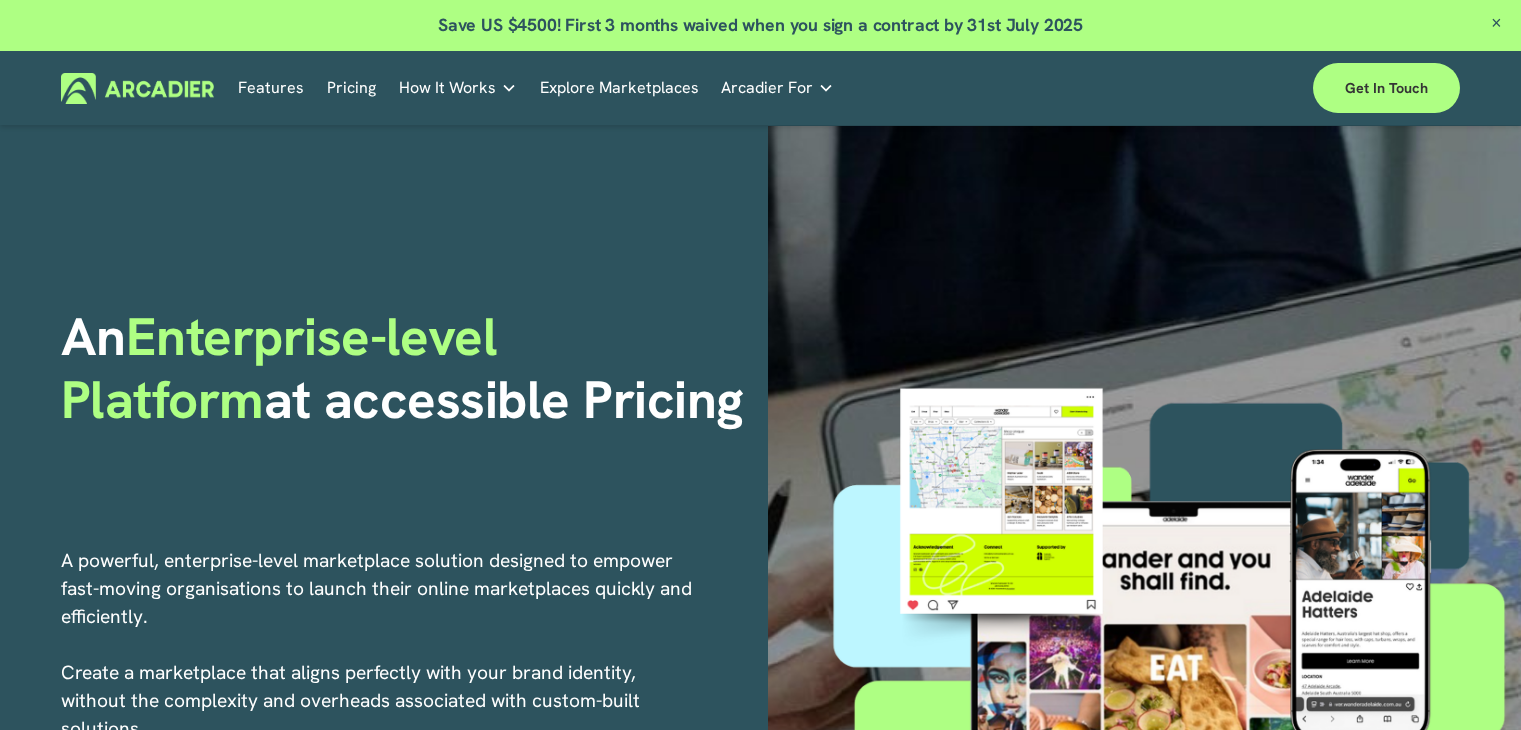 scroll, scrollTop: 0, scrollLeft: 0, axis: both 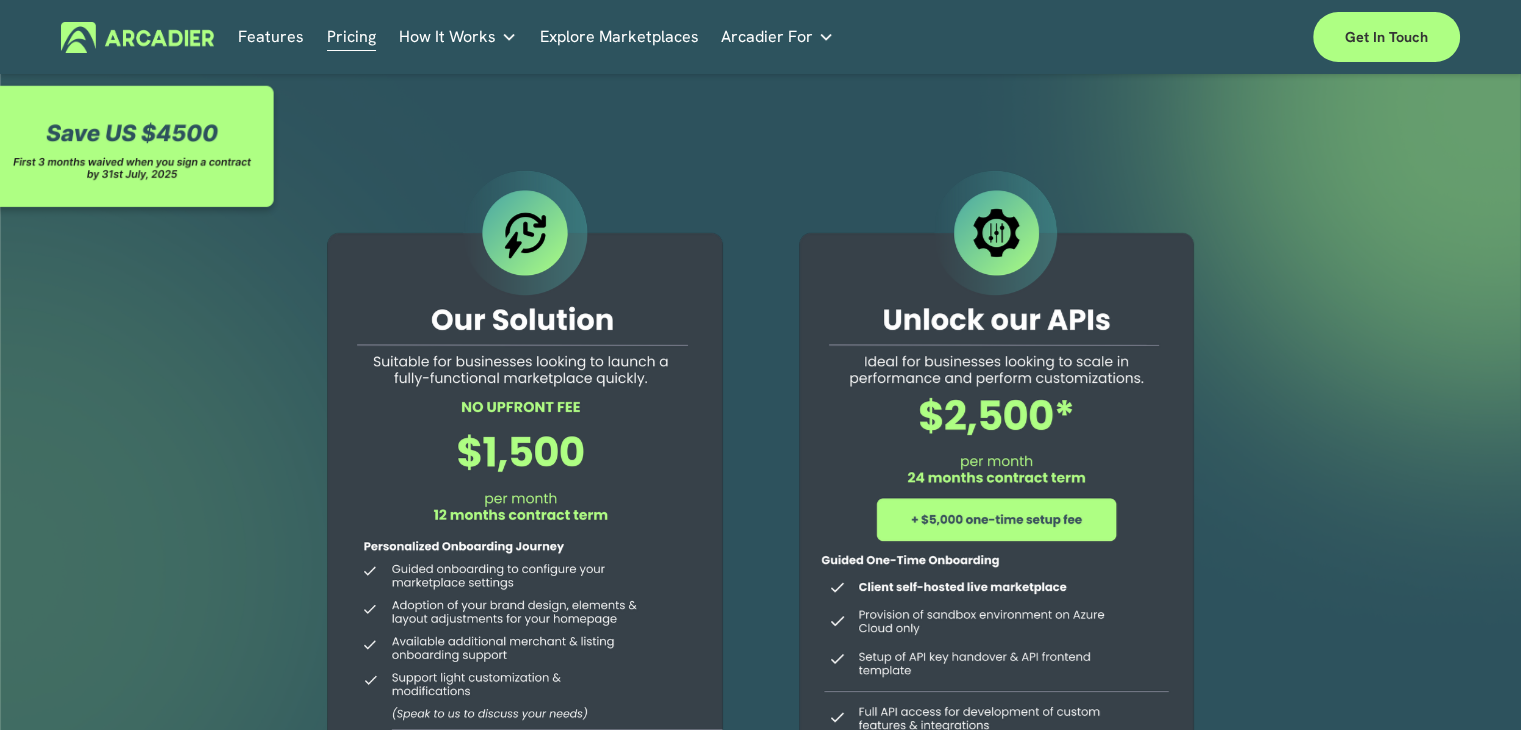 click at bounding box center (996, 571) 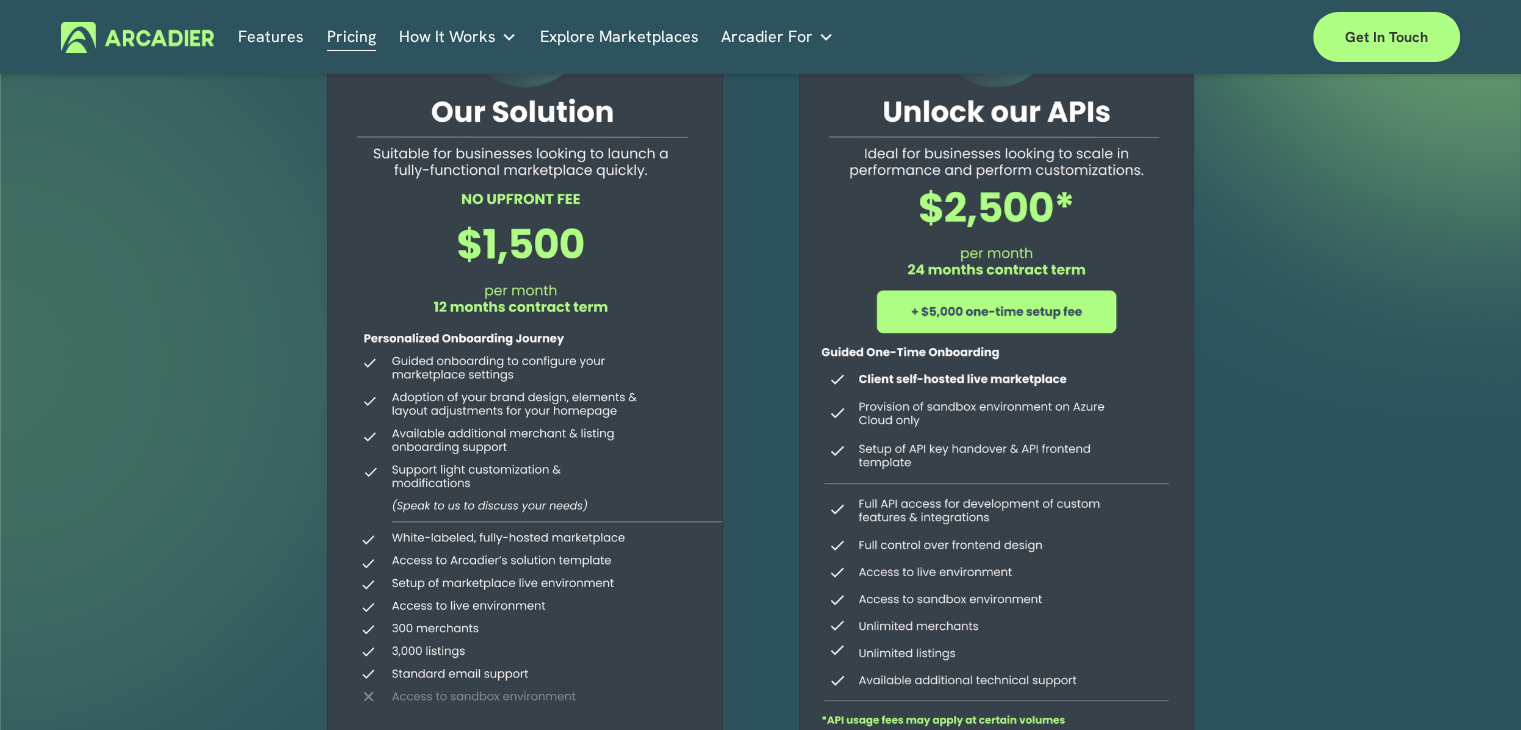 scroll, scrollTop: 233, scrollLeft: 0, axis: vertical 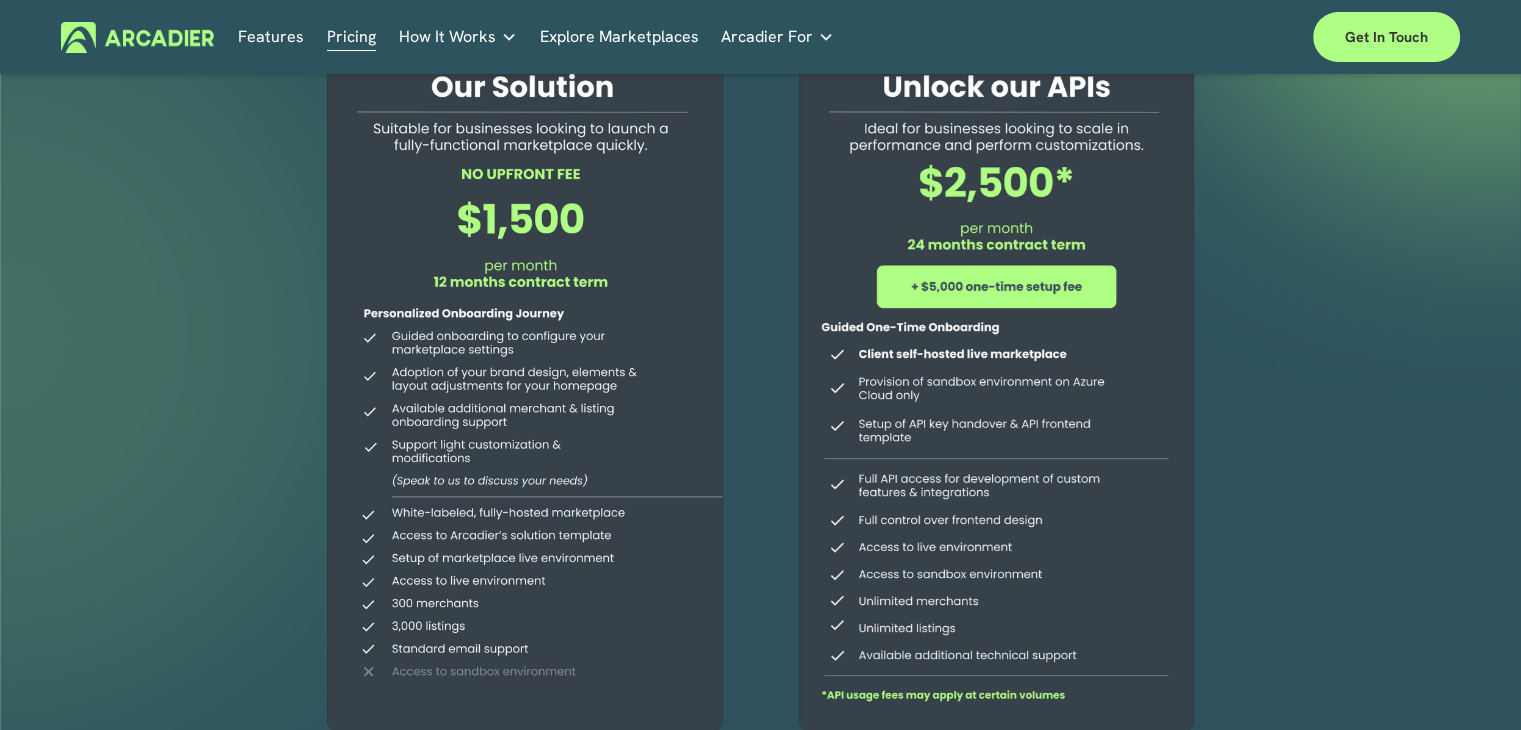 click at bounding box center [996, 338] 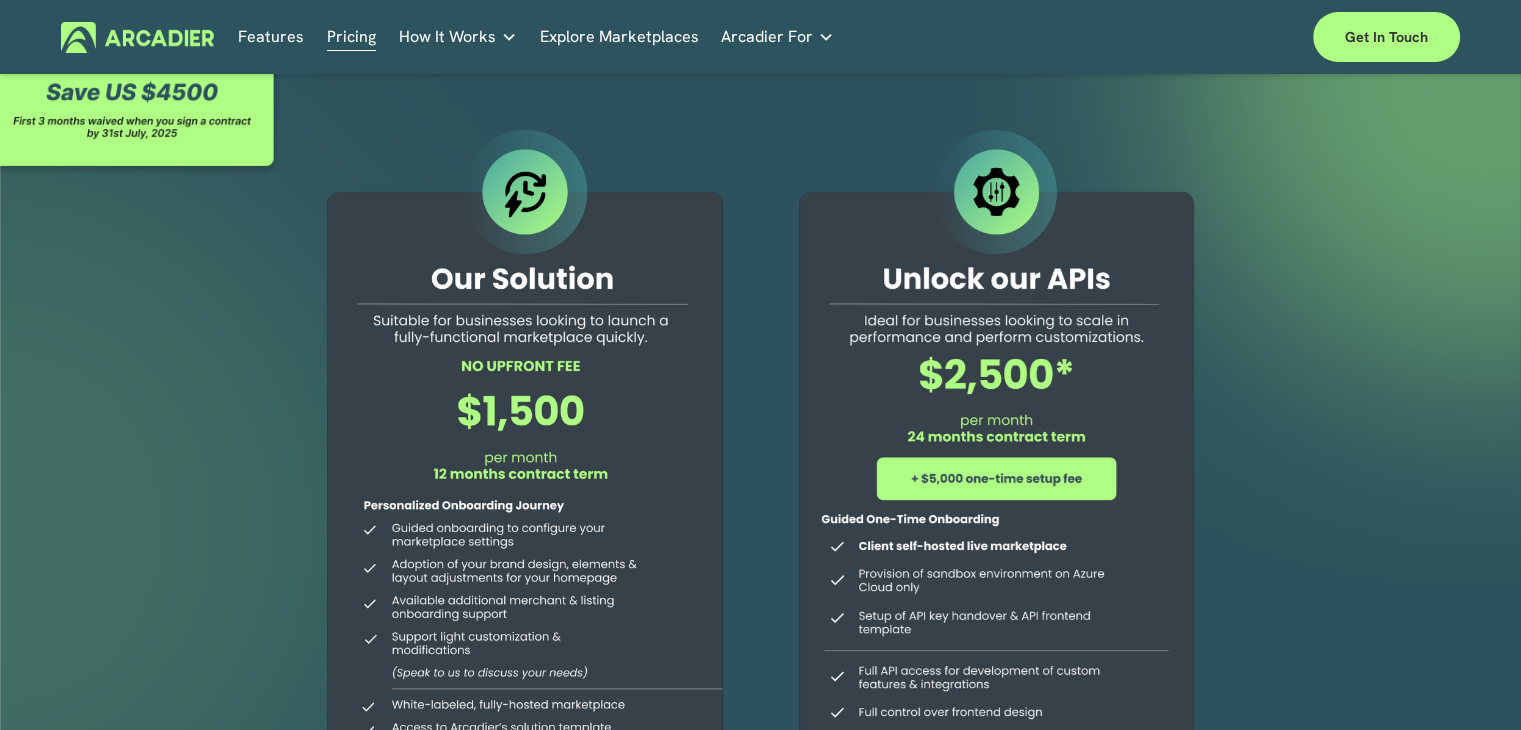 scroll, scrollTop: 0, scrollLeft: 0, axis: both 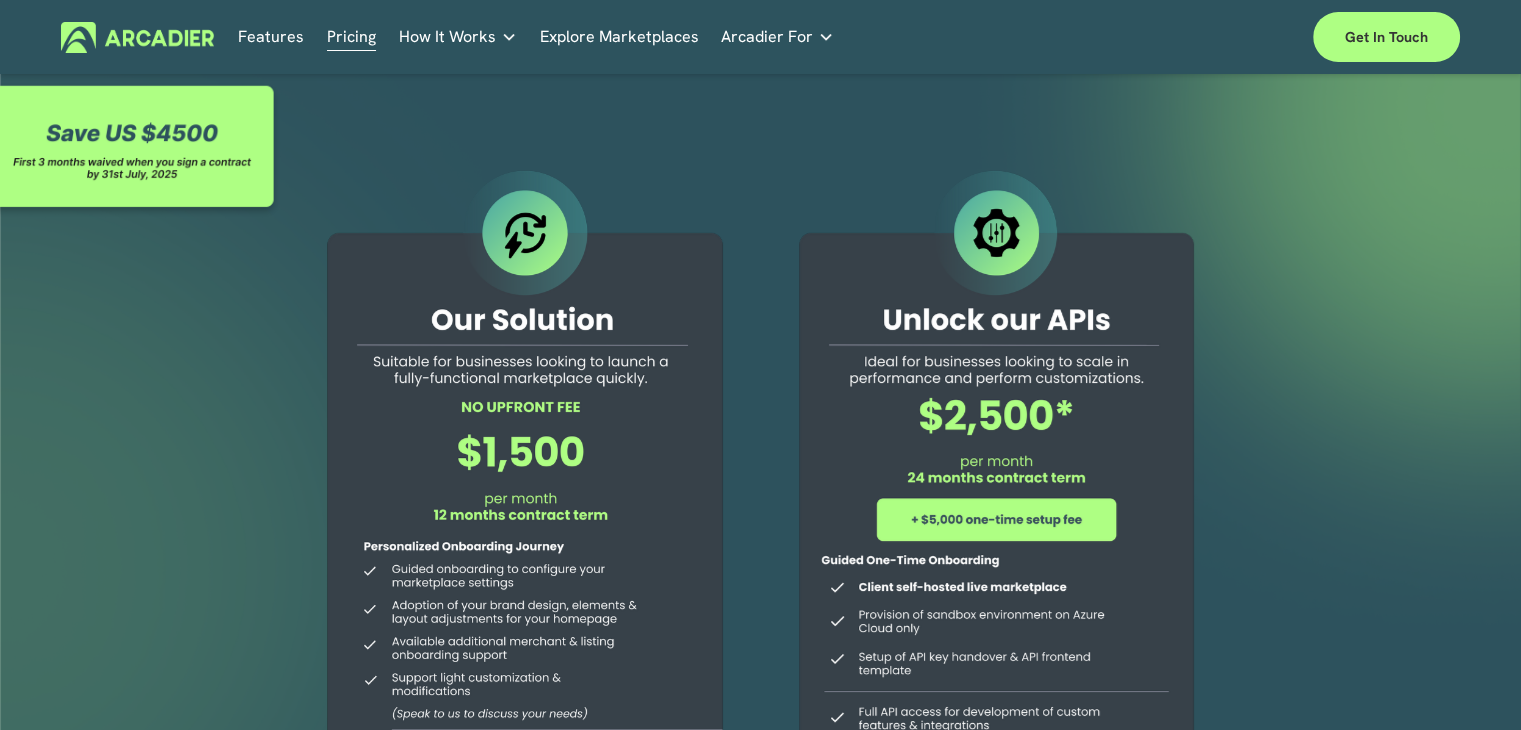 drag, startPoint x: 880, startPoint y: 315, endPoint x: 1116, endPoint y: 373, distance: 243.02263 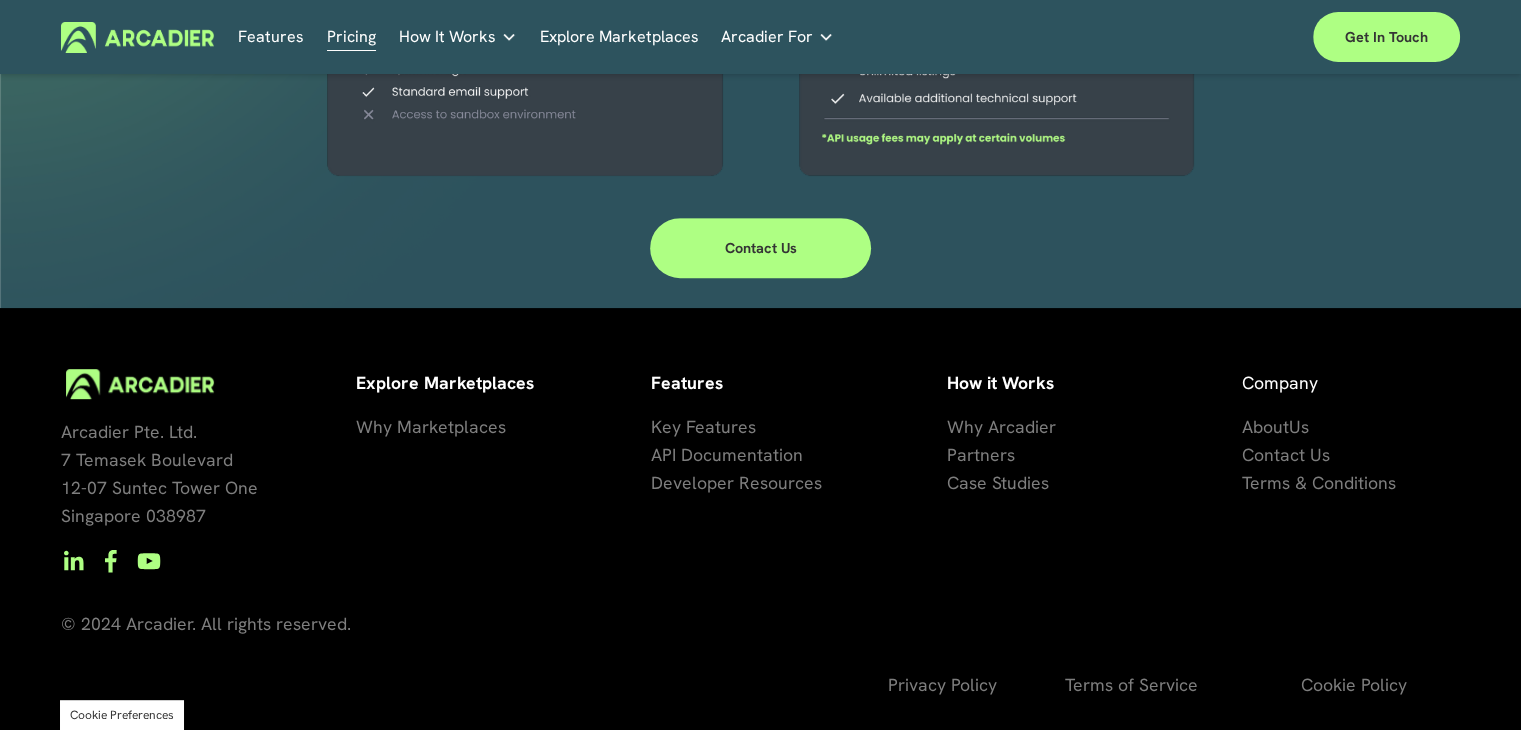 scroll, scrollTop: 0, scrollLeft: 0, axis: both 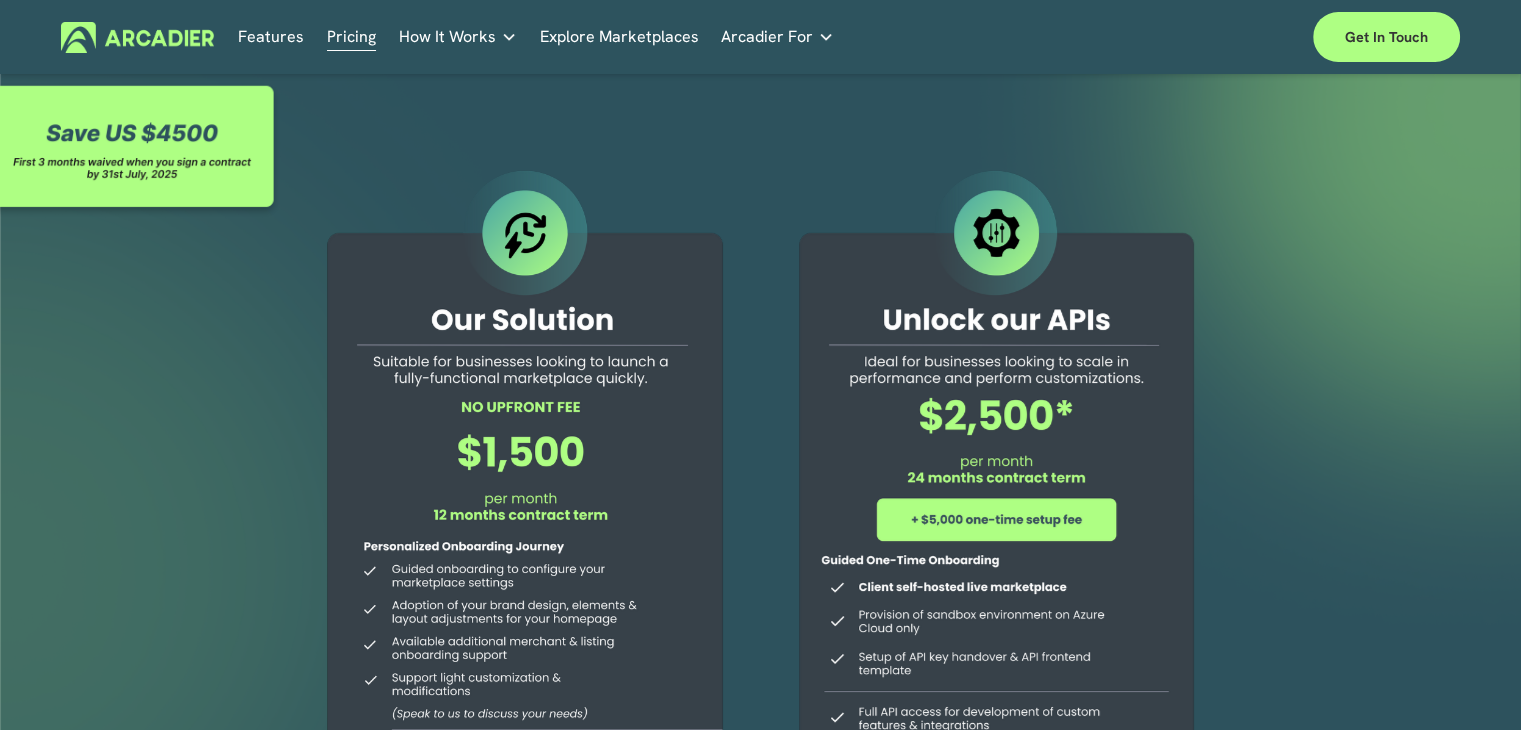 drag, startPoint x: 182, startPoint y: 510, endPoint x: 1076, endPoint y: 511, distance: 894.00055 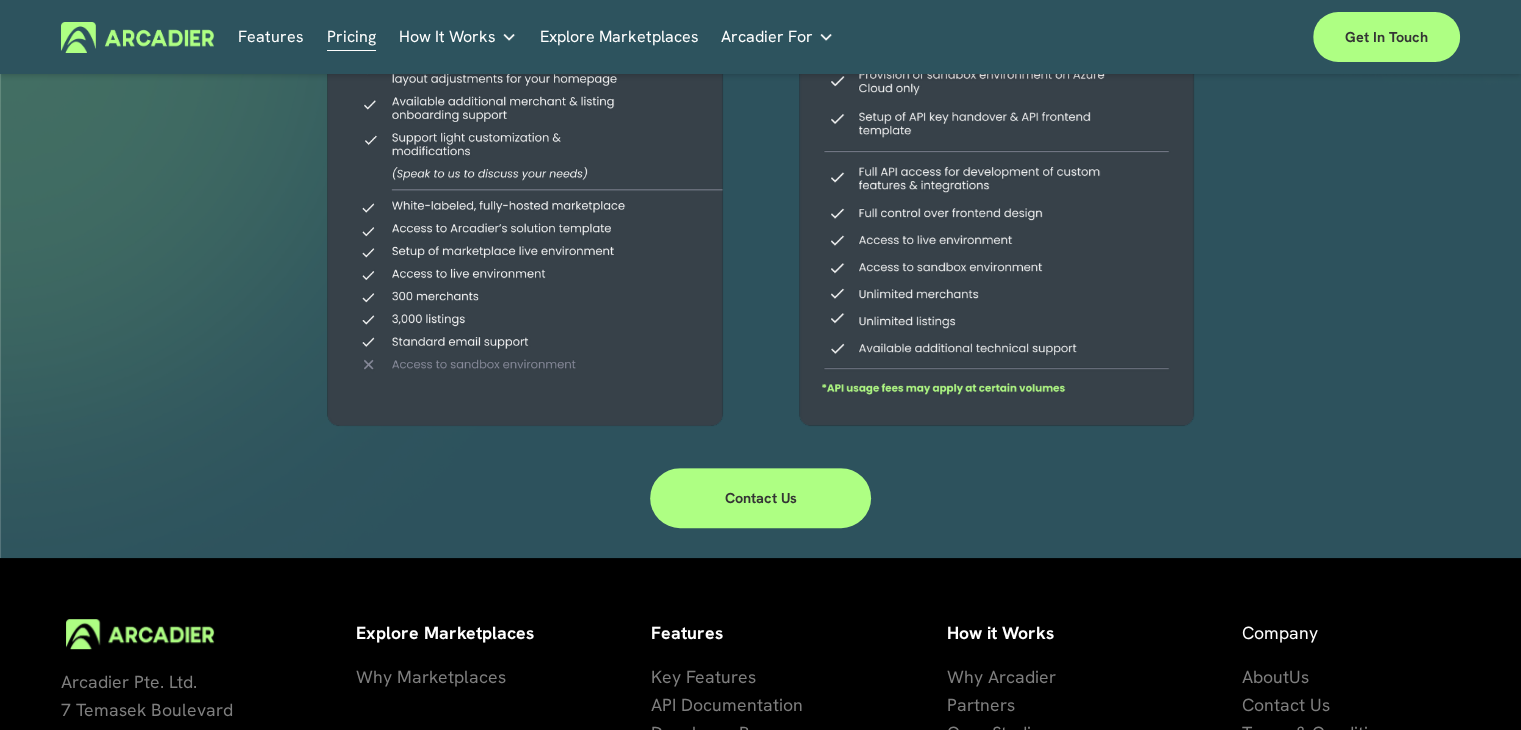 scroll, scrollTop: 700, scrollLeft: 0, axis: vertical 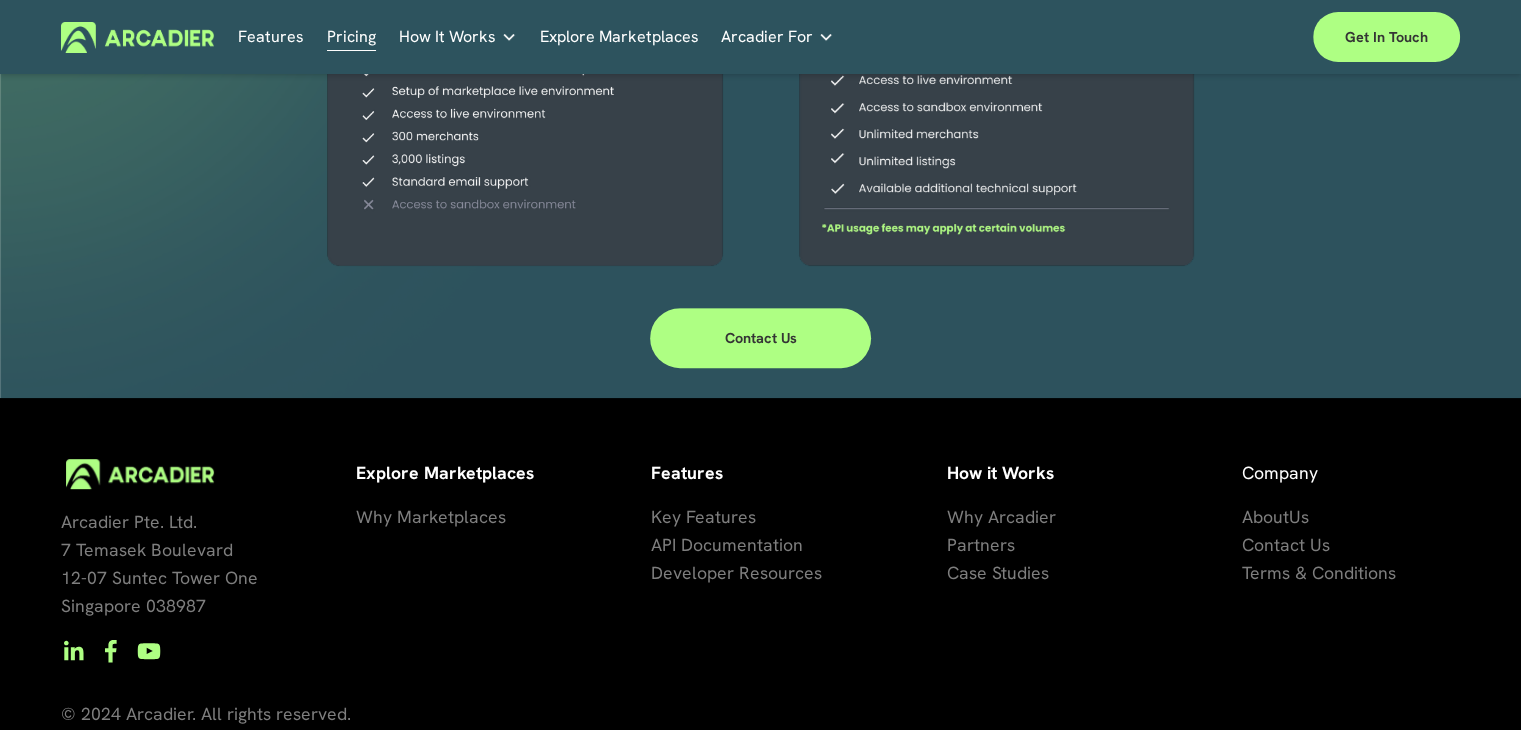 click on "Contact Us" at bounding box center [761, 338] 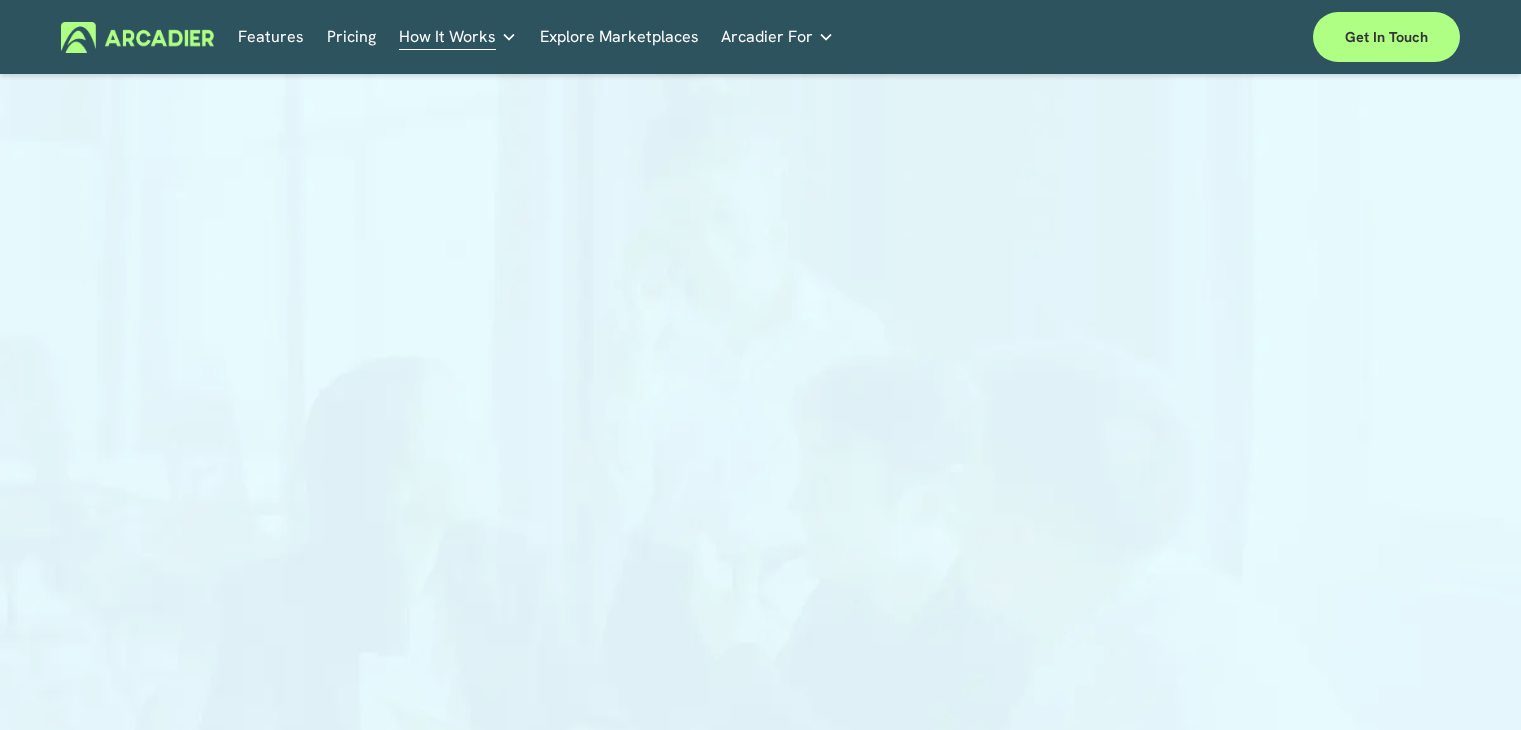 scroll, scrollTop: 0, scrollLeft: 0, axis: both 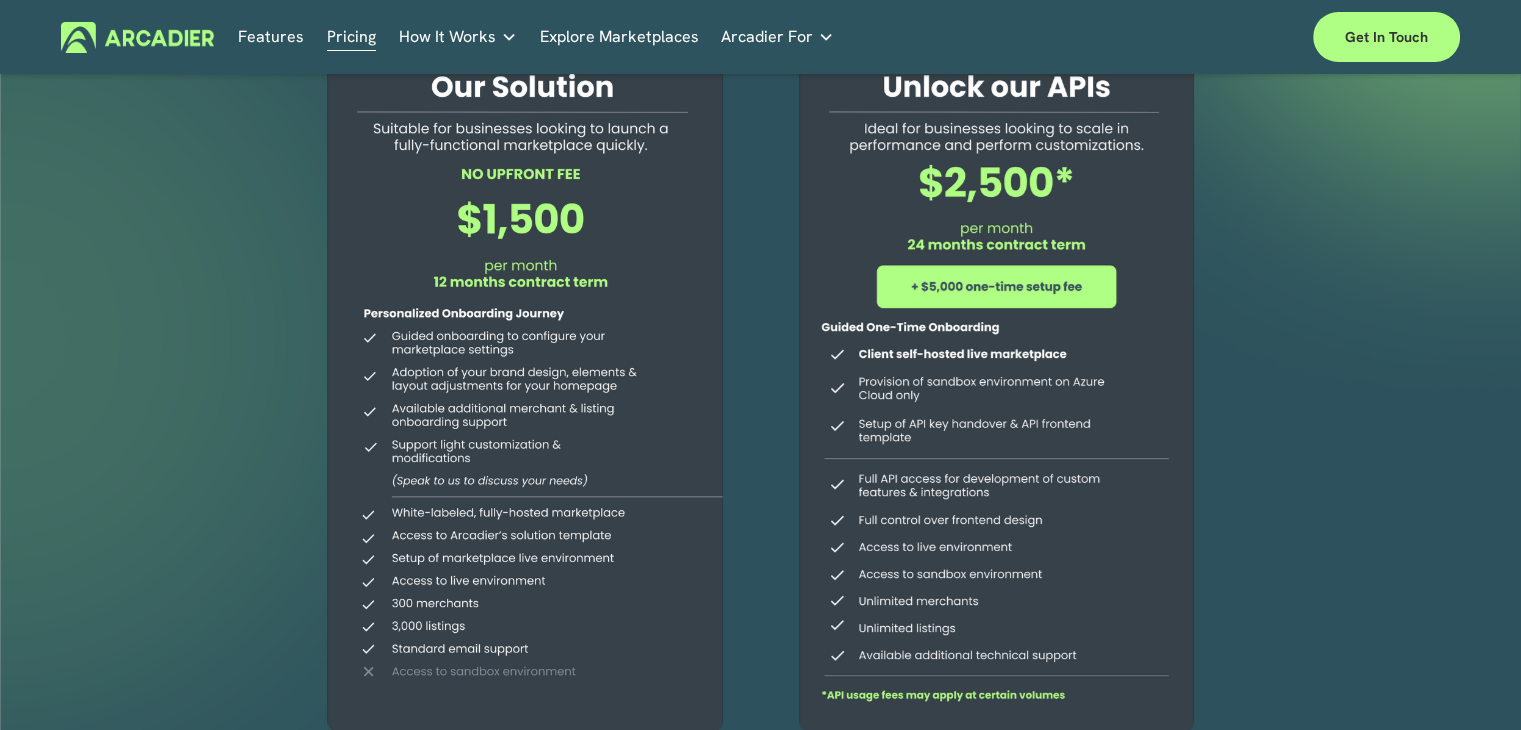 drag, startPoint x: 851, startPoint y: 343, endPoint x: 890, endPoint y: 509, distance: 170.51979 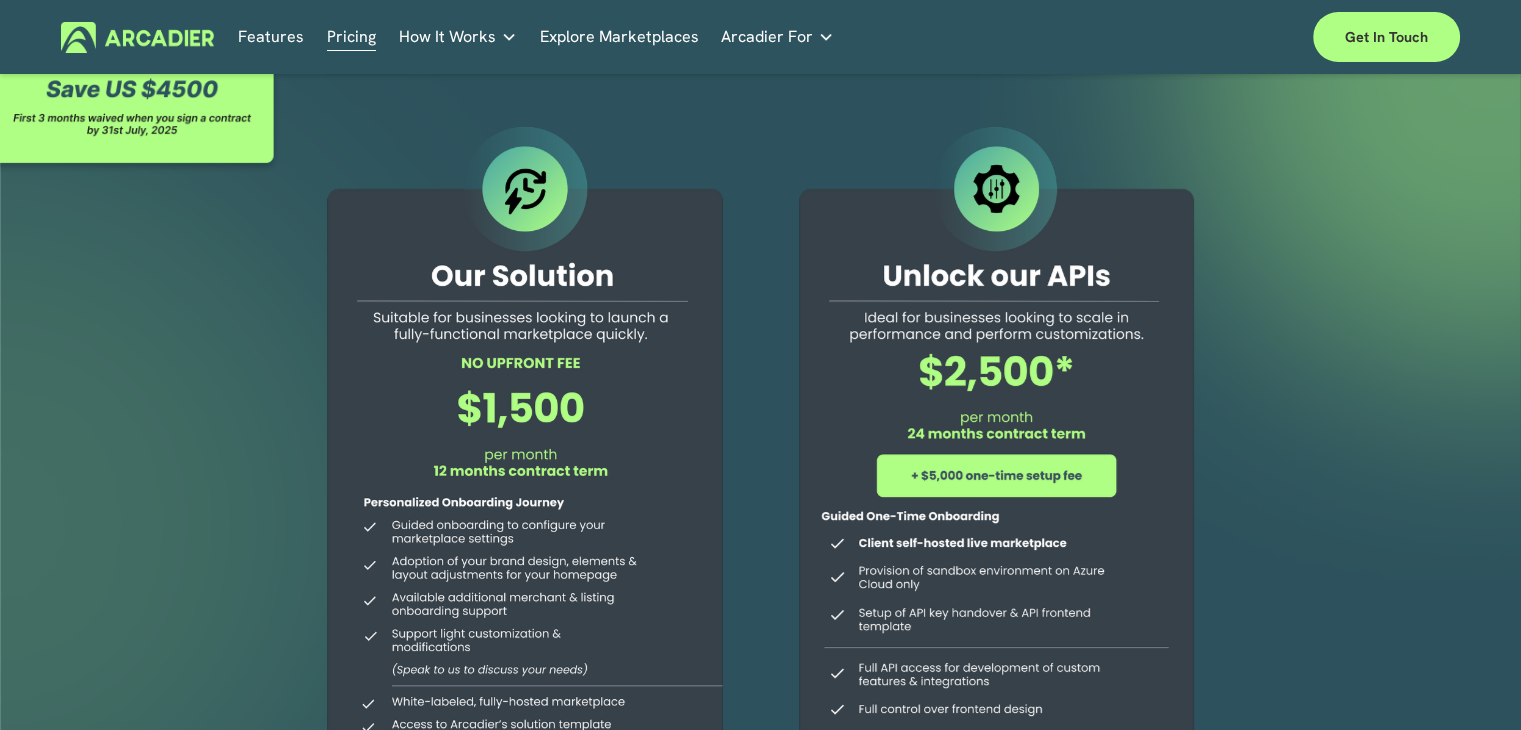 scroll, scrollTop: 0, scrollLeft: 0, axis: both 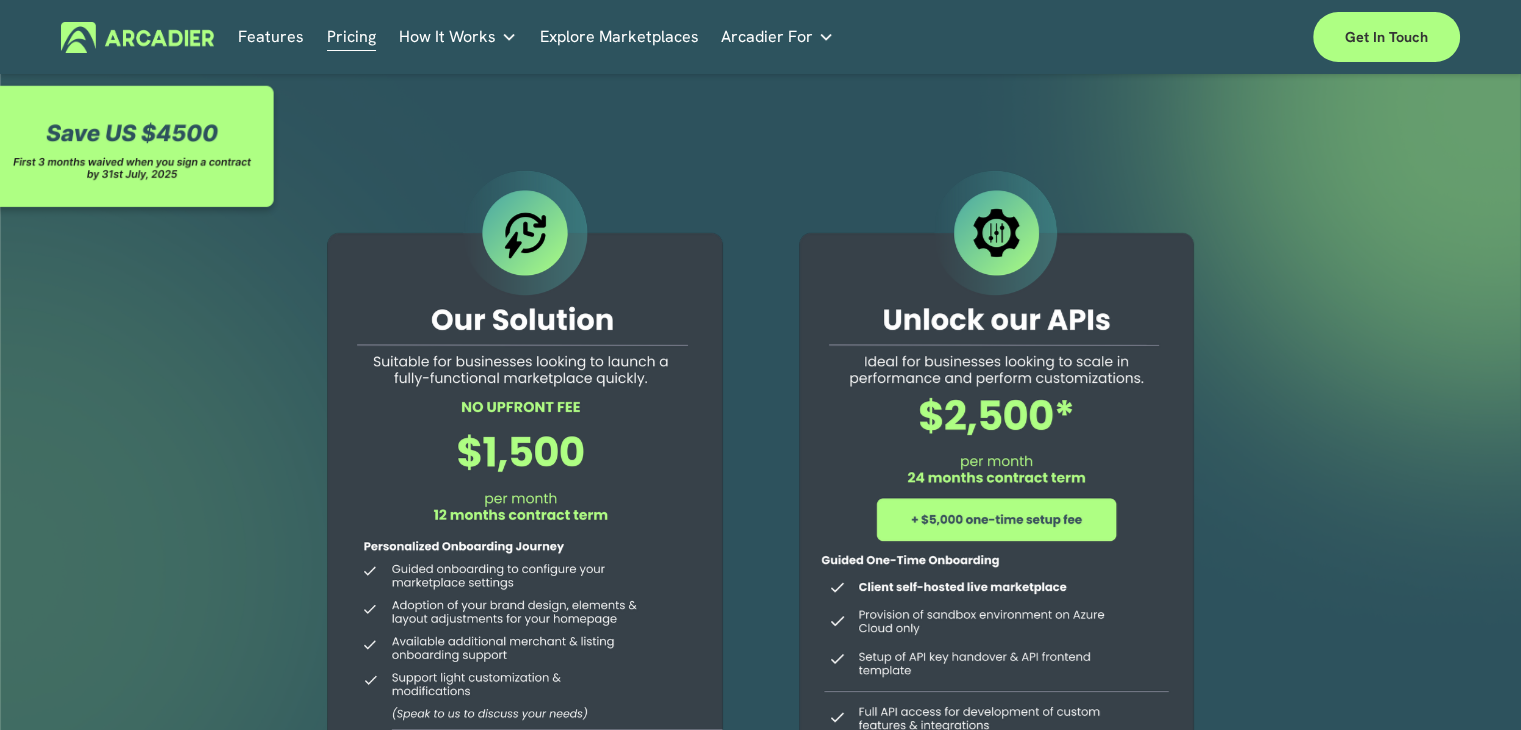 click at bounding box center [996, 571] 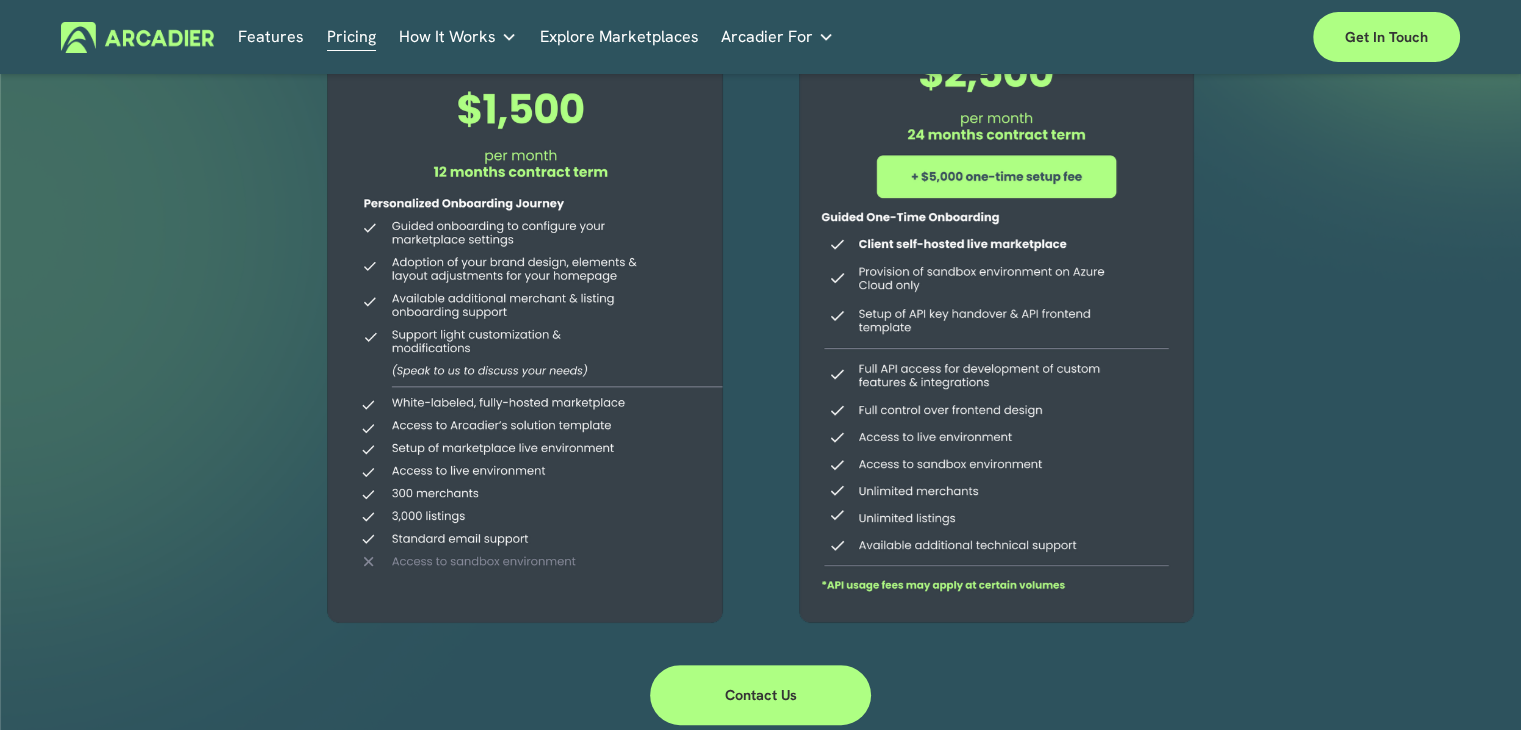 scroll, scrollTop: 466, scrollLeft: 0, axis: vertical 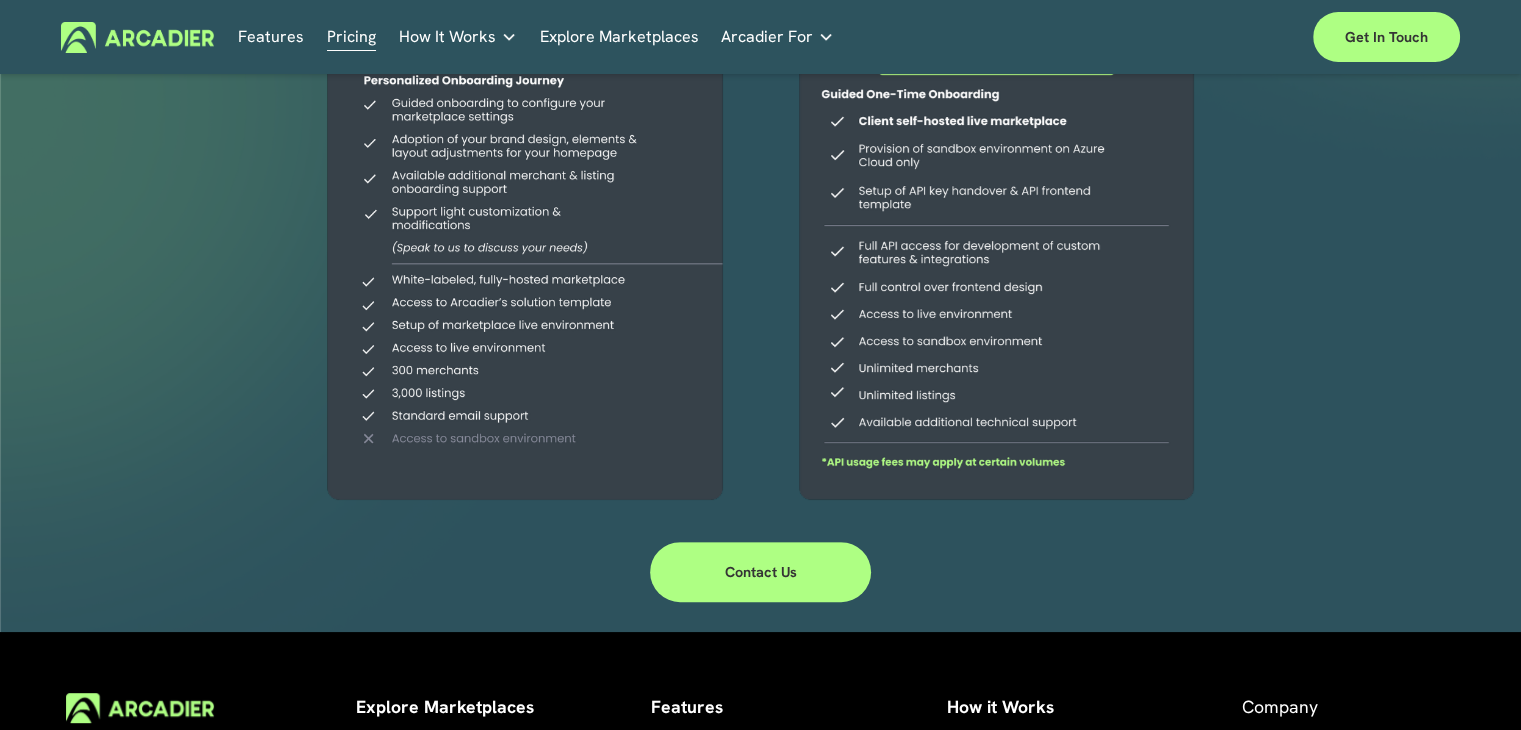 click at bounding box center (996, 105) 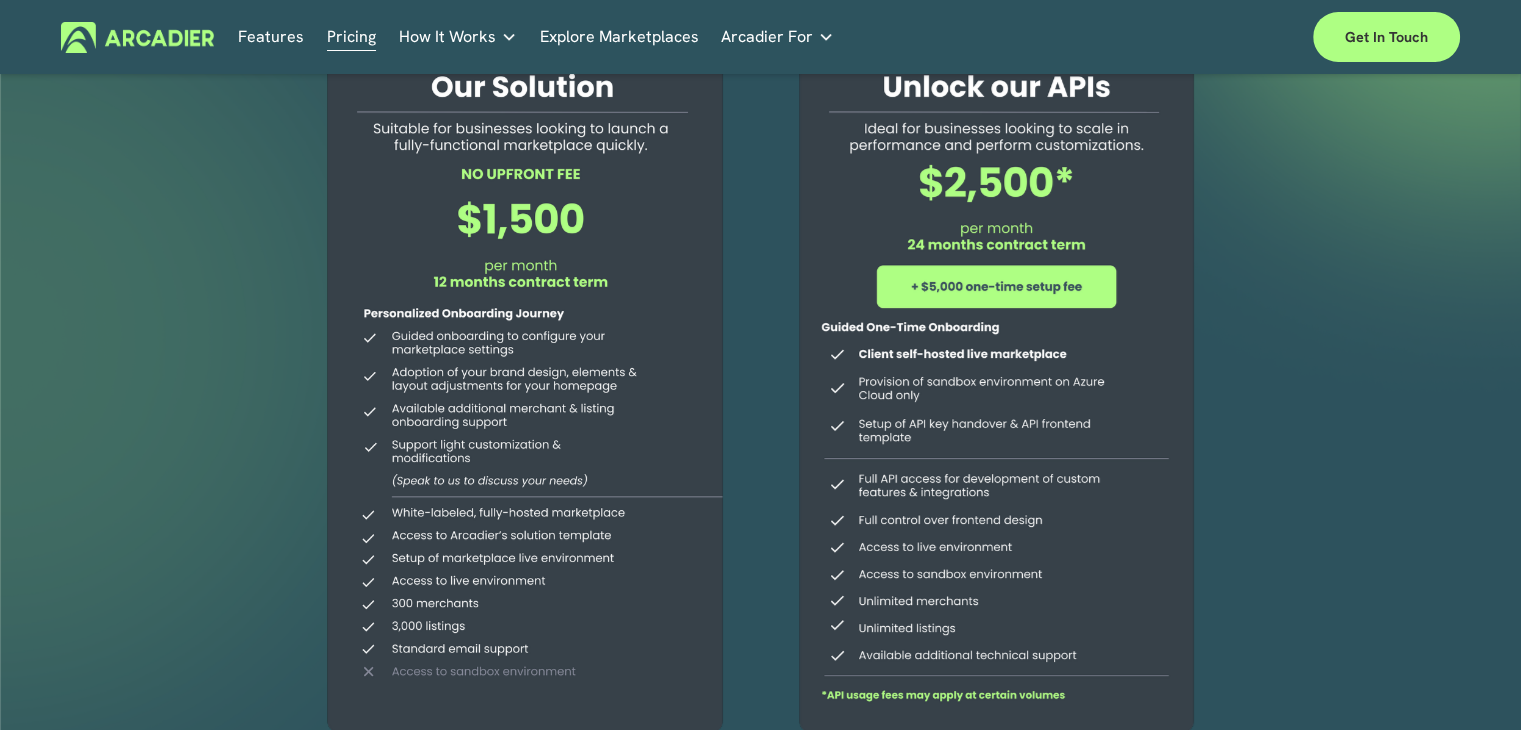 scroll, scrollTop: 0, scrollLeft: 0, axis: both 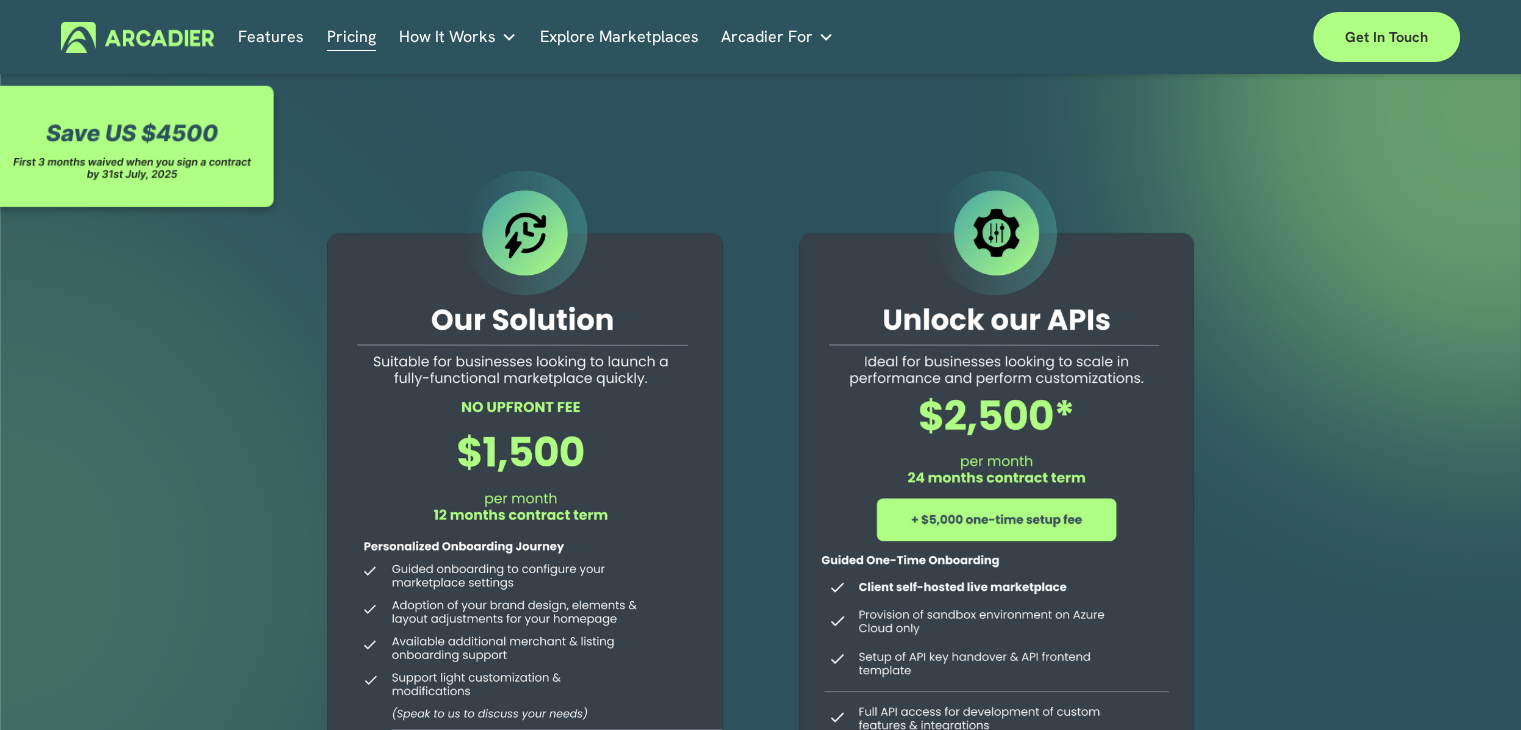 click at bounding box center [996, 571] 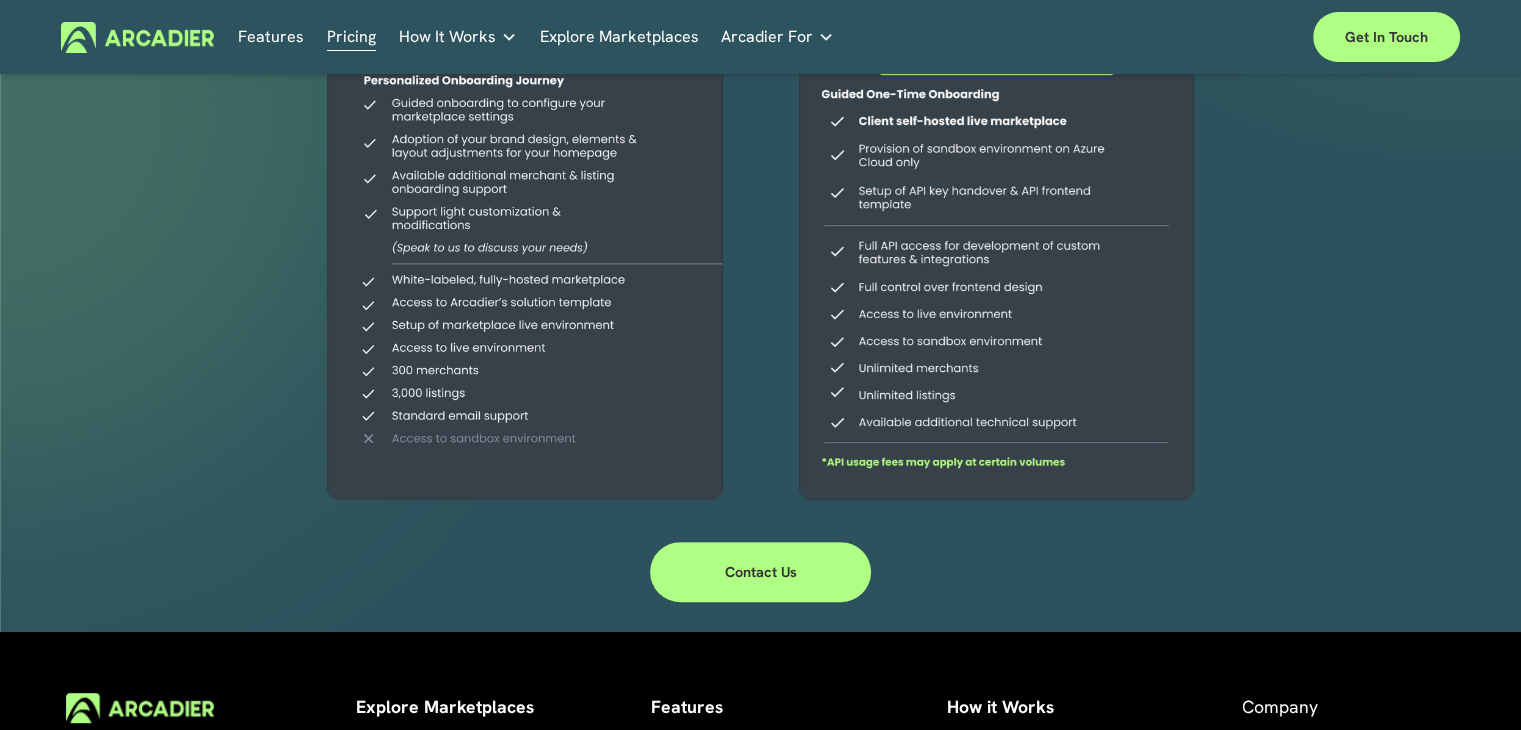 scroll, scrollTop: 0, scrollLeft: 0, axis: both 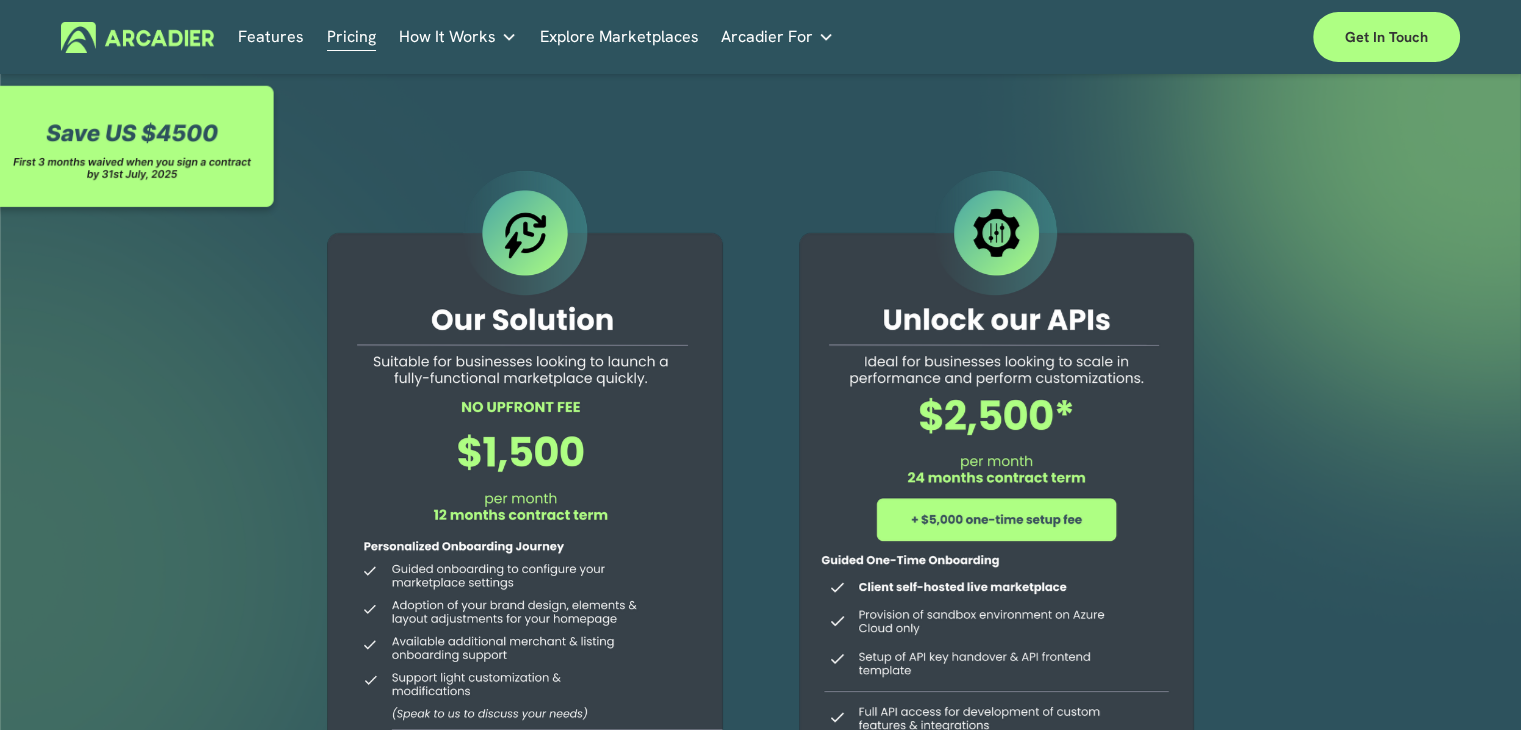 click at bounding box center [996, 571] 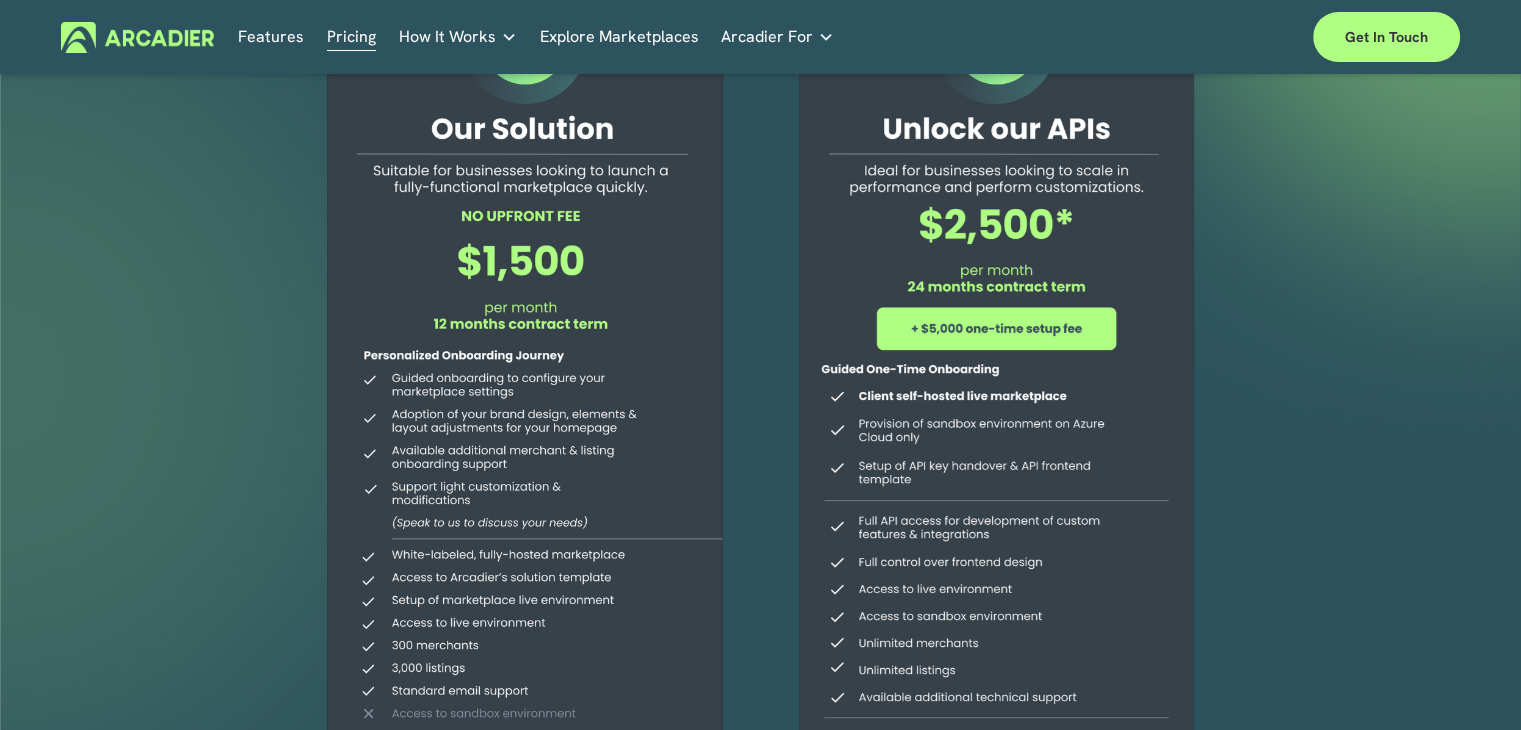 scroll, scrollTop: 233, scrollLeft: 0, axis: vertical 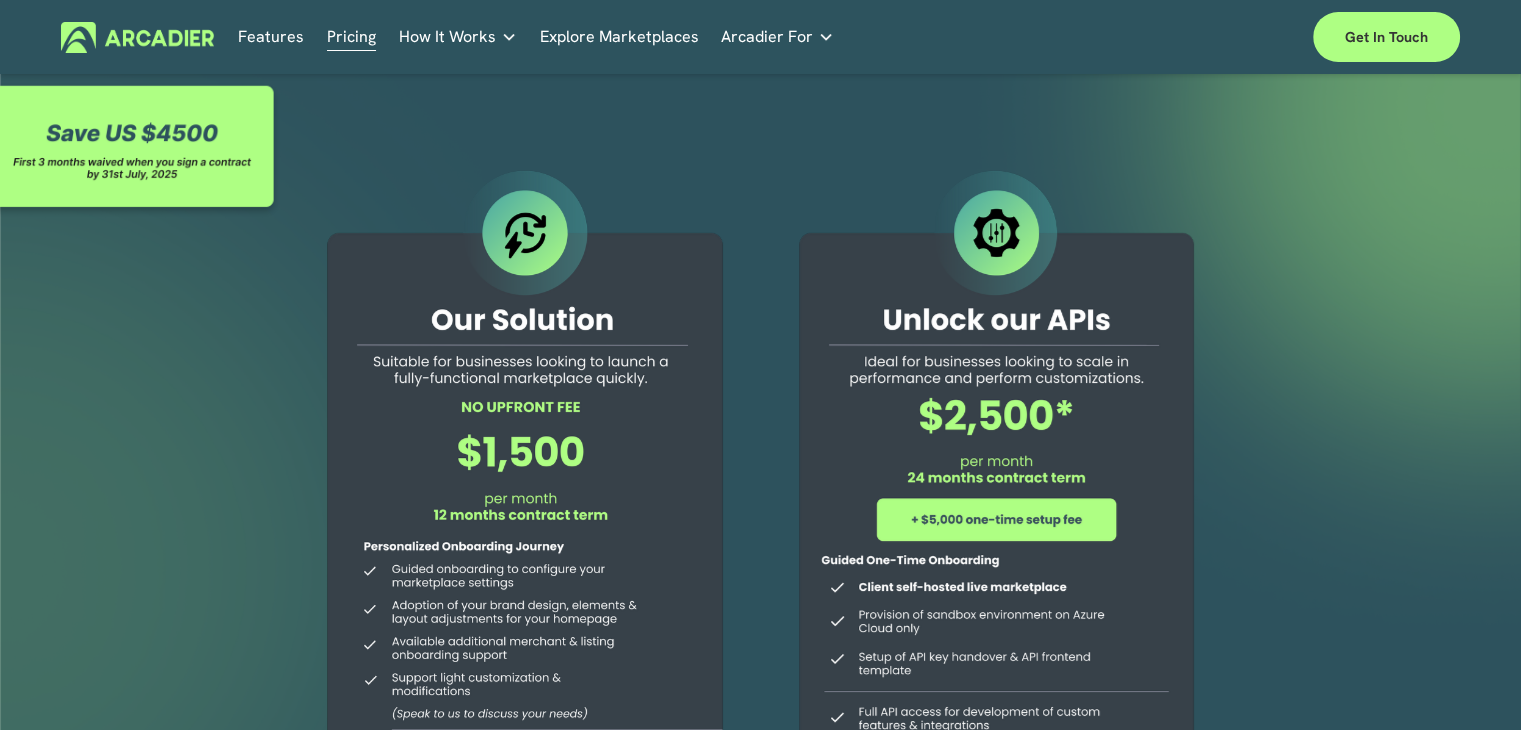 click on "Features" at bounding box center [271, 37] 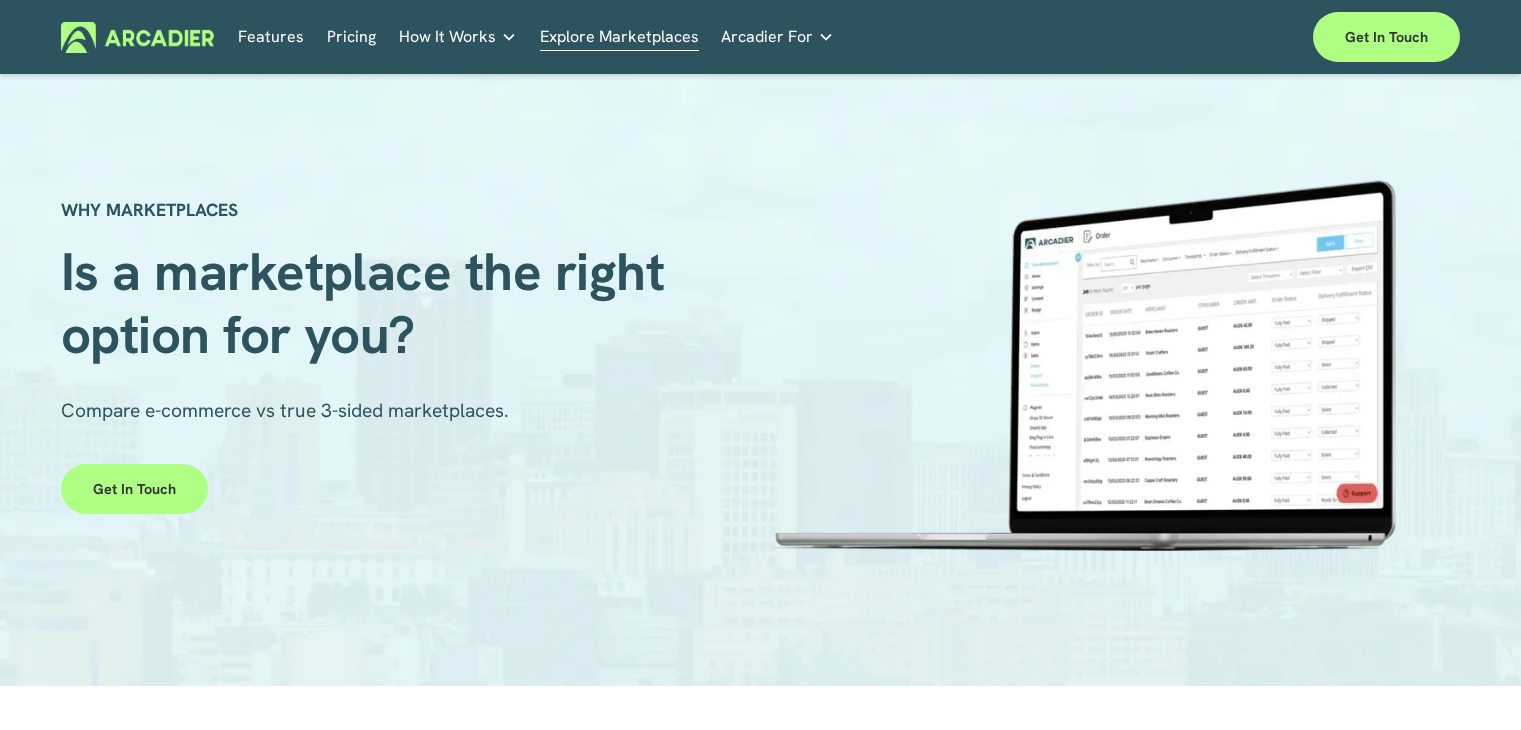 scroll, scrollTop: 0, scrollLeft: 0, axis: both 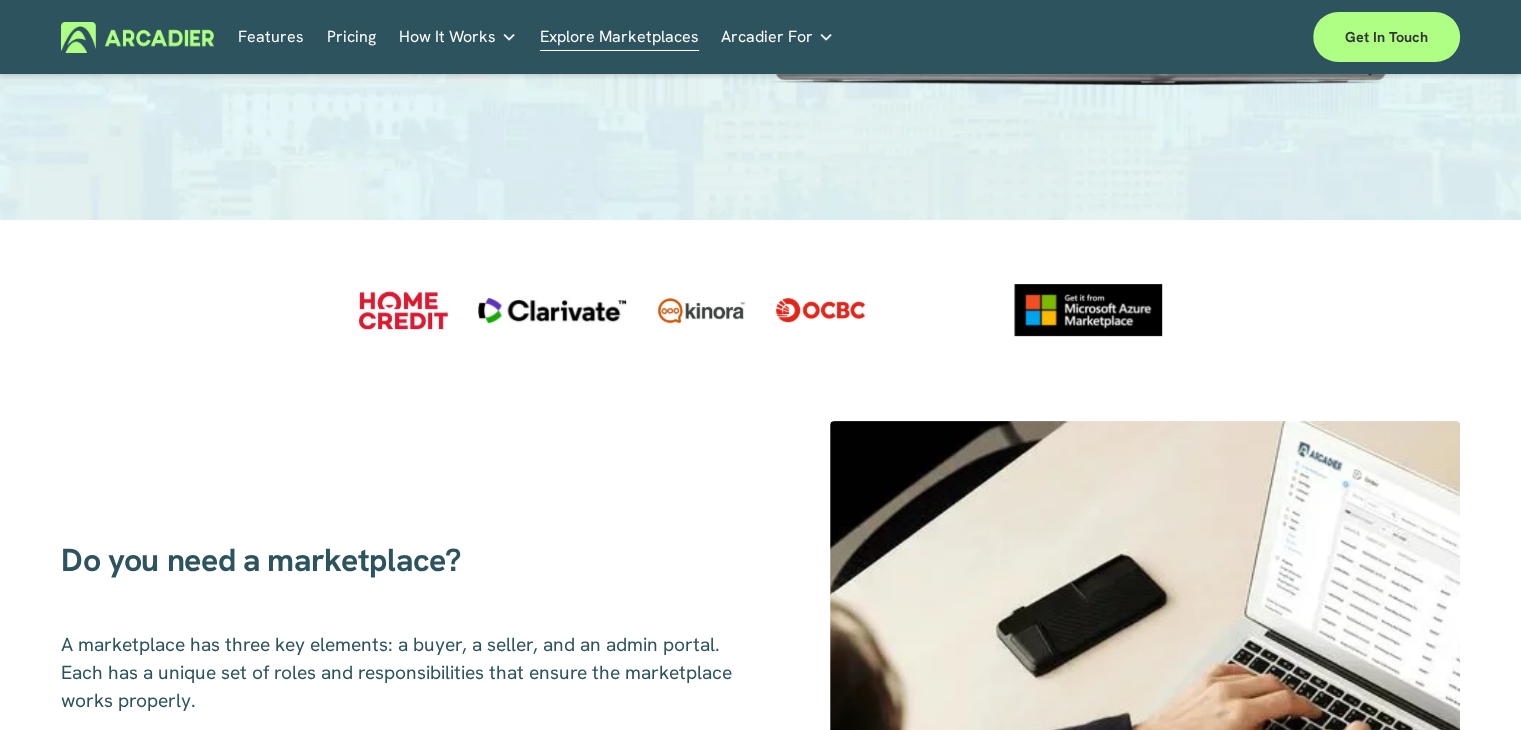 click on "Pricing" at bounding box center (351, 37) 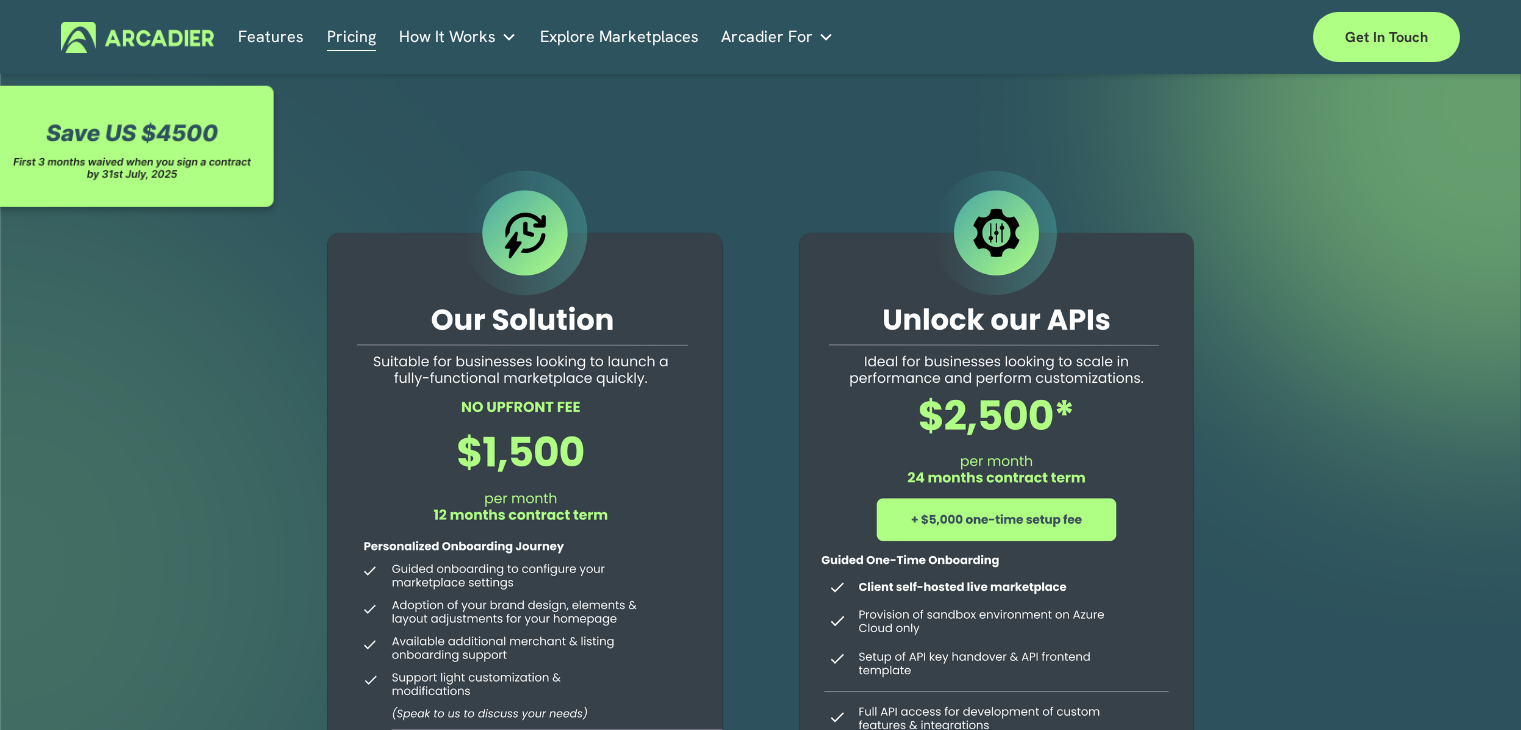 scroll, scrollTop: 292, scrollLeft: 0, axis: vertical 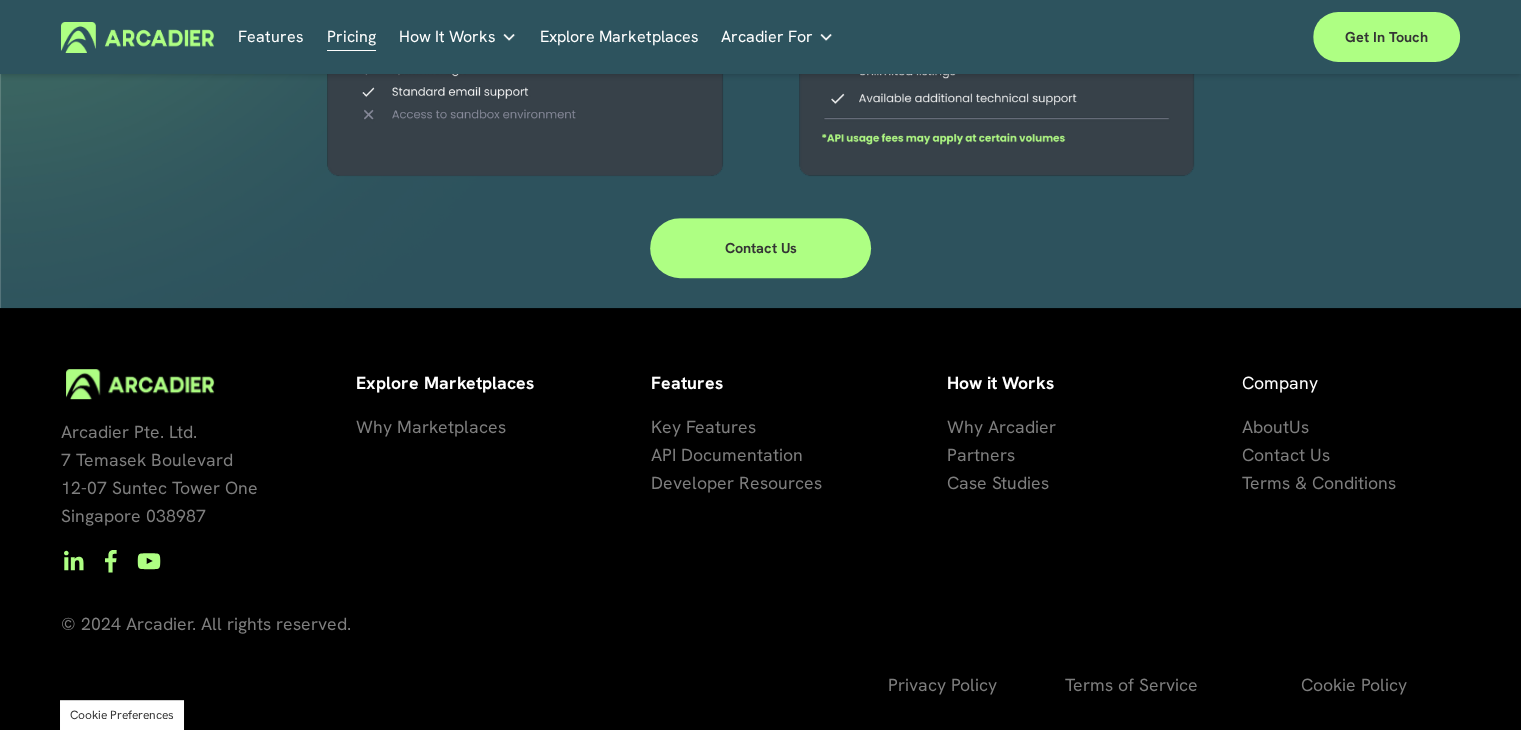 click on "Key Features" at bounding box center [703, 426] 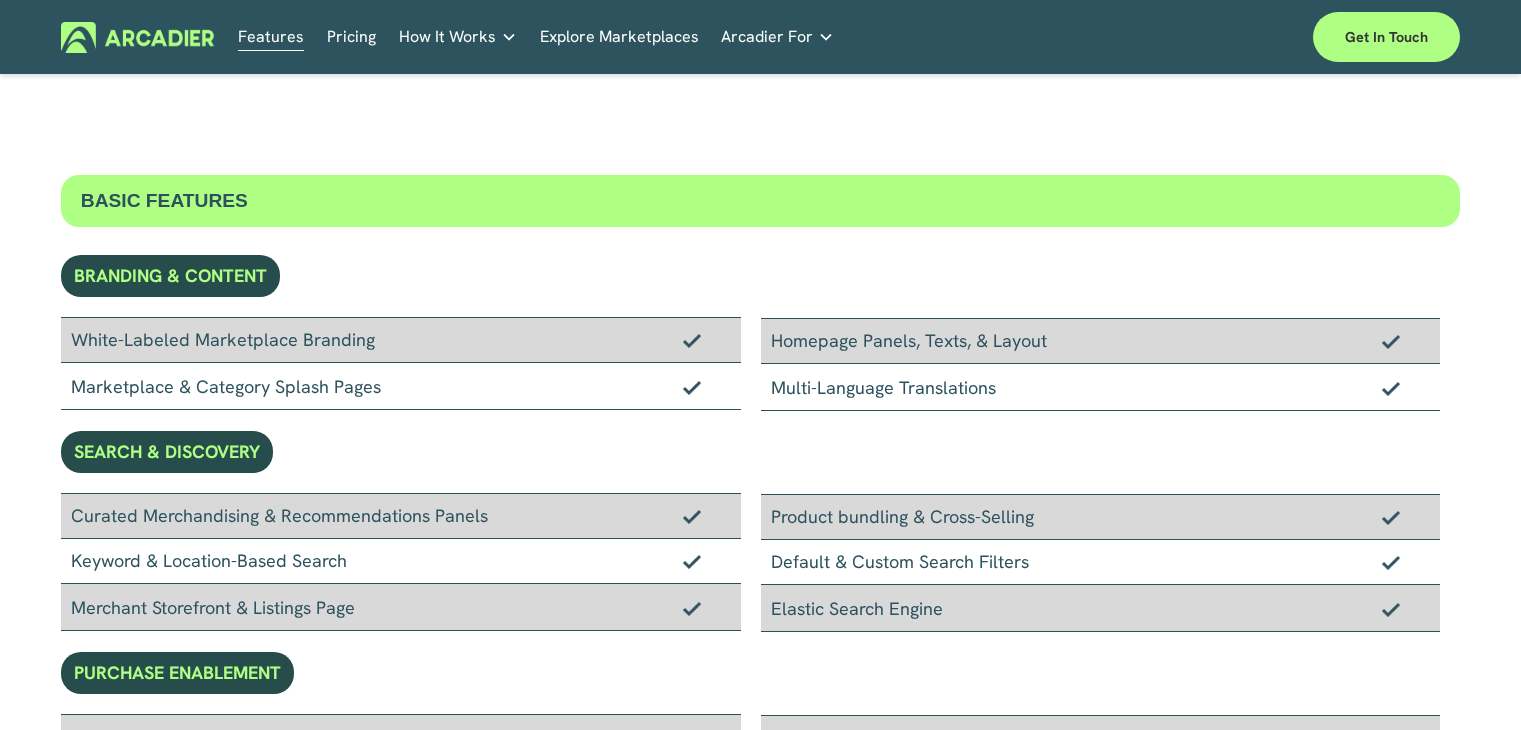 scroll, scrollTop: 1252, scrollLeft: 0, axis: vertical 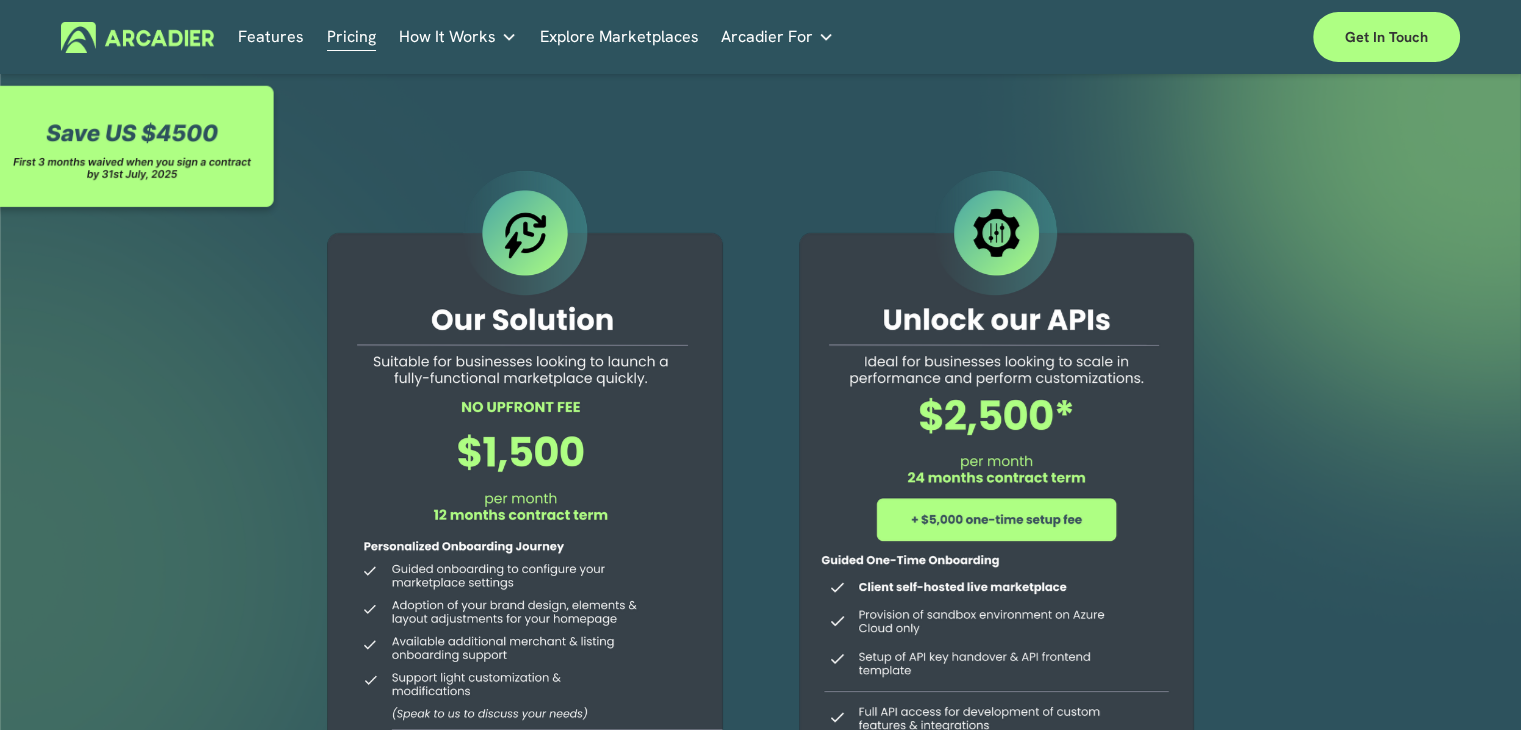 click on "Arcadier For" at bounding box center [767, 37] 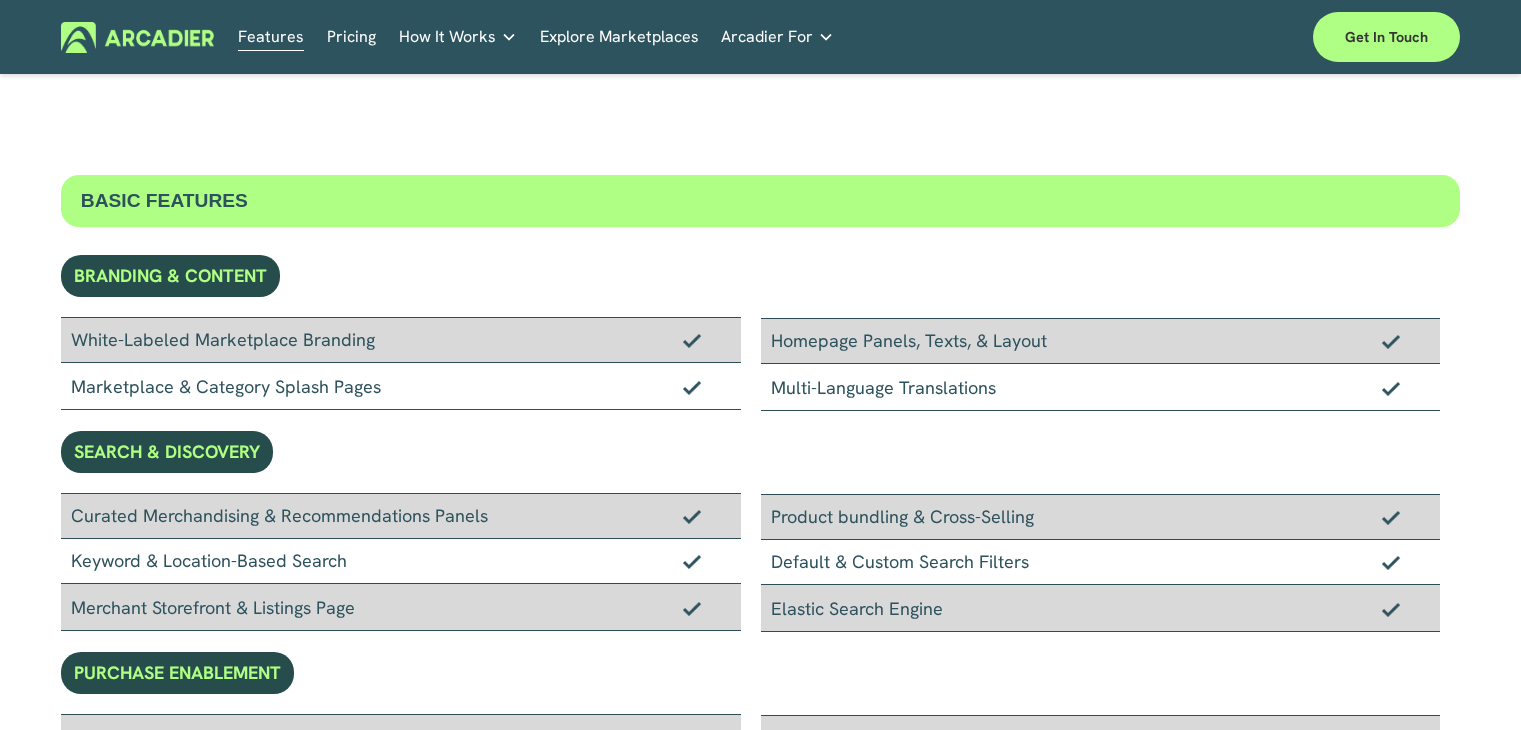 scroll, scrollTop: 170, scrollLeft: 0, axis: vertical 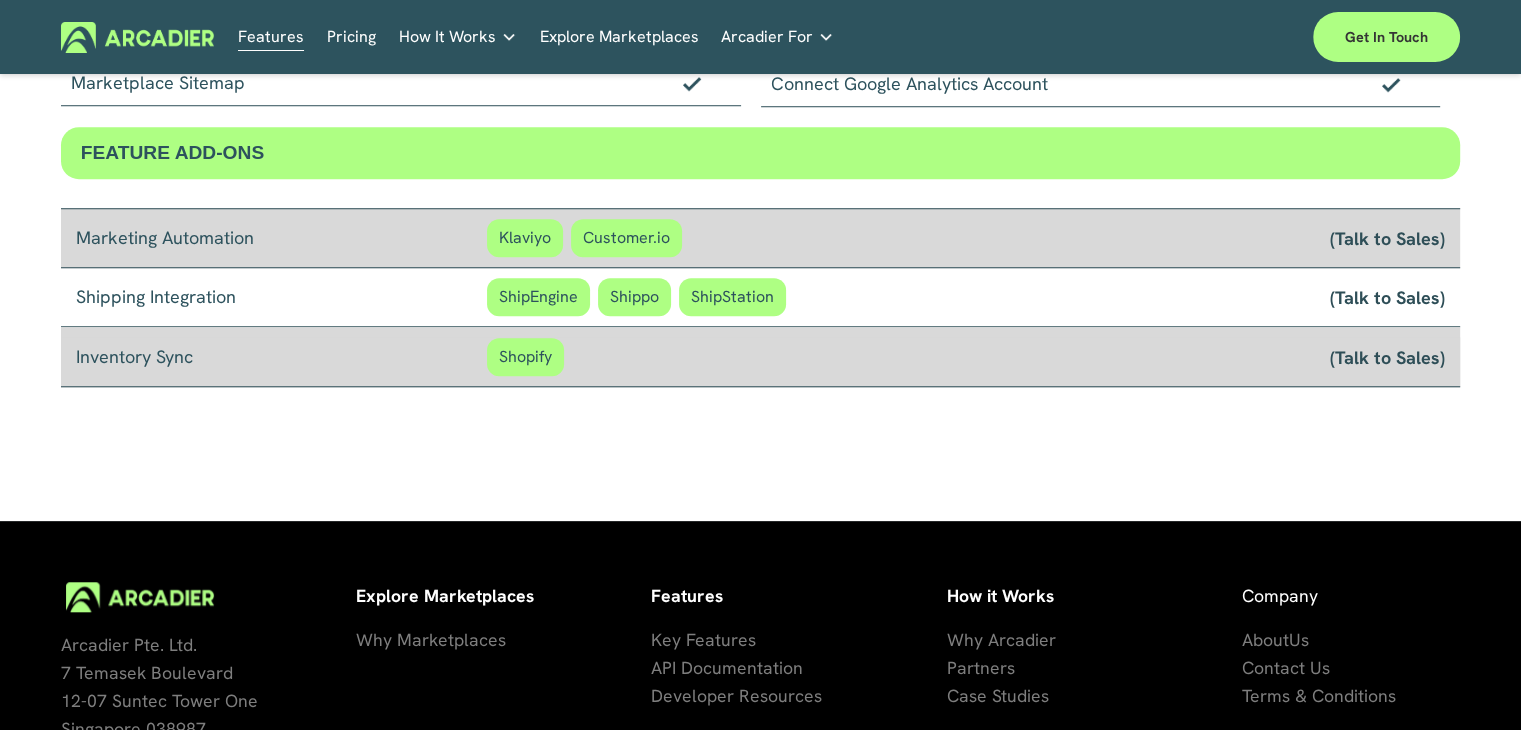 click on "Shippo" at bounding box center [634, 297] 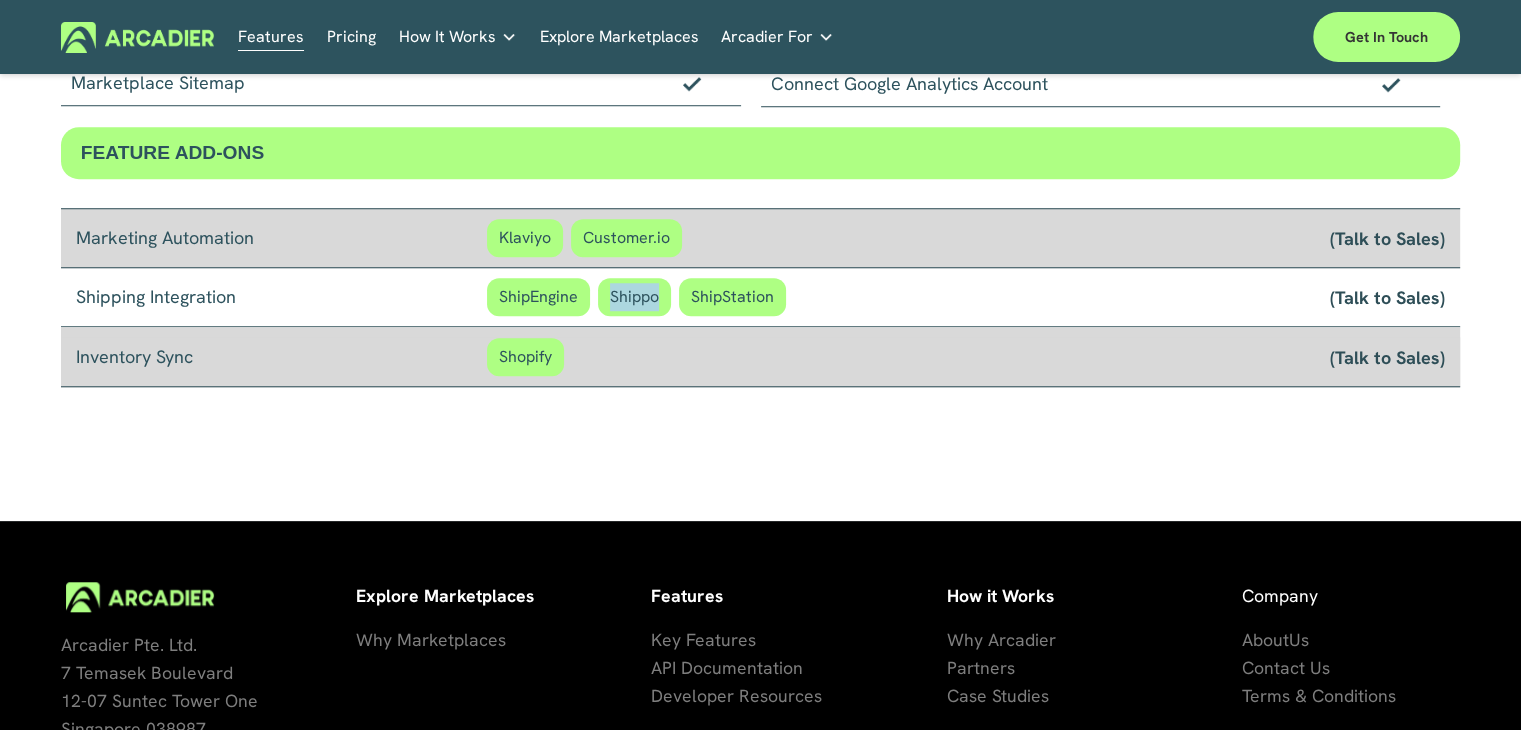 click on "Shippo" at bounding box center (634, 297) 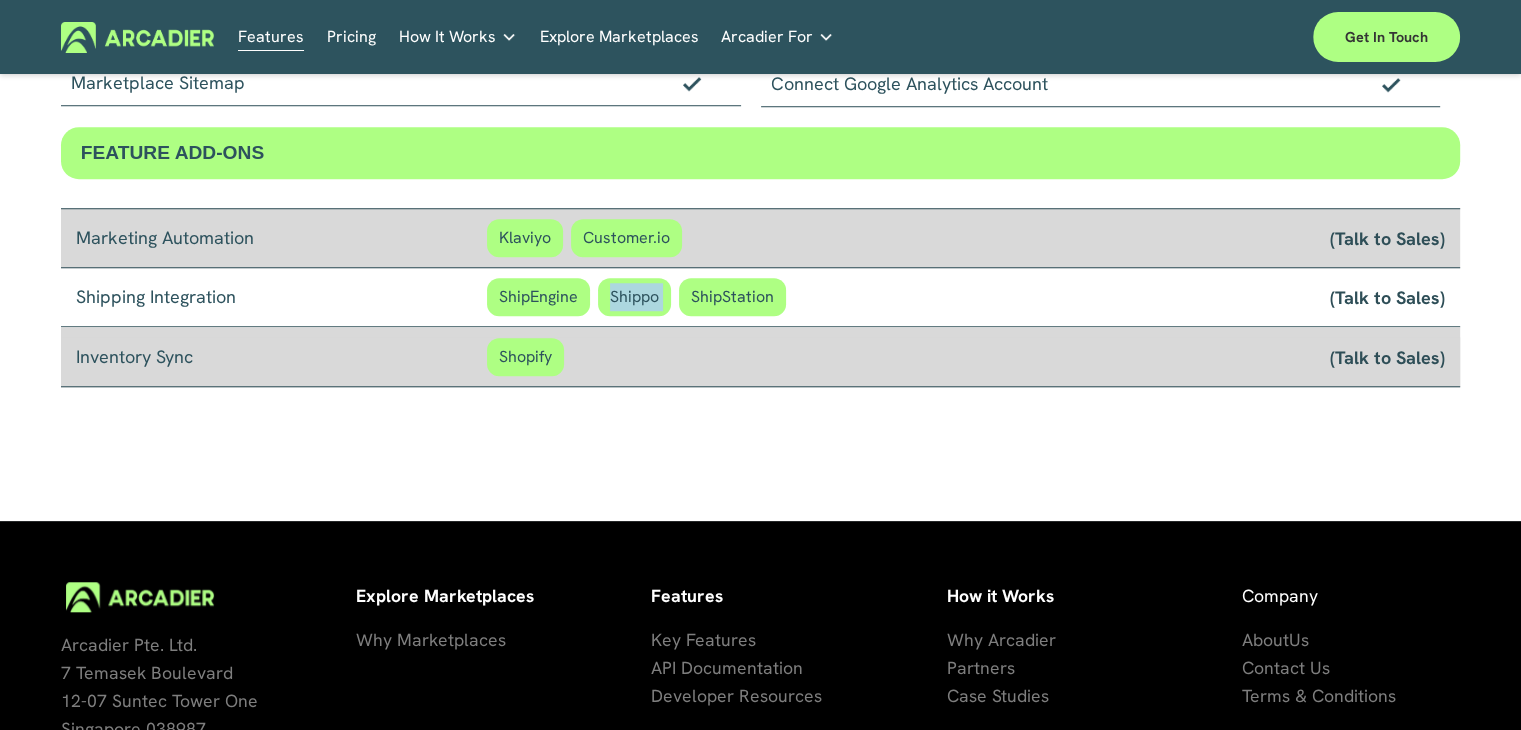 click on "Shippo" at bounding box center (634, 297) 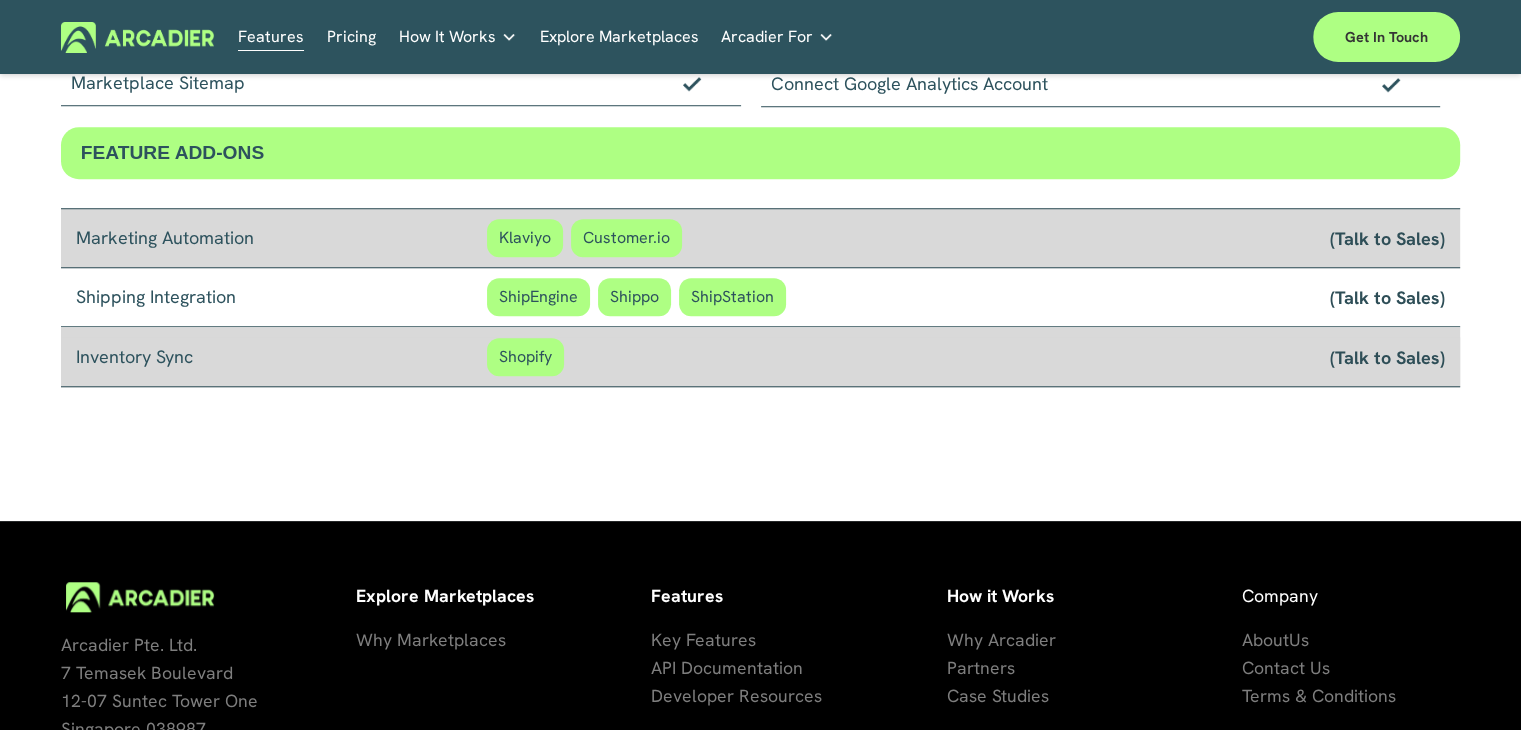 click on "ShipStation" at bounding box center [732, 297] 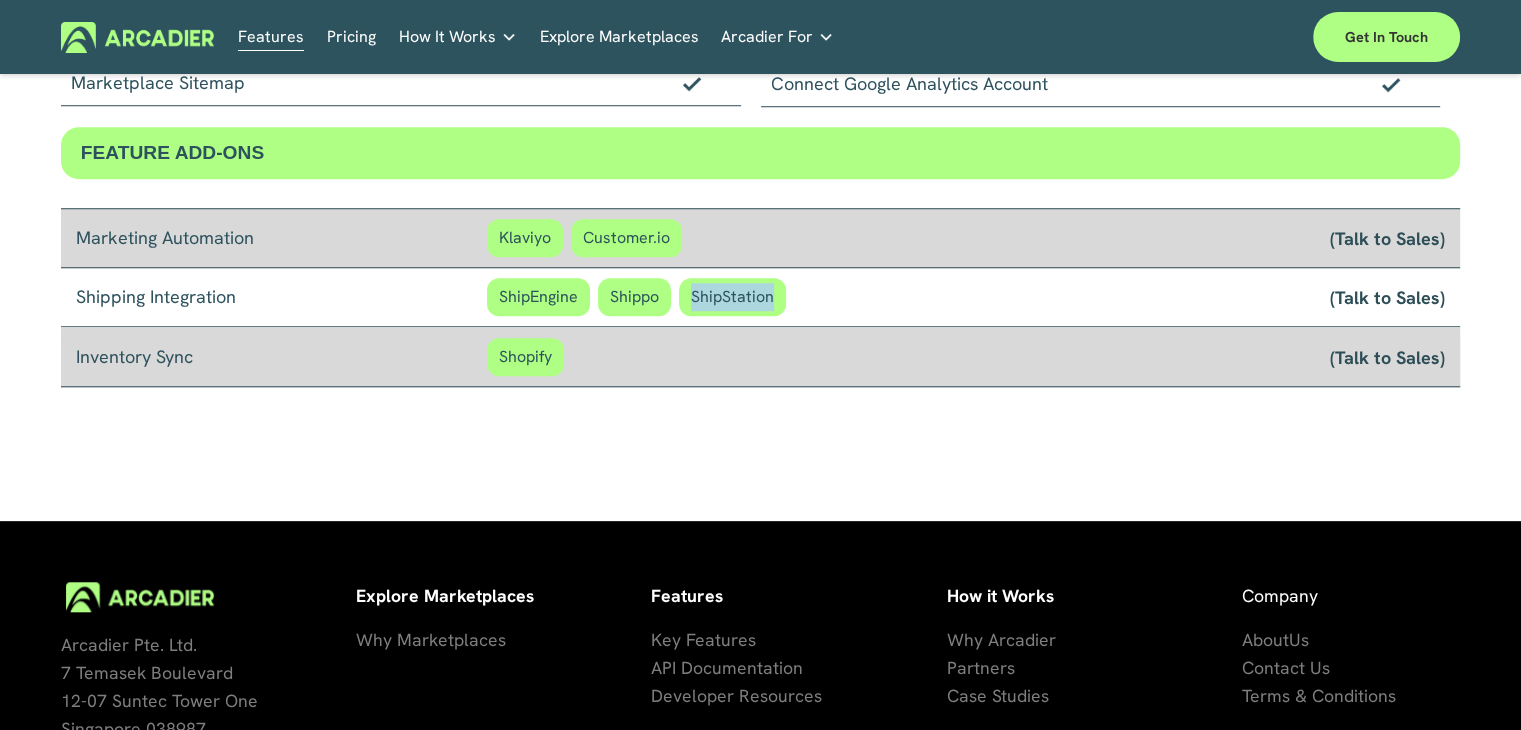 click on "ShipStation" at bounding box center (732, 297) 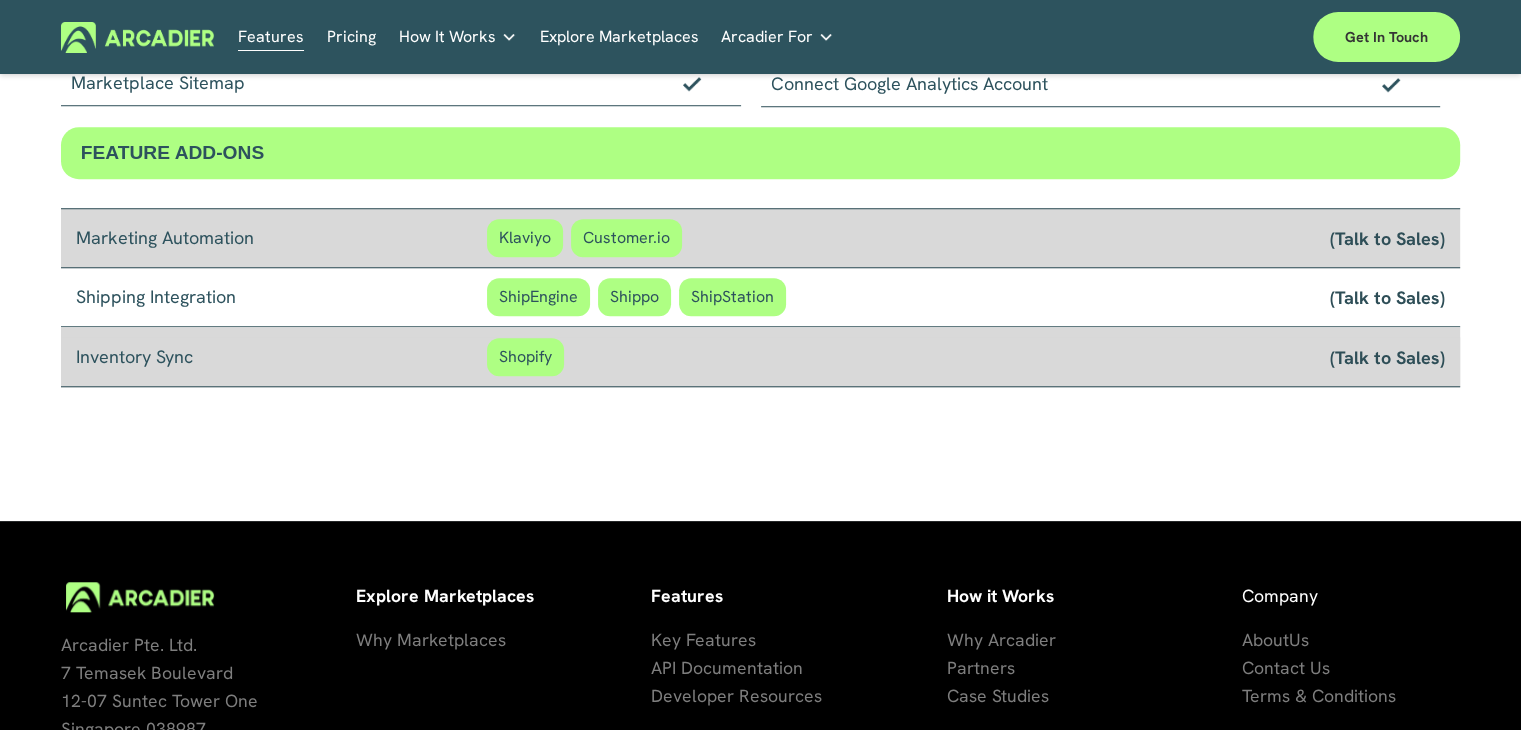 click on "Shipping Integration" at bounding box center (281, 297) 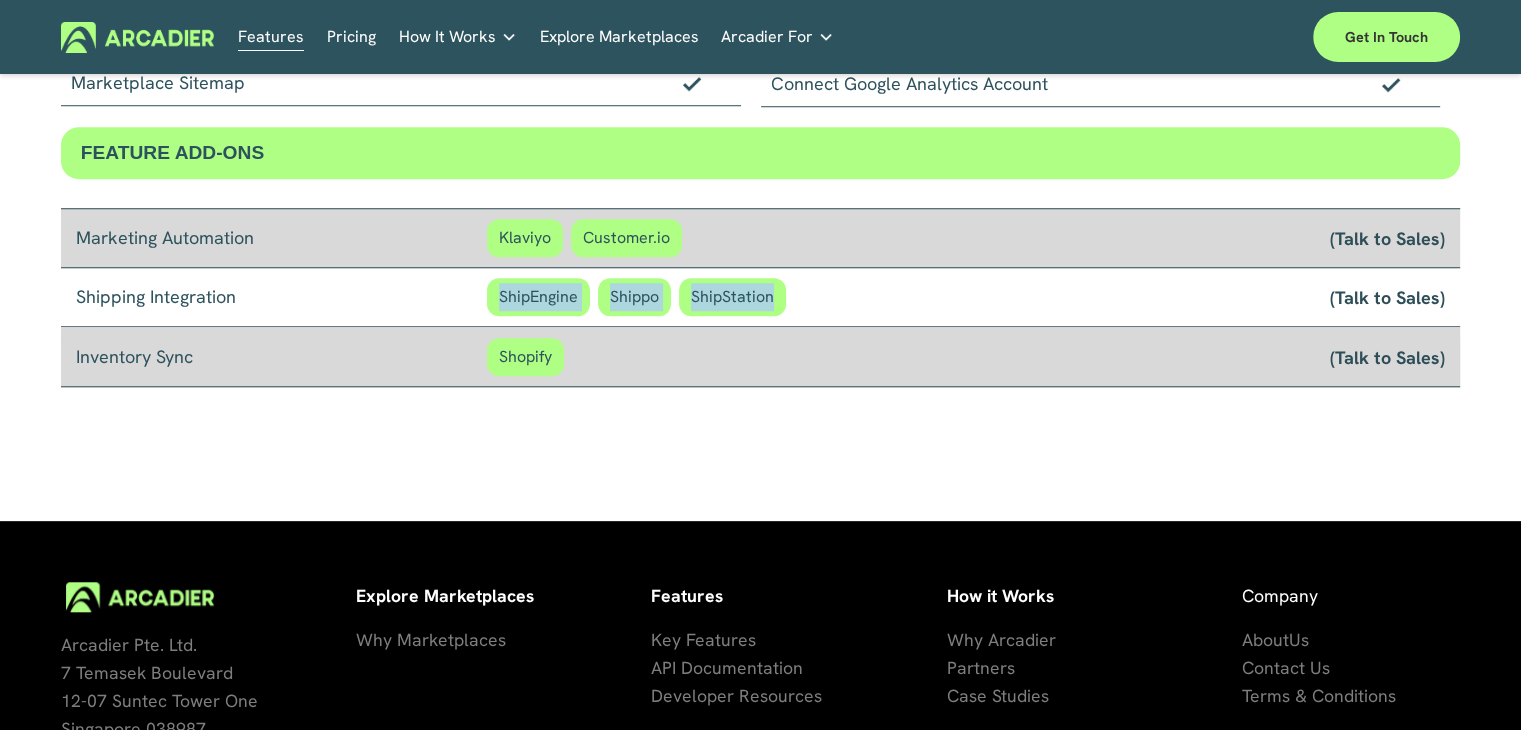 drag, startPoint x: 392, startPoint y: 288, endPoint x: 1041, endPoint y: 291, distance: 649.00696 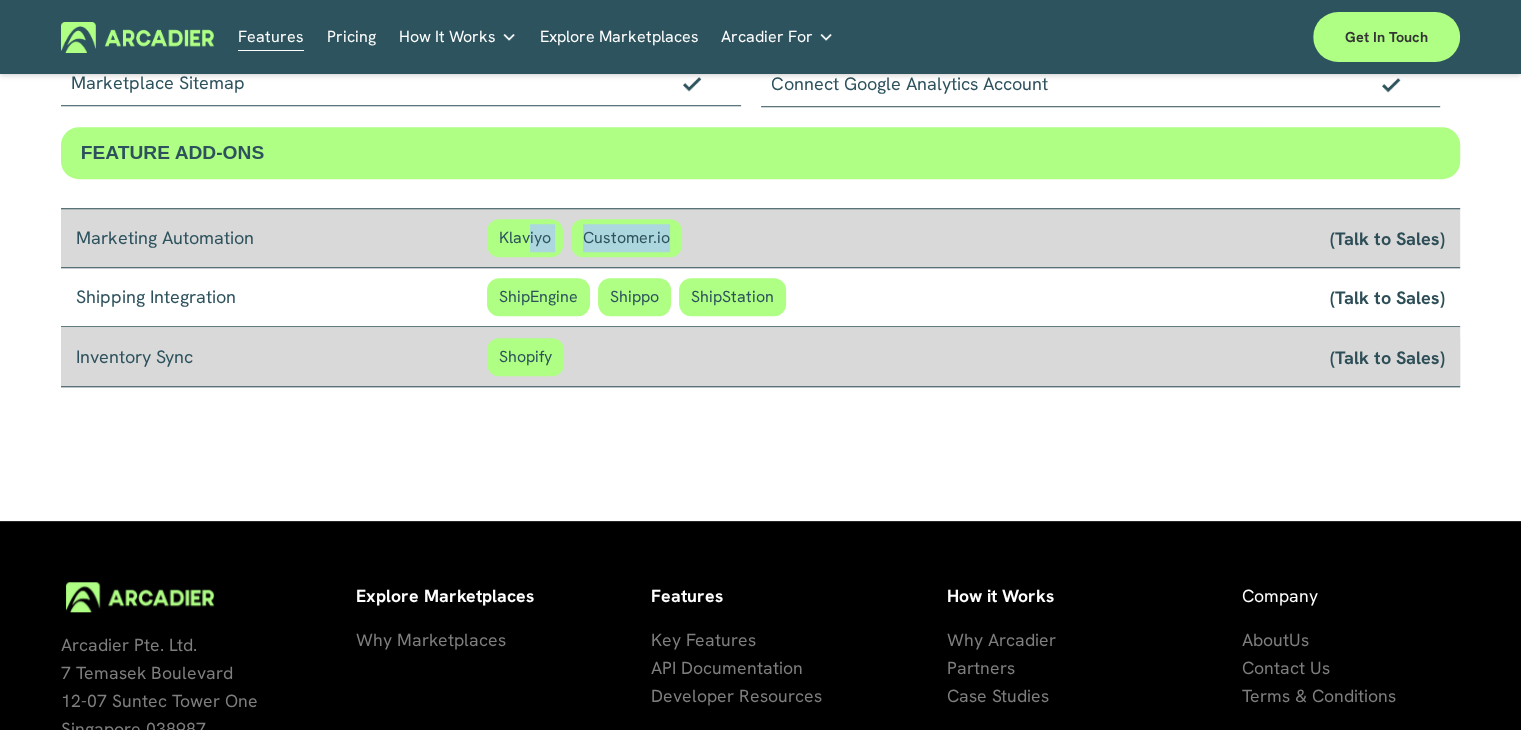 drag, startPoint x: 623, startPoint y: 235, endPoint x: 528, endPoint y: 246, distance: 95.63472 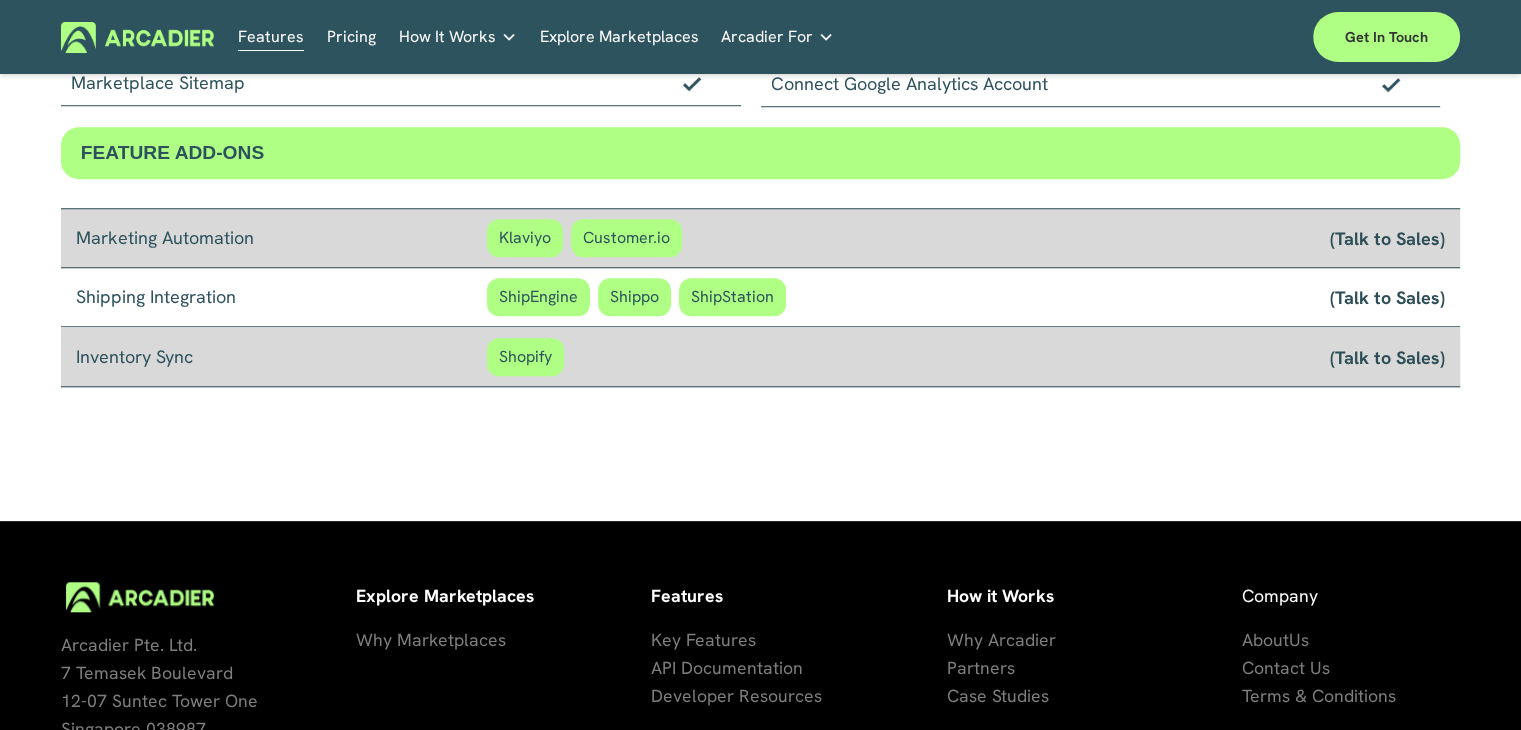 click on "Klaviyo" at bounding box center [525, 238] 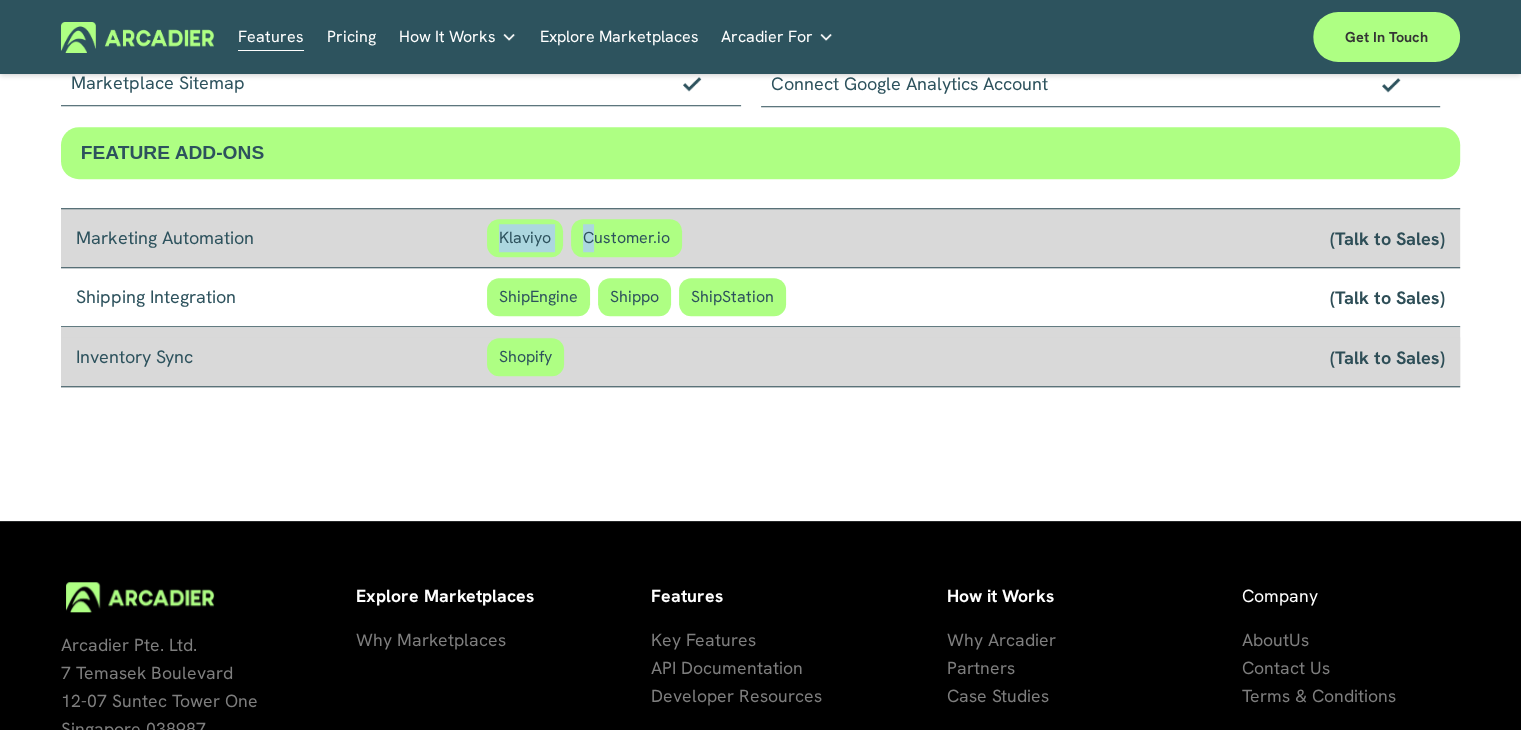 drag, startPoint x: 501, startPoint y: 233, endPoint x: 596, endPoint y: 233, distance: 95 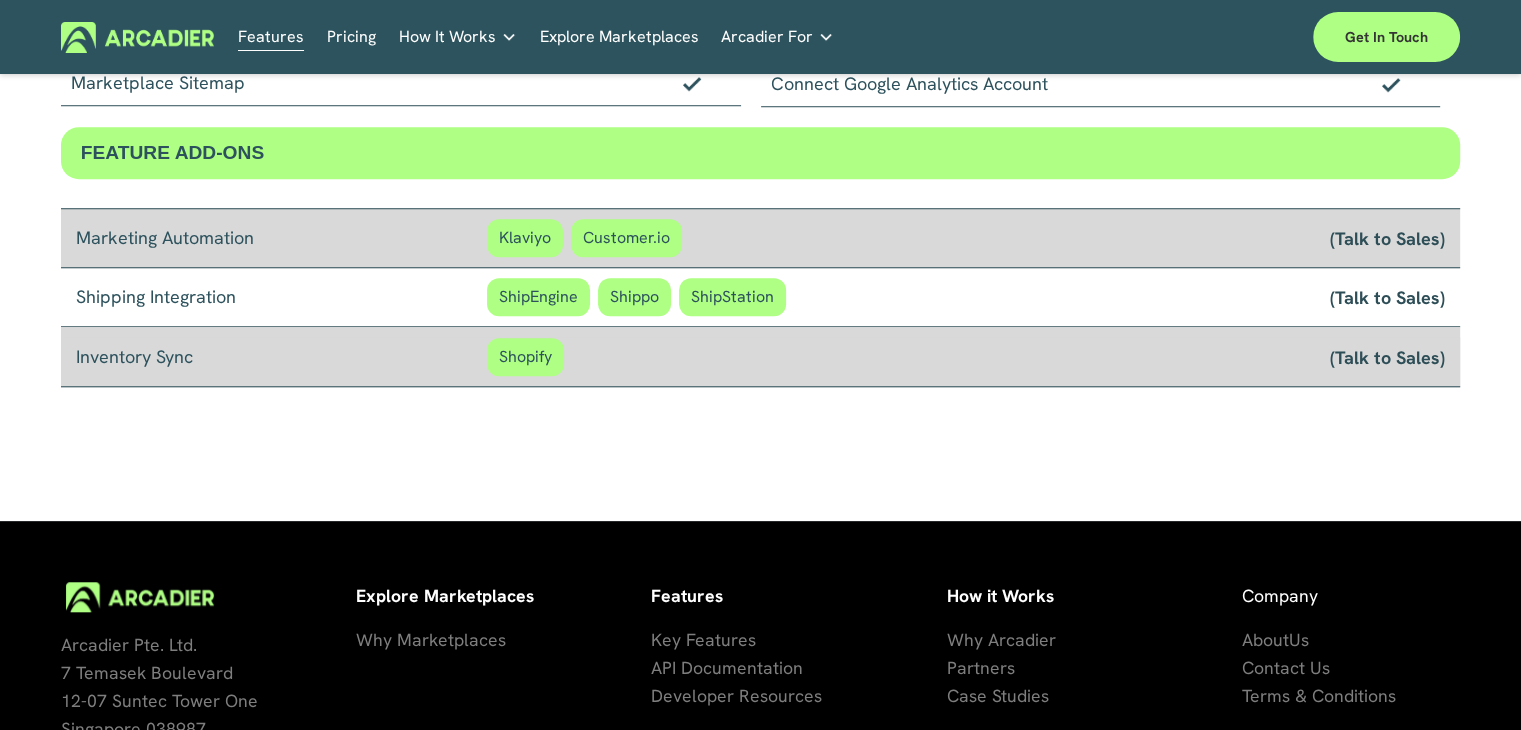 click on "Customer.io" at bounding box center [626, 238] 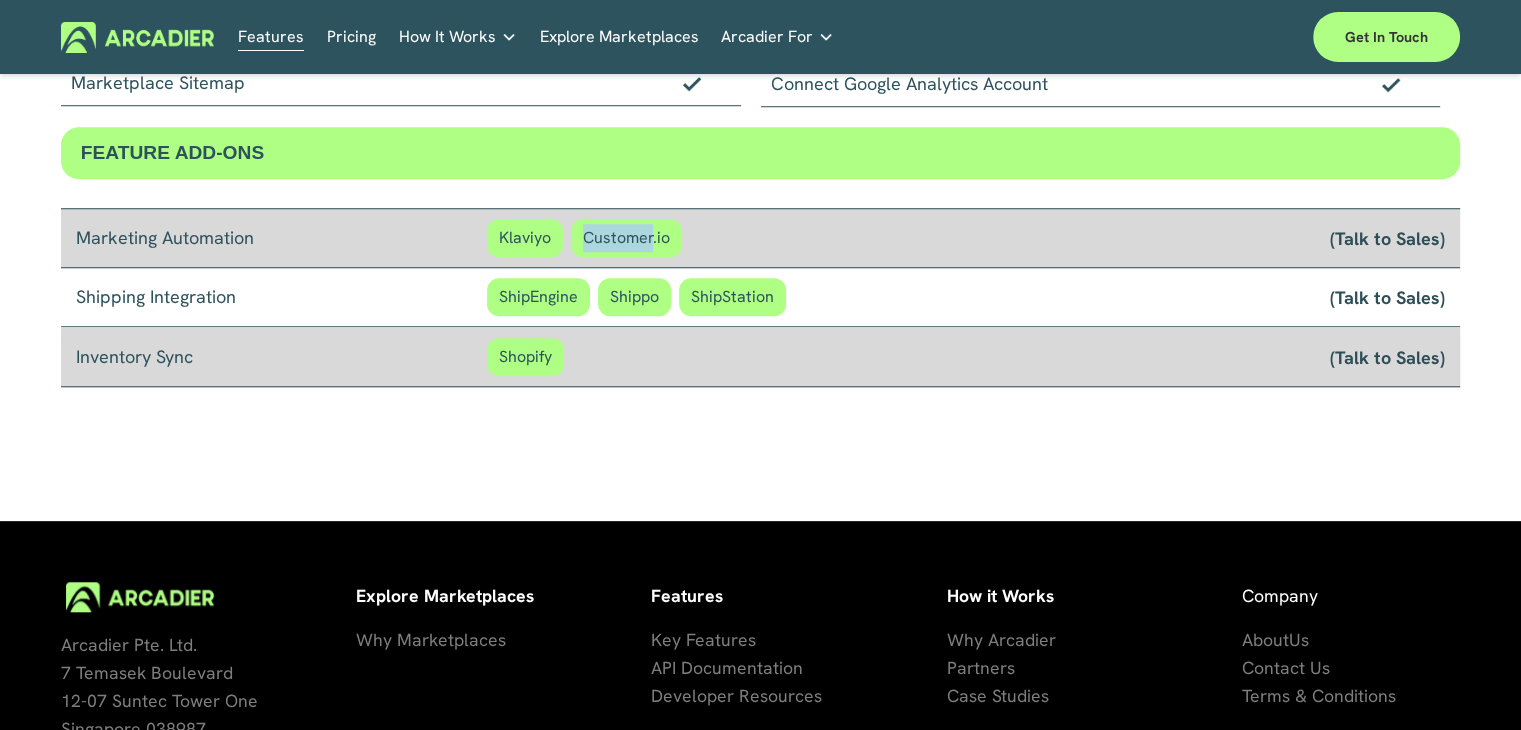 click on "Customer.io" at bounding box center (626, 238) 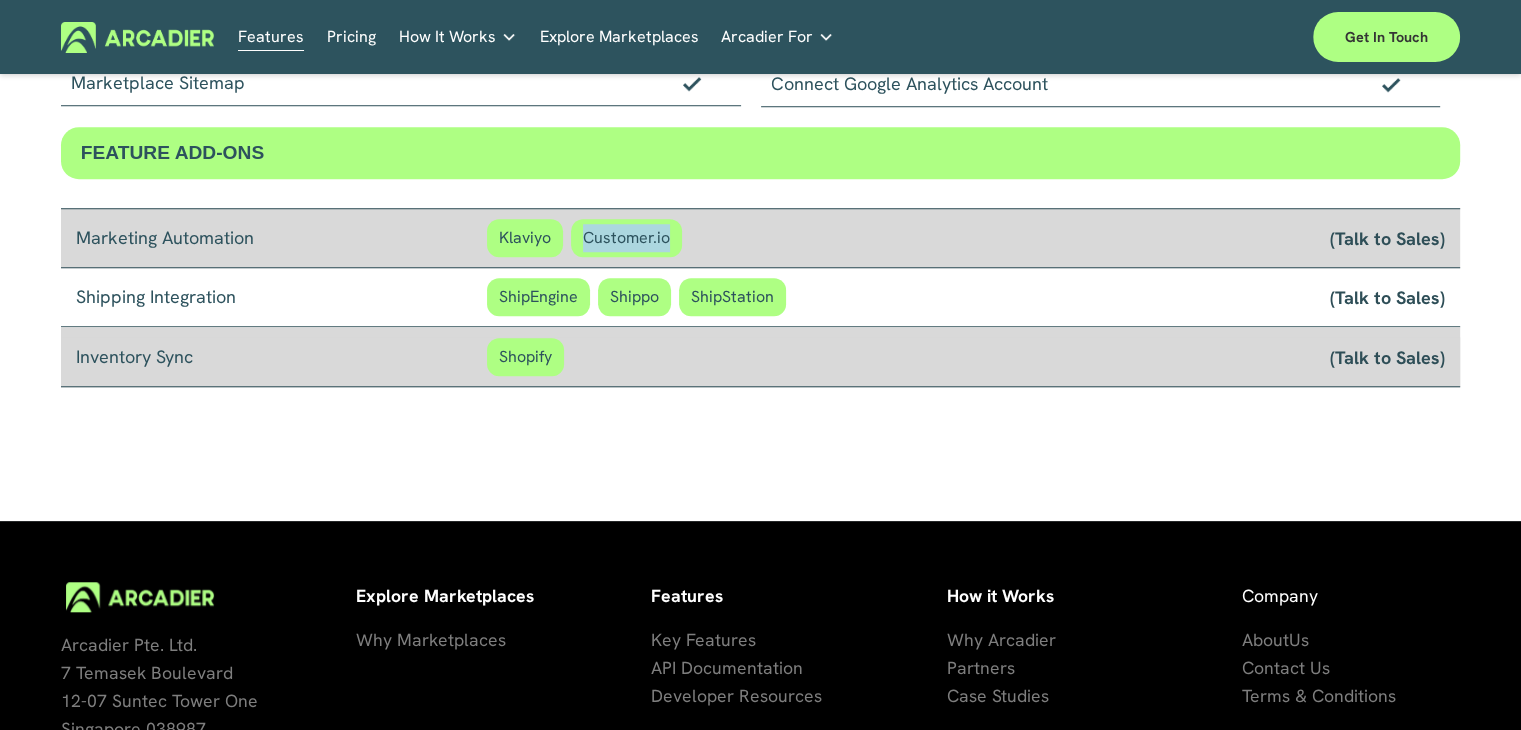 click on "Customer.io" at bounding box center [626, 238] 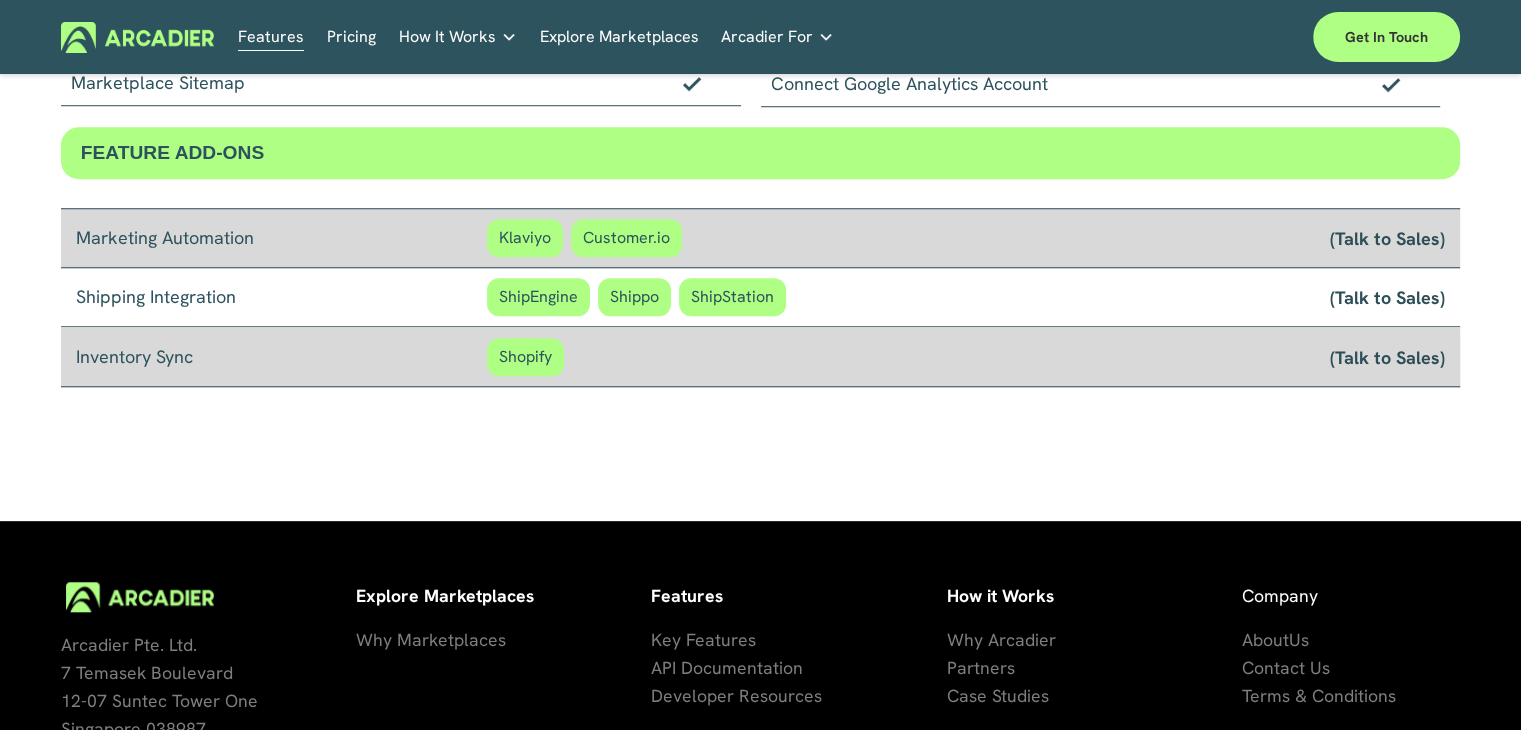 click on "Shippo" at bounding box center (634, 297) 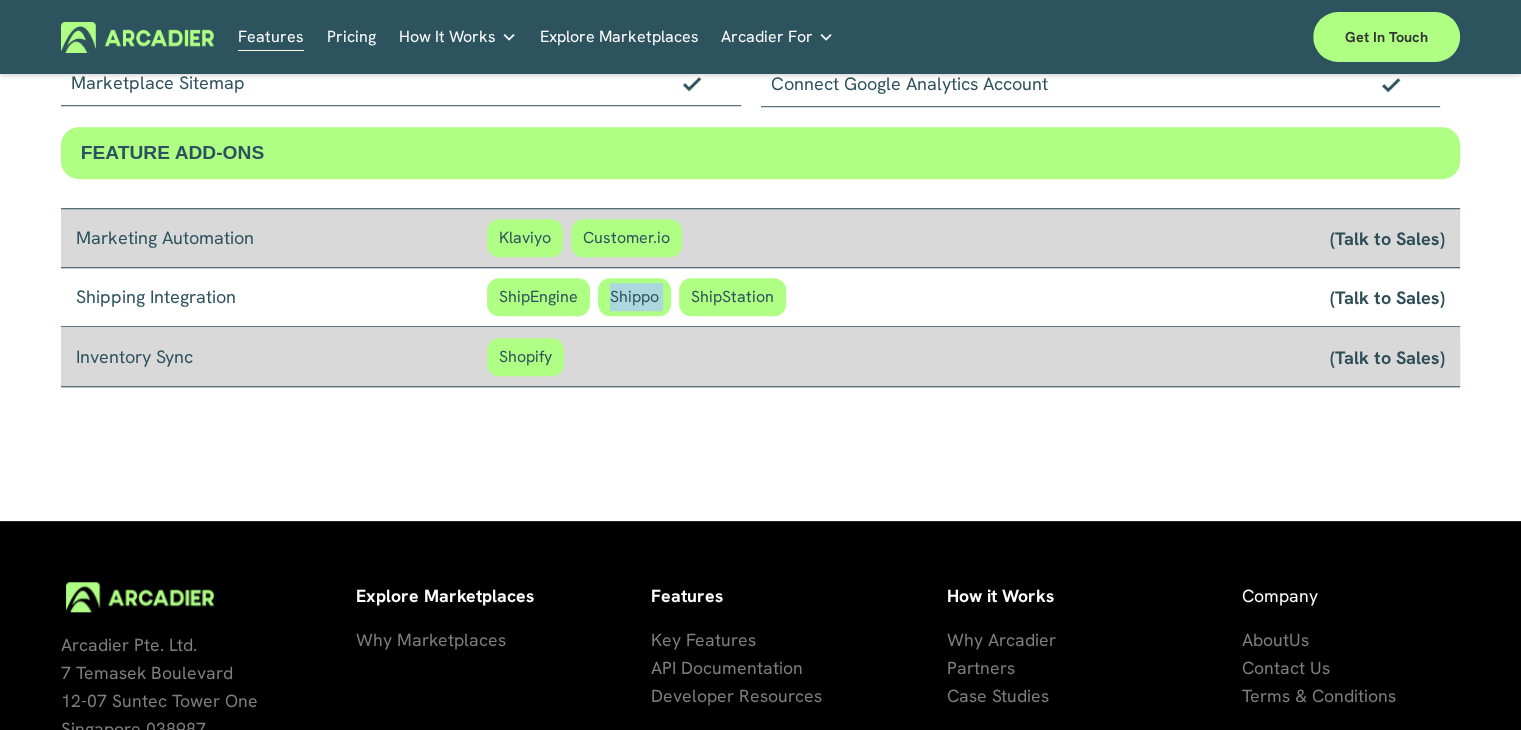 click on "Shippo" at bounding box center (634, 297) 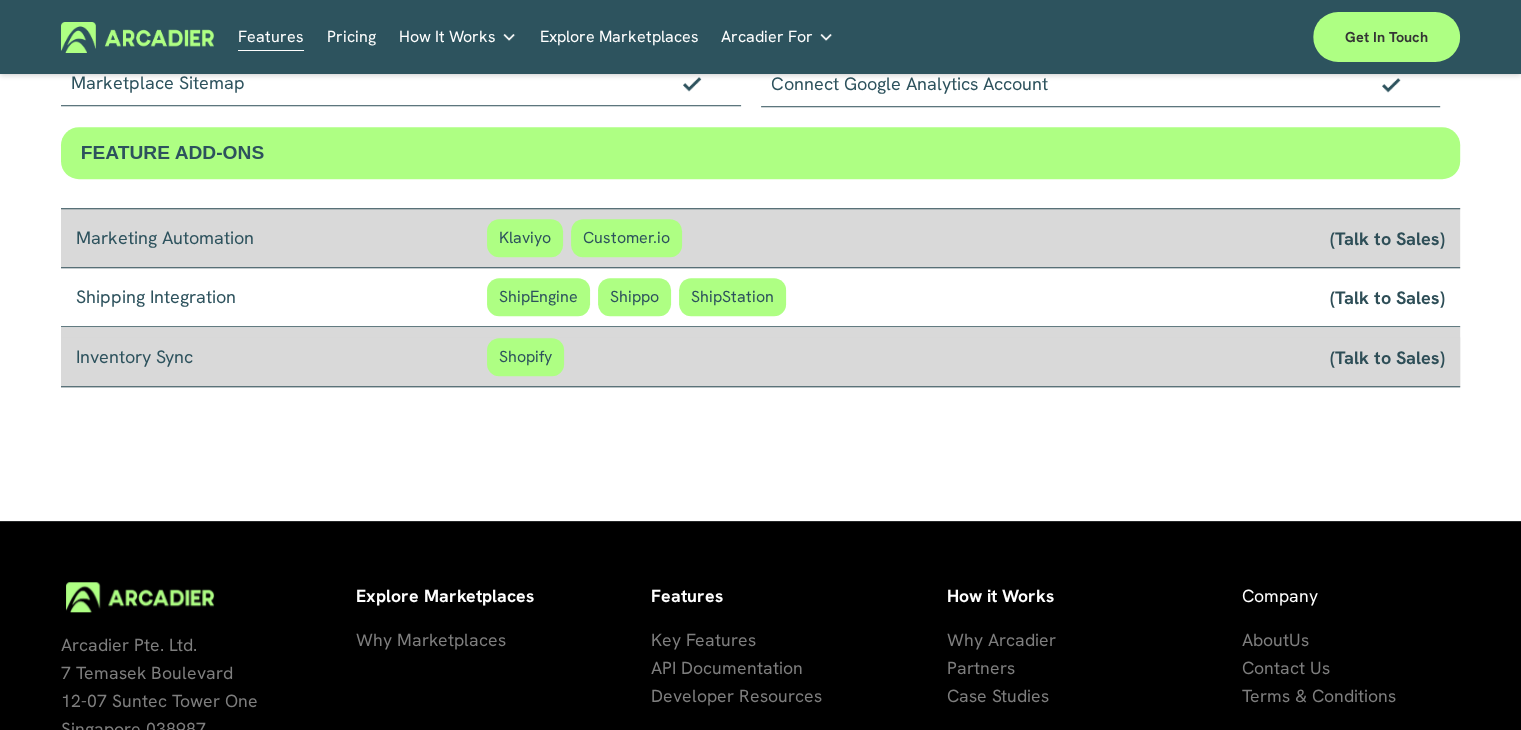 click on "Inventory Sync
Shopify
(Talk to Sales)" at bounding box center [760, 357] 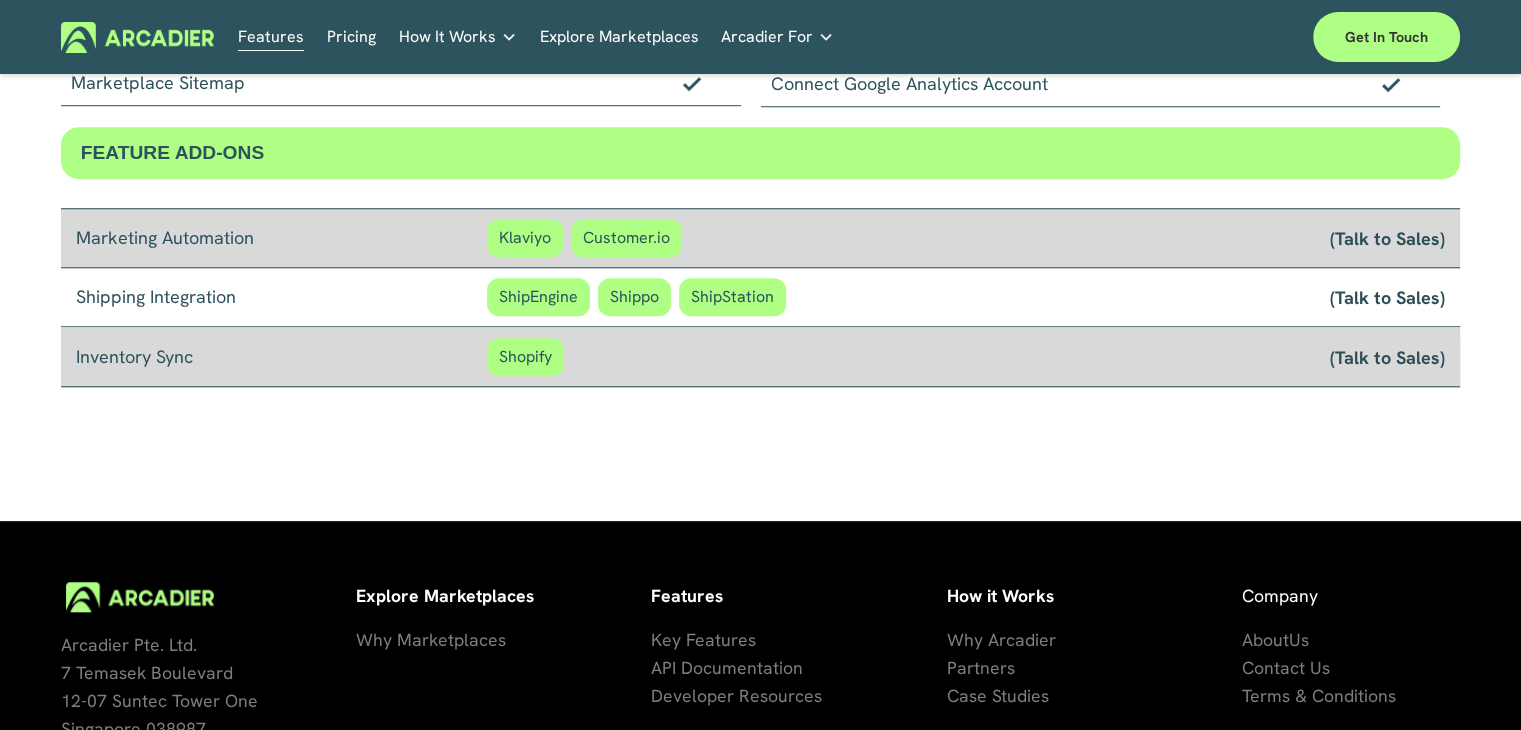 click on "Shipping Integration
ShipEngine
Shippo
ShipStation
(Talk to Sales)" at bounding box center [760, 297] 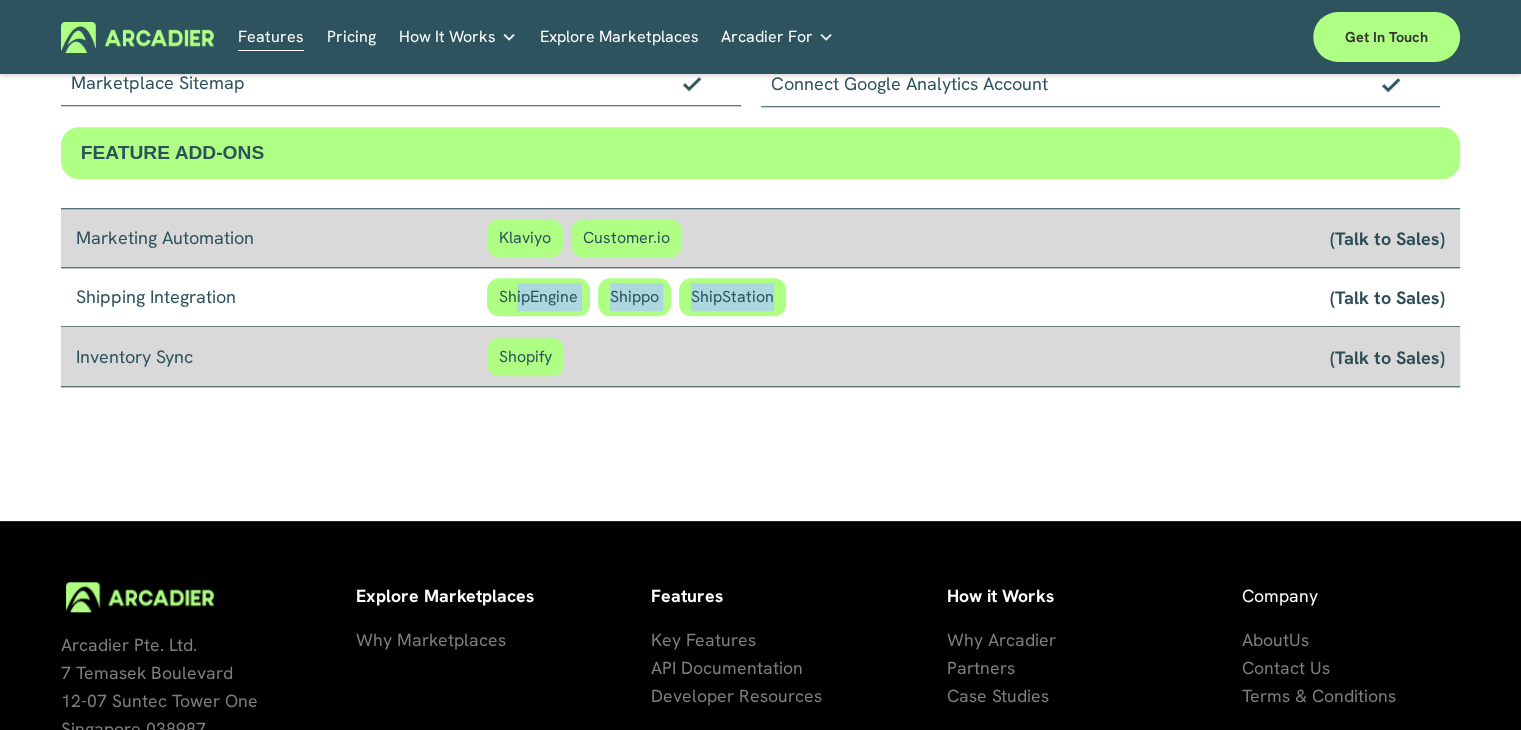 drag, startPoint x: 759, startPoint y: 301, endPoint x: 496, endPoint y: 294, distance: 263.09314 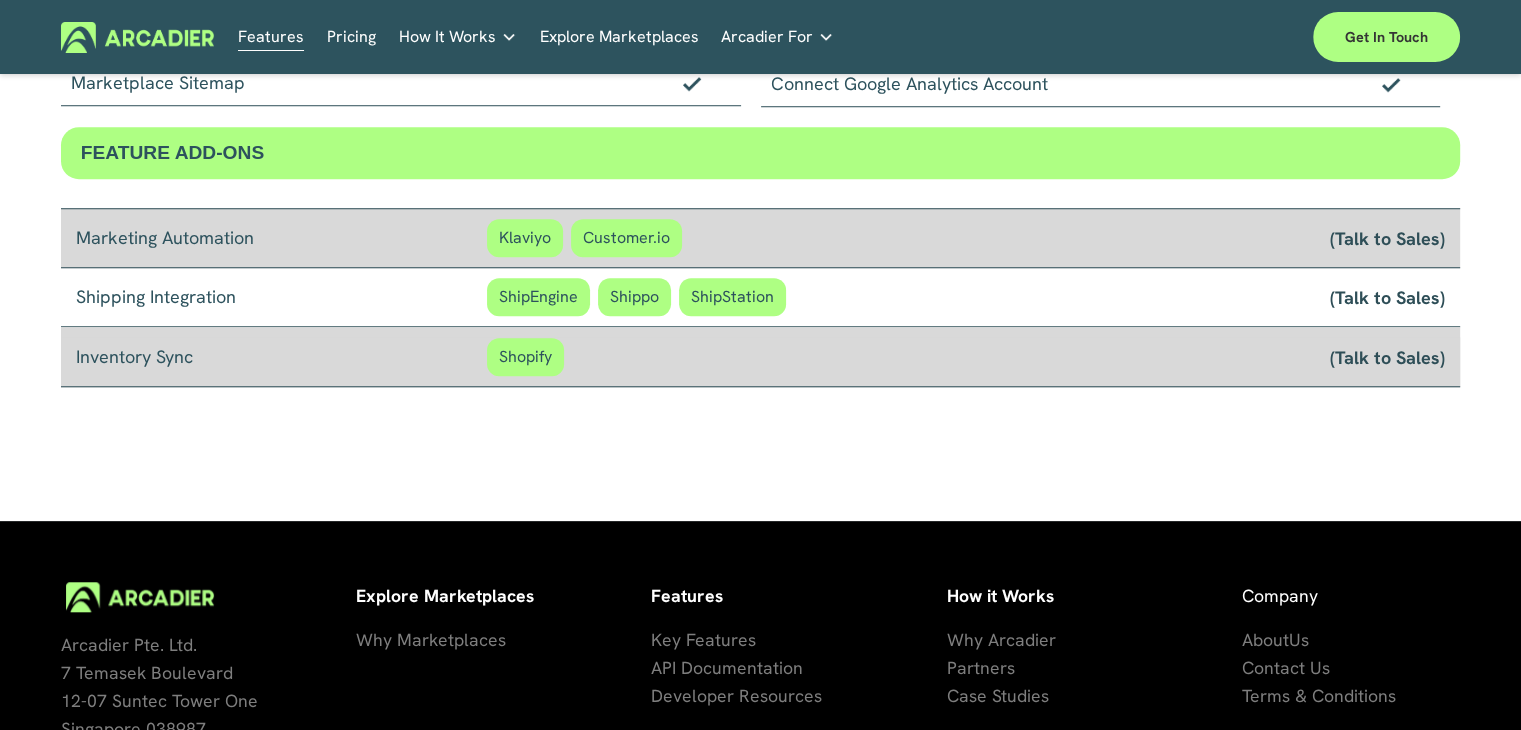 click on "ShipEngine" at bounding box center (538, 297) 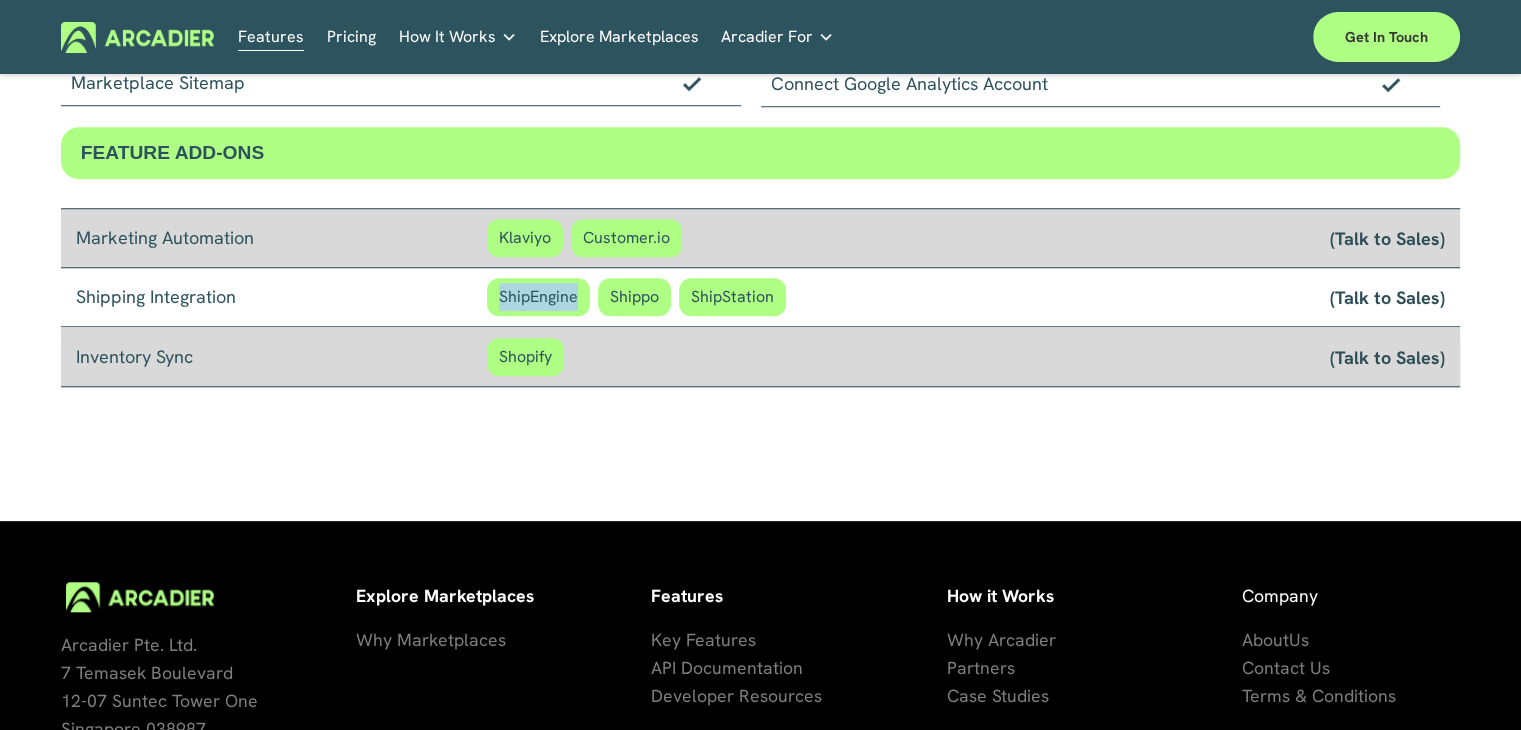 click on "ShipEngine" at bounding box center (538, 297) 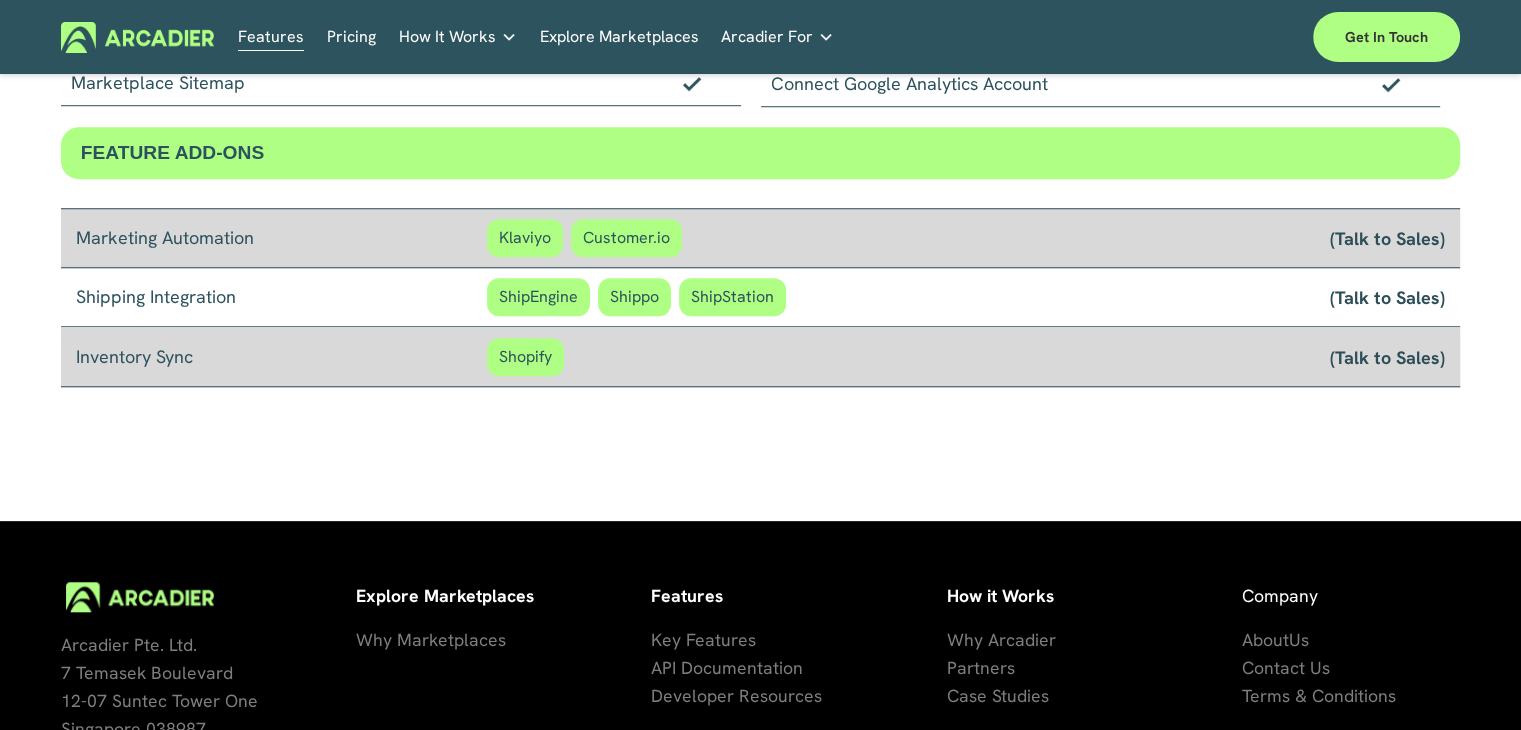 click on "ShipStation" at bounding box center [732, 297] 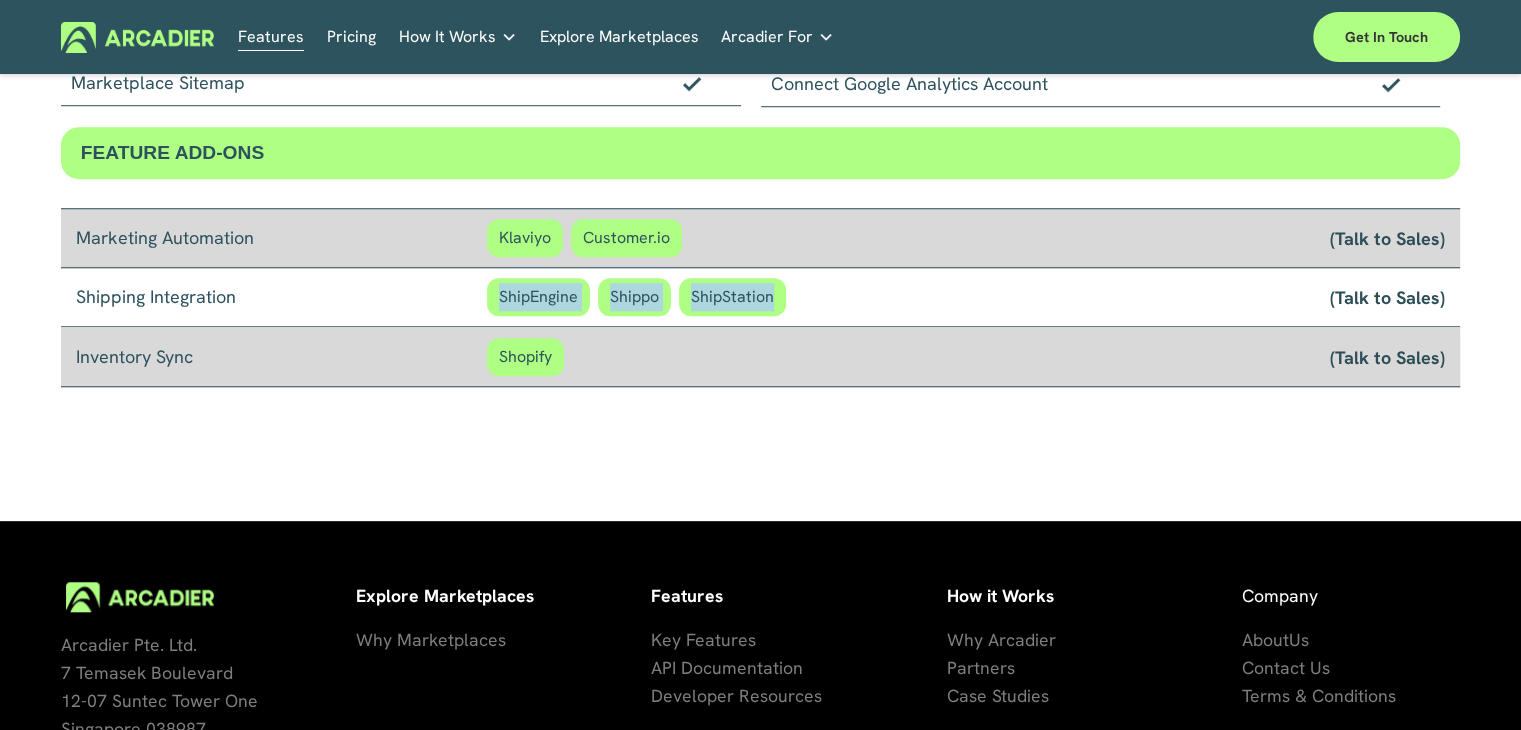 drag, startPoint x: 846, startPoint y: 296, endPoint x: 382, endPoint y: 297, distance: 464.00107 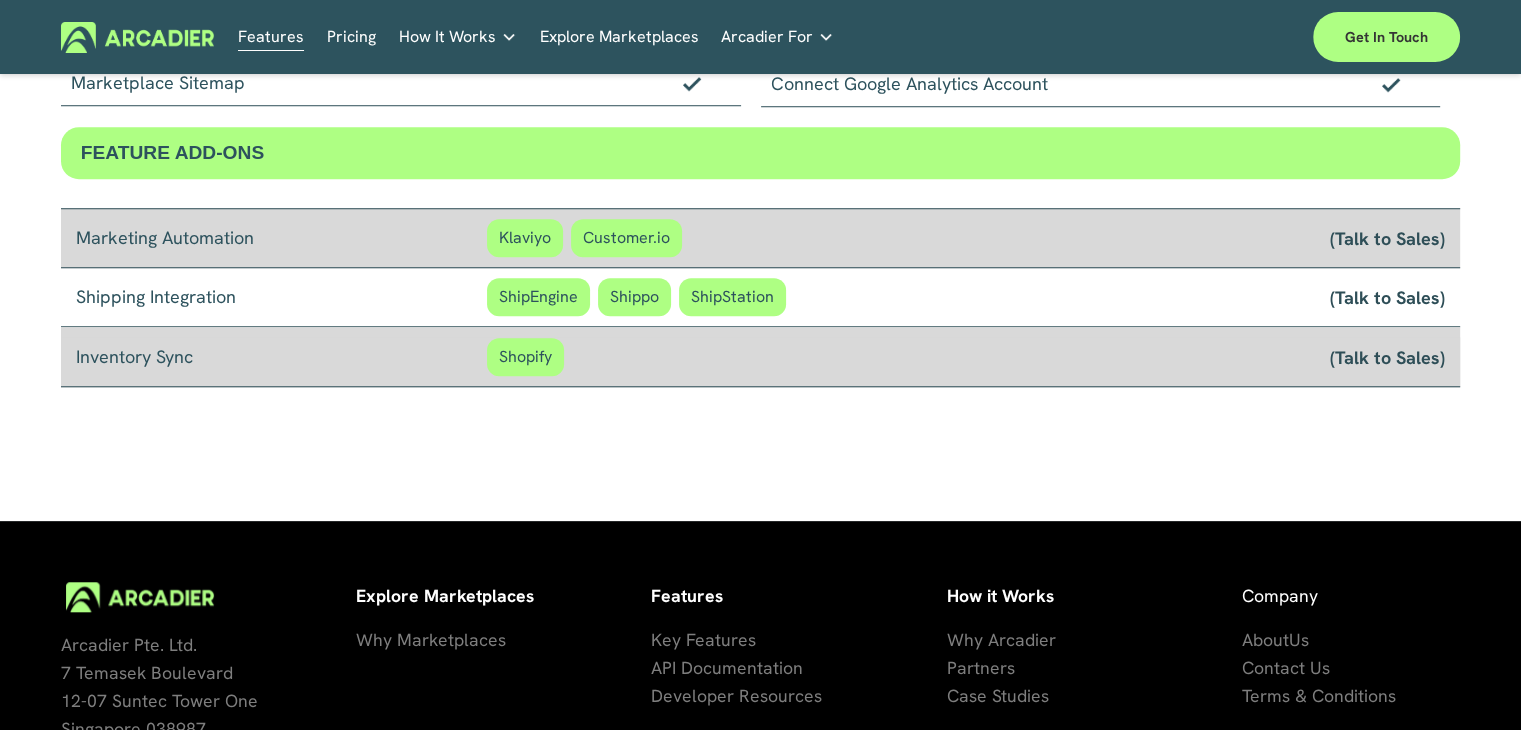 click on "Shopify" at bounding box center (525, 357) 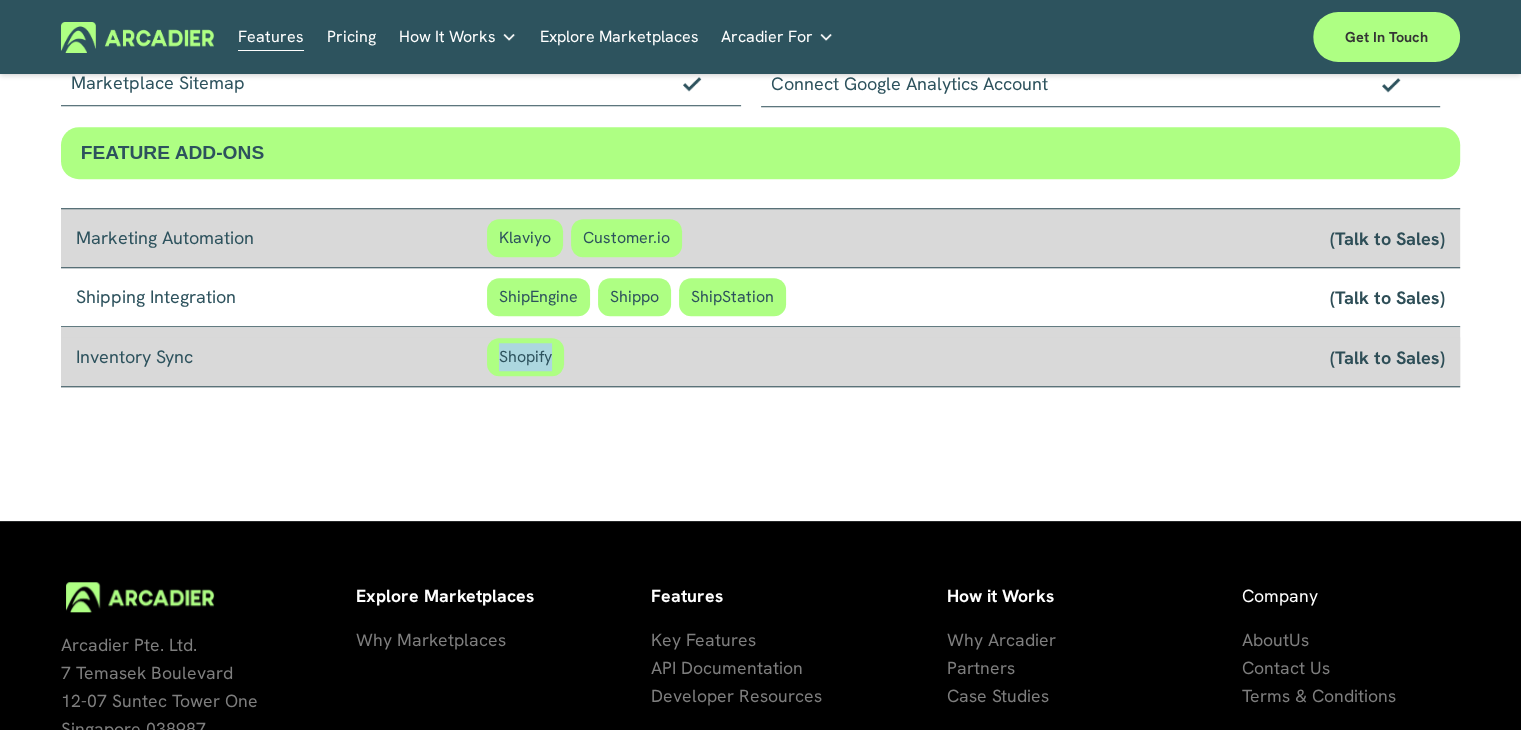 click on "Shopify" at bounding box center [525, 357] 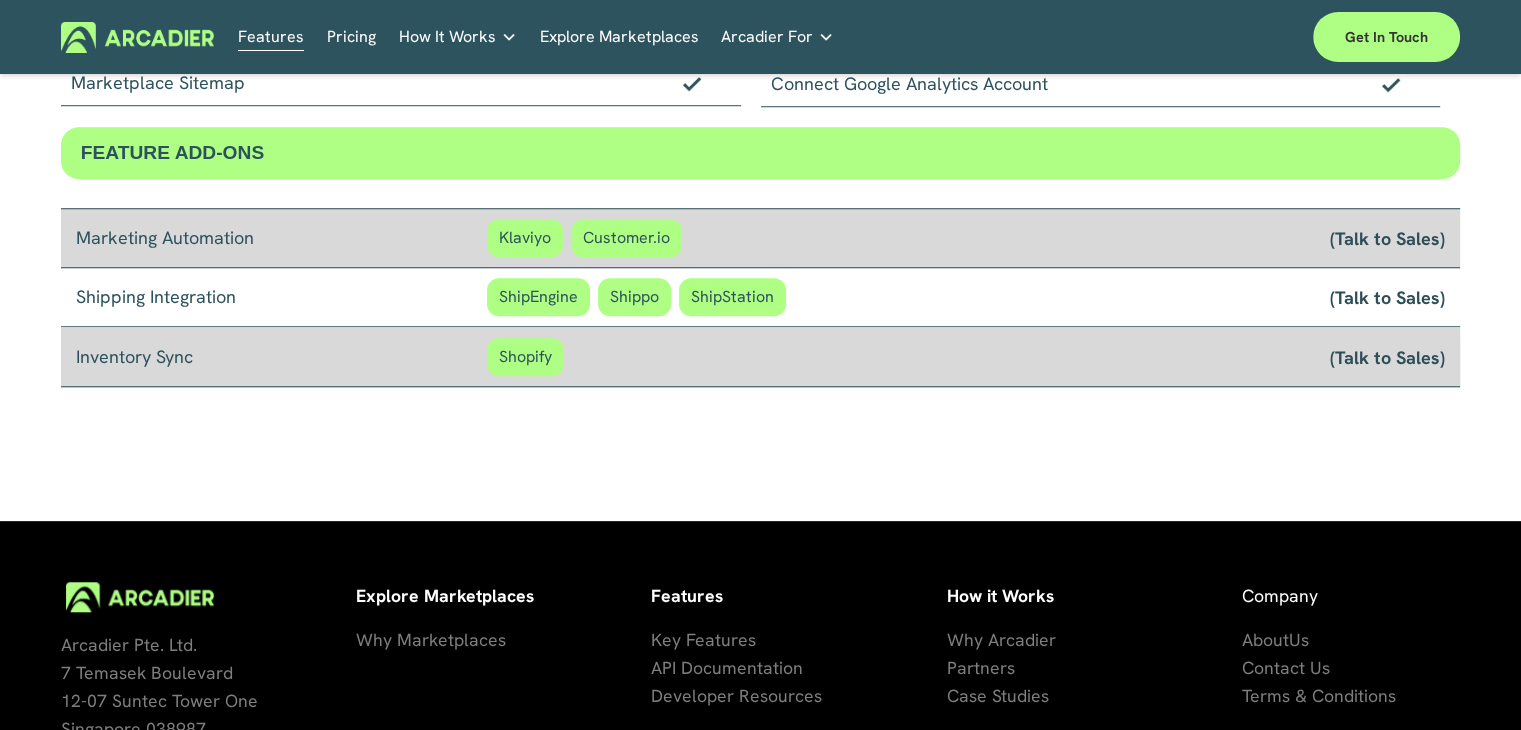 click on "ShipEngine" at bounding box center (538, 297) 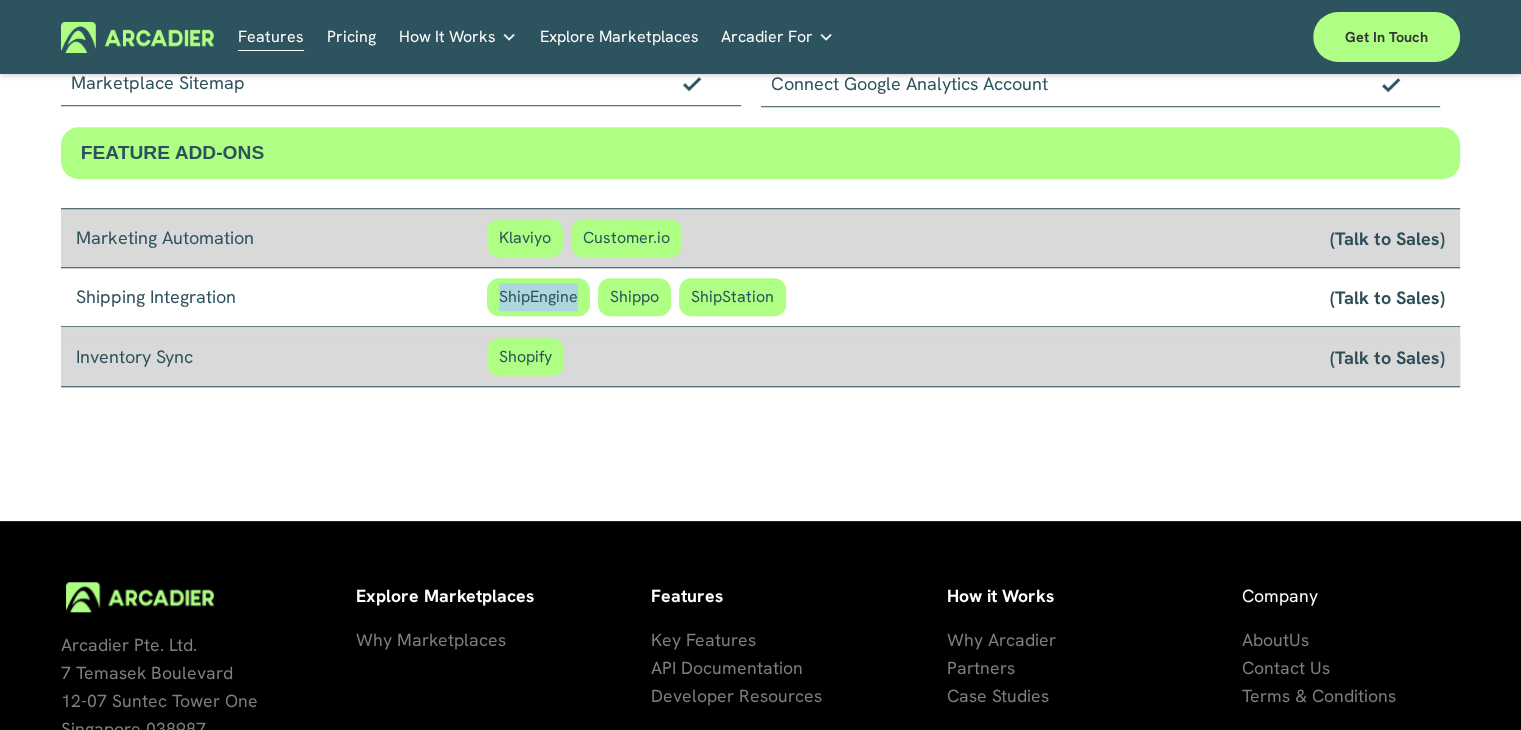 click on "ShipEngine" at bounding box center [538, 297] 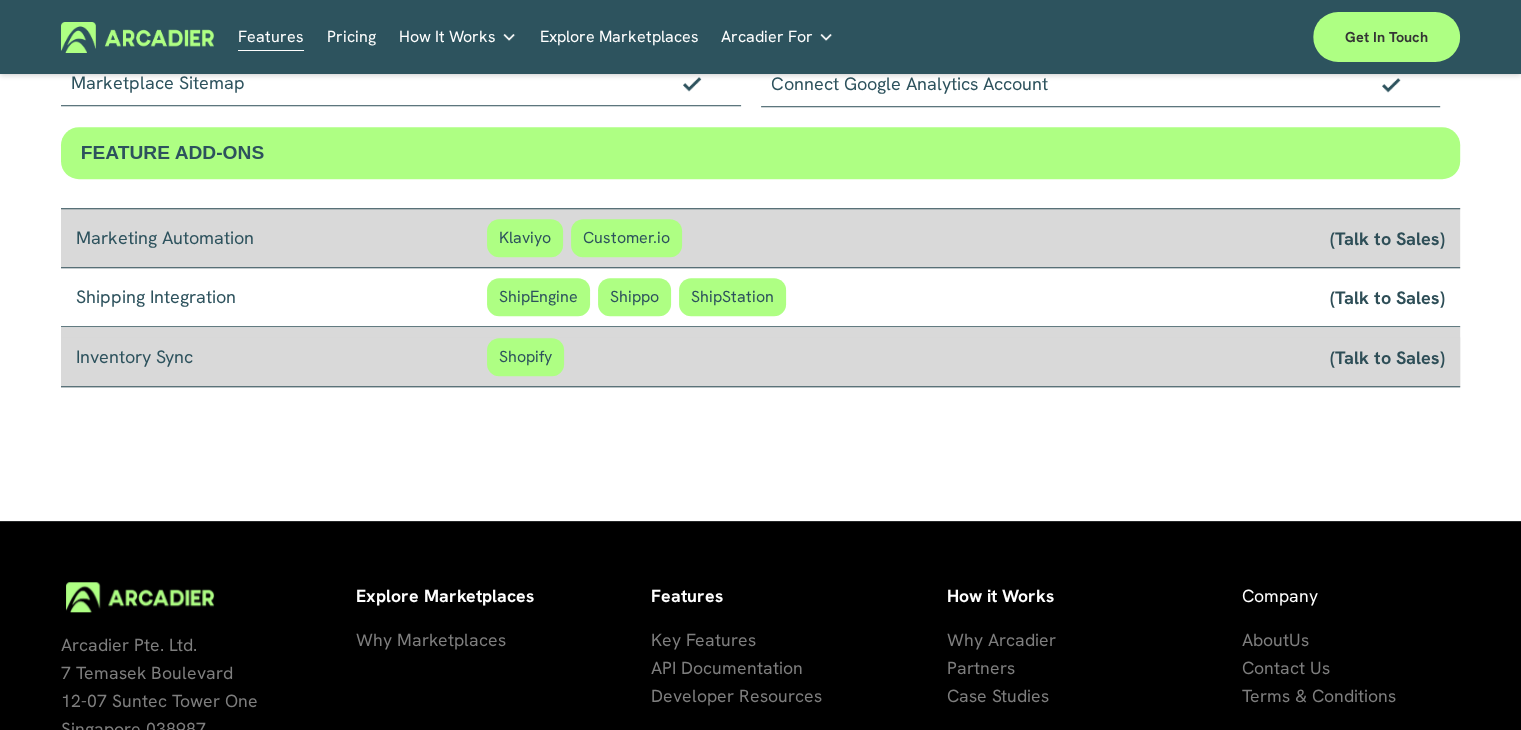 click on "Shipping Integration" at bounding box center (281, 297) 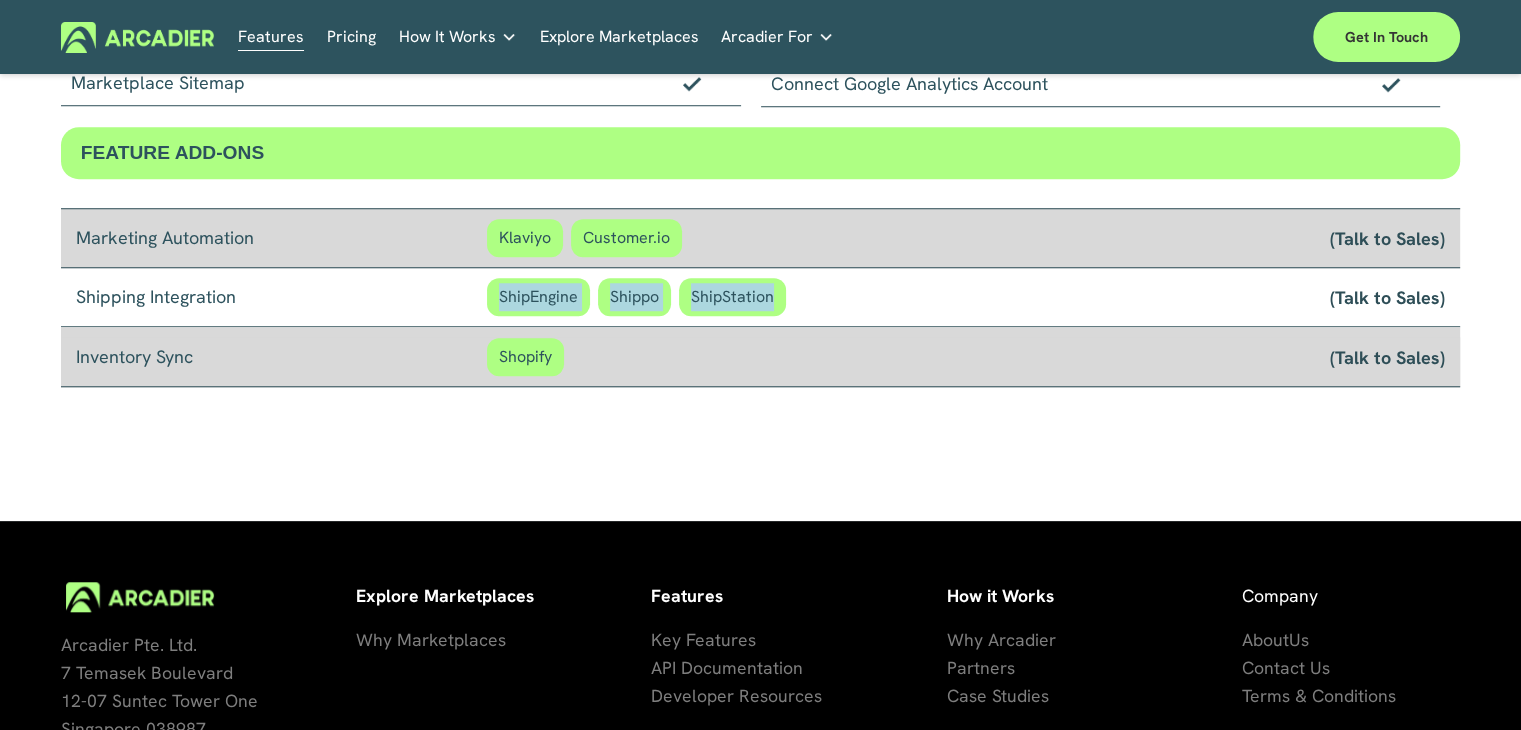 drag, startPoint x: 476, startPoint y: 293, endPoint x: 847, endPoint y: 294, distance: 371.00134 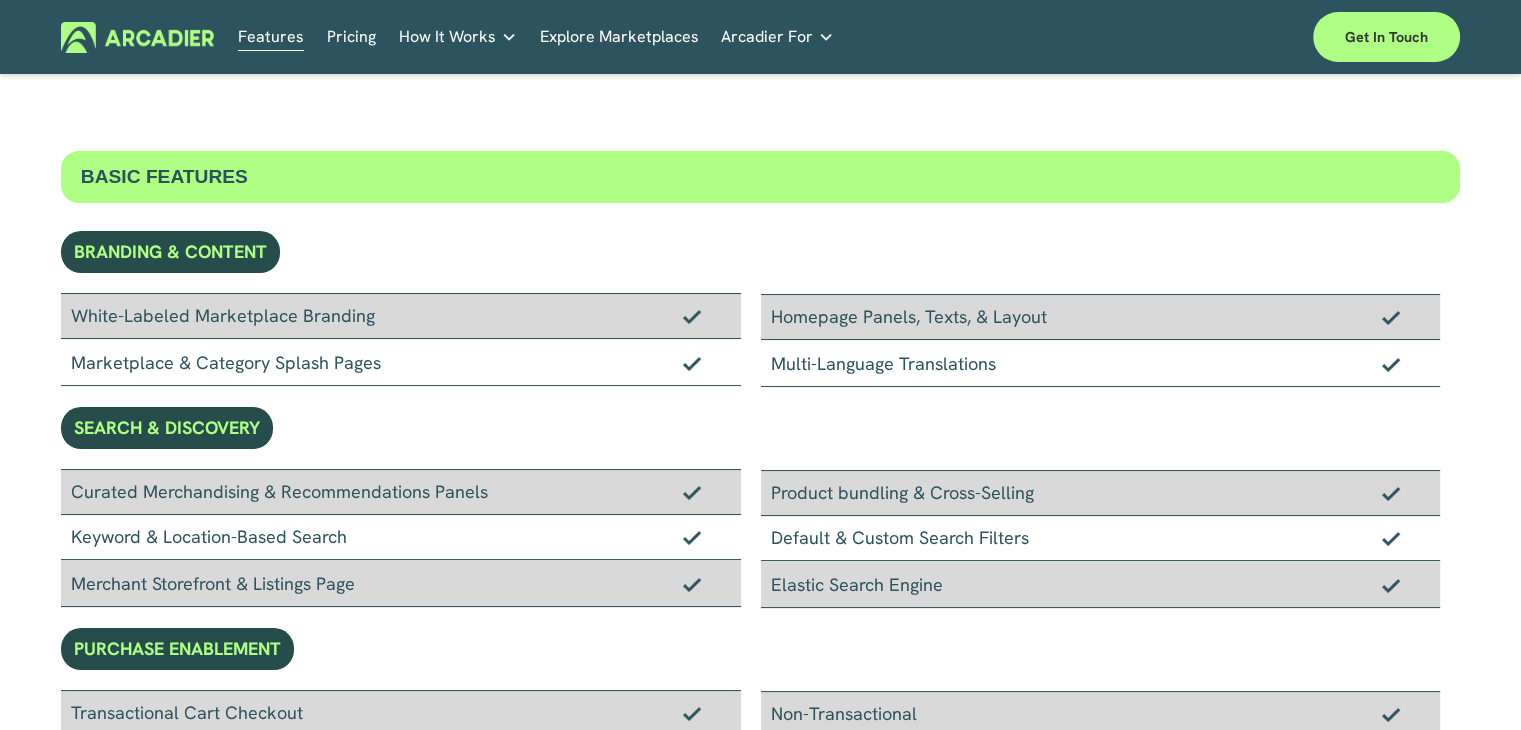 scroll, scrollTop: 0, scrollLeft: 0, axis: both 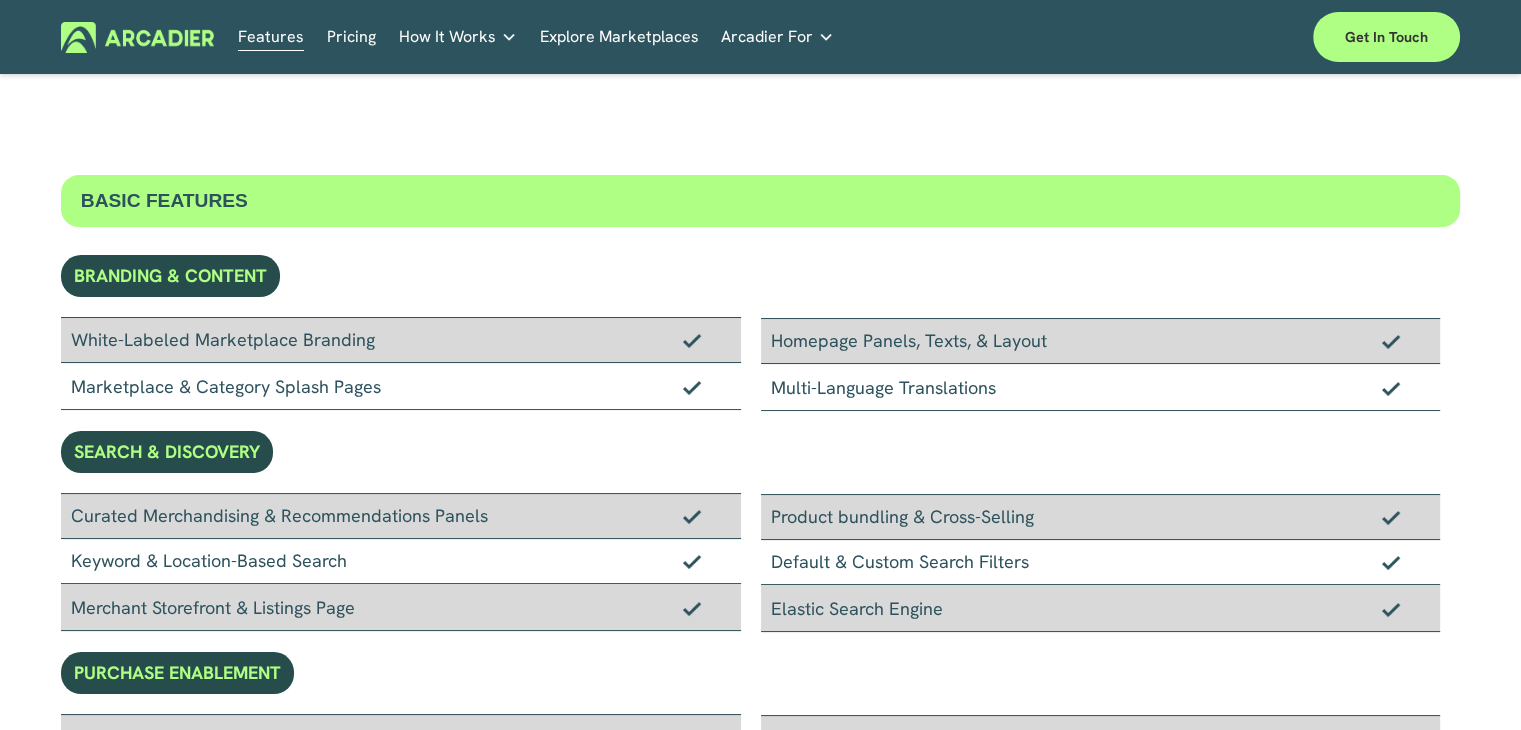 click on "SEARCH & DISCOVERY" at bounding box center [167, 452] 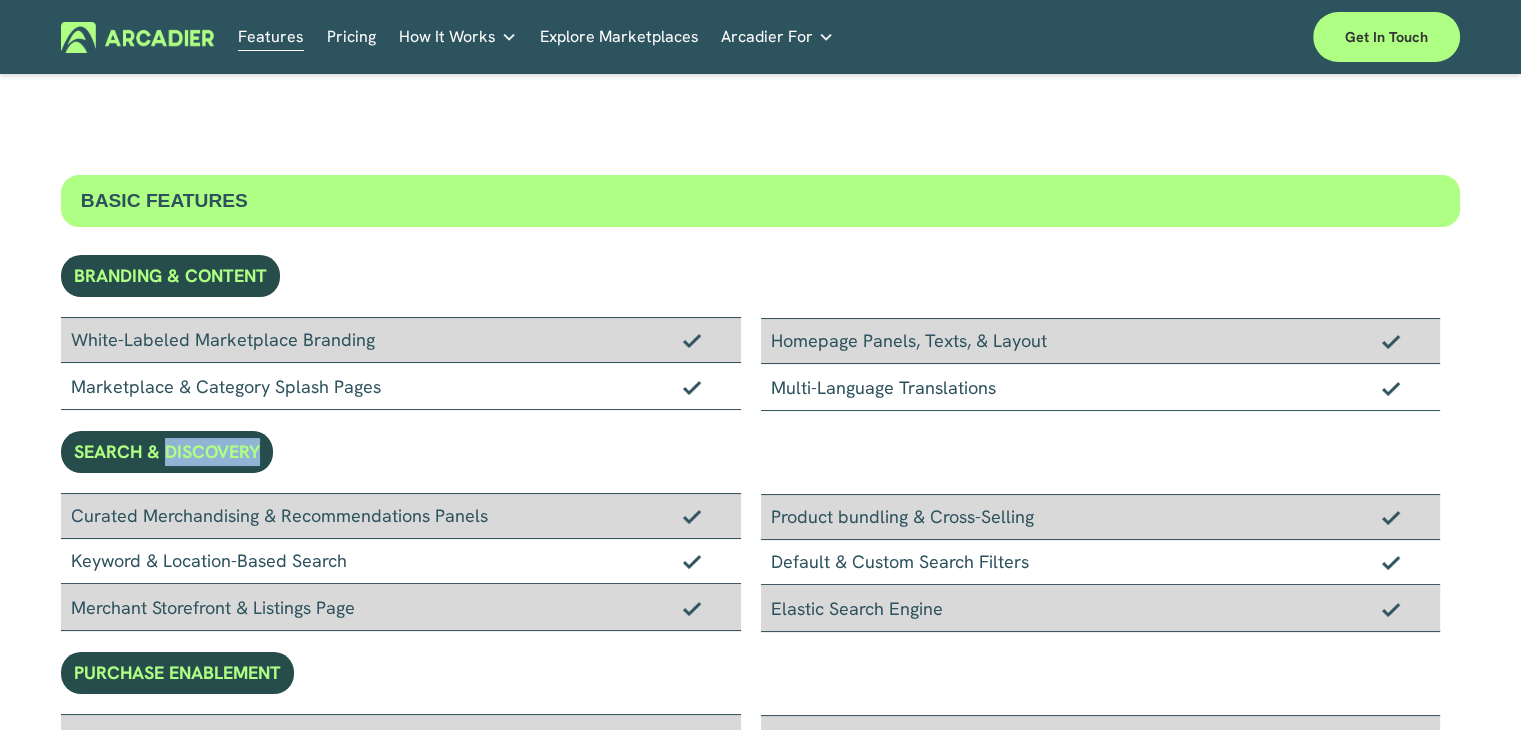 click on "SEARCH & DISCOVERY" at bounding box center [167, 452] 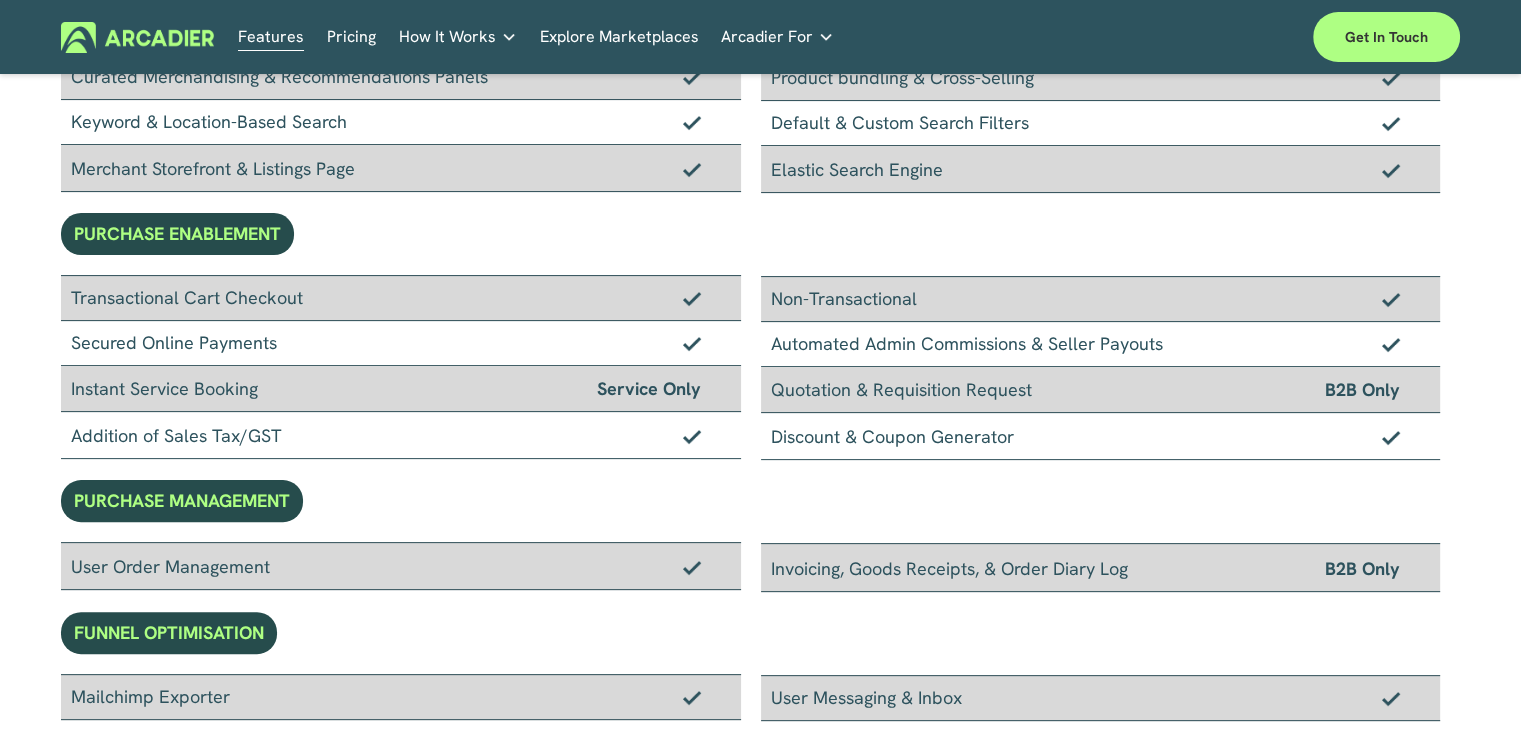 scroll, scrollTop: 0, scrollLeft: 0, axis: both 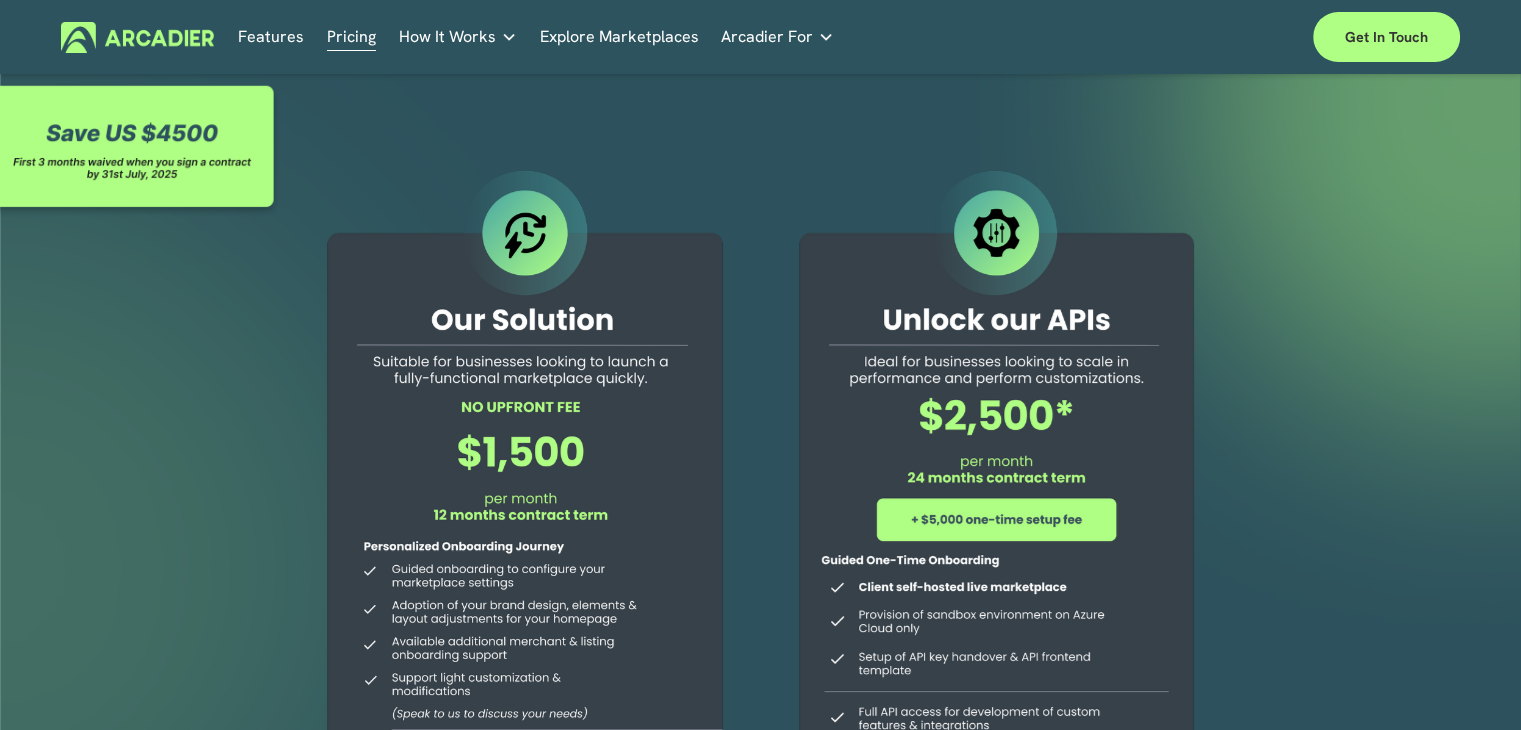 click on "How It Works" at bounding box center (447, 37) 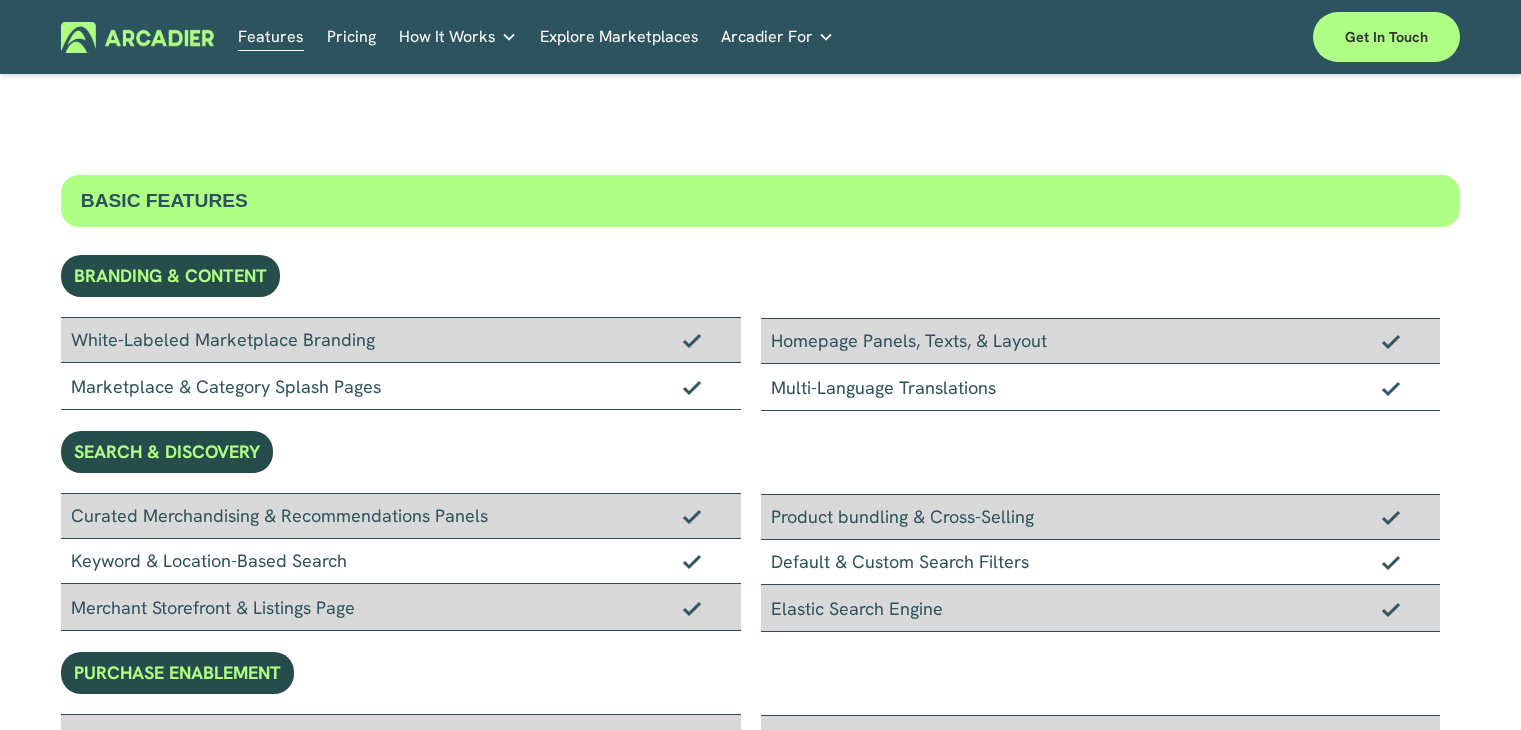 scroll, scrollTop: 933, scrollLeft: 0, axis: vertical 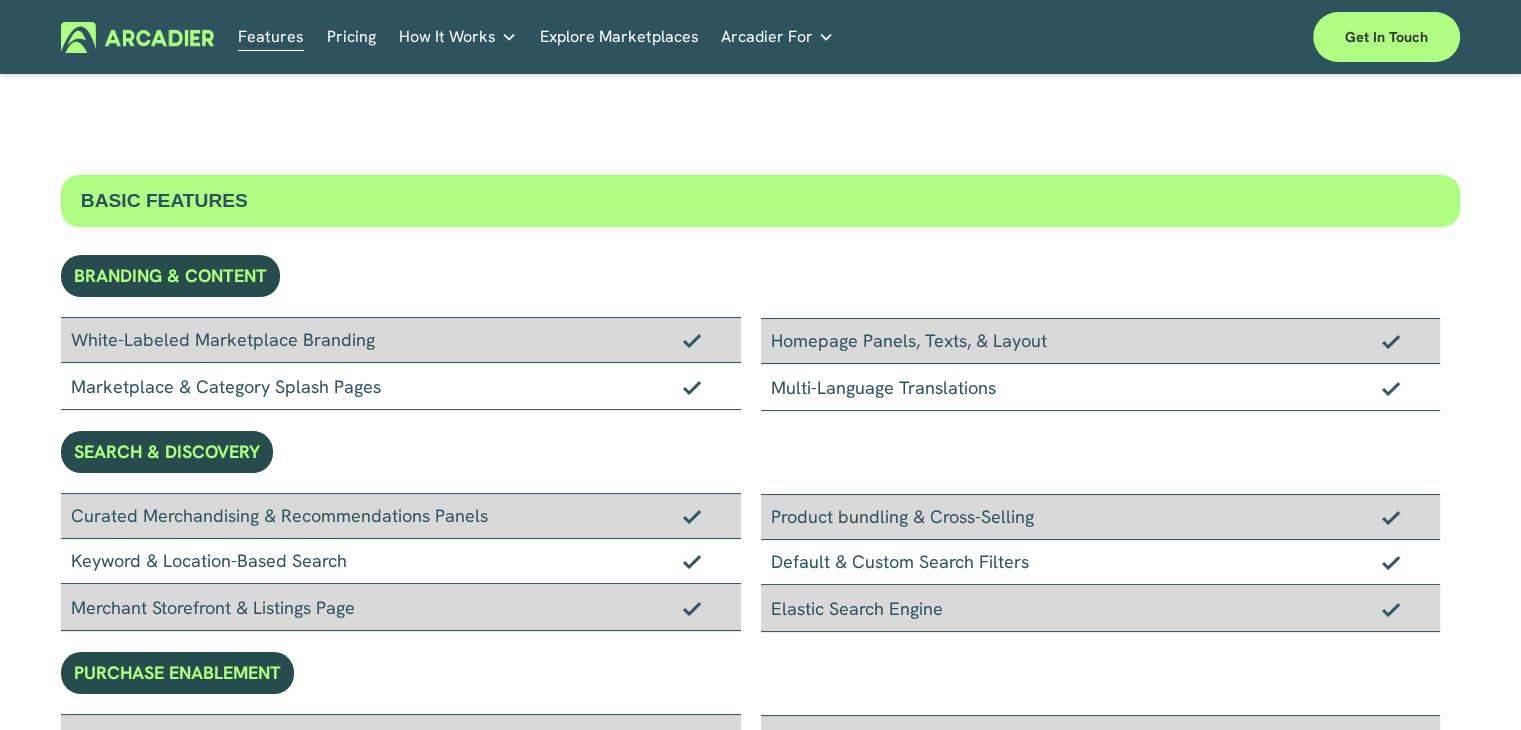 click on "BASIC FEATURES" at bounding box center (760, 201) 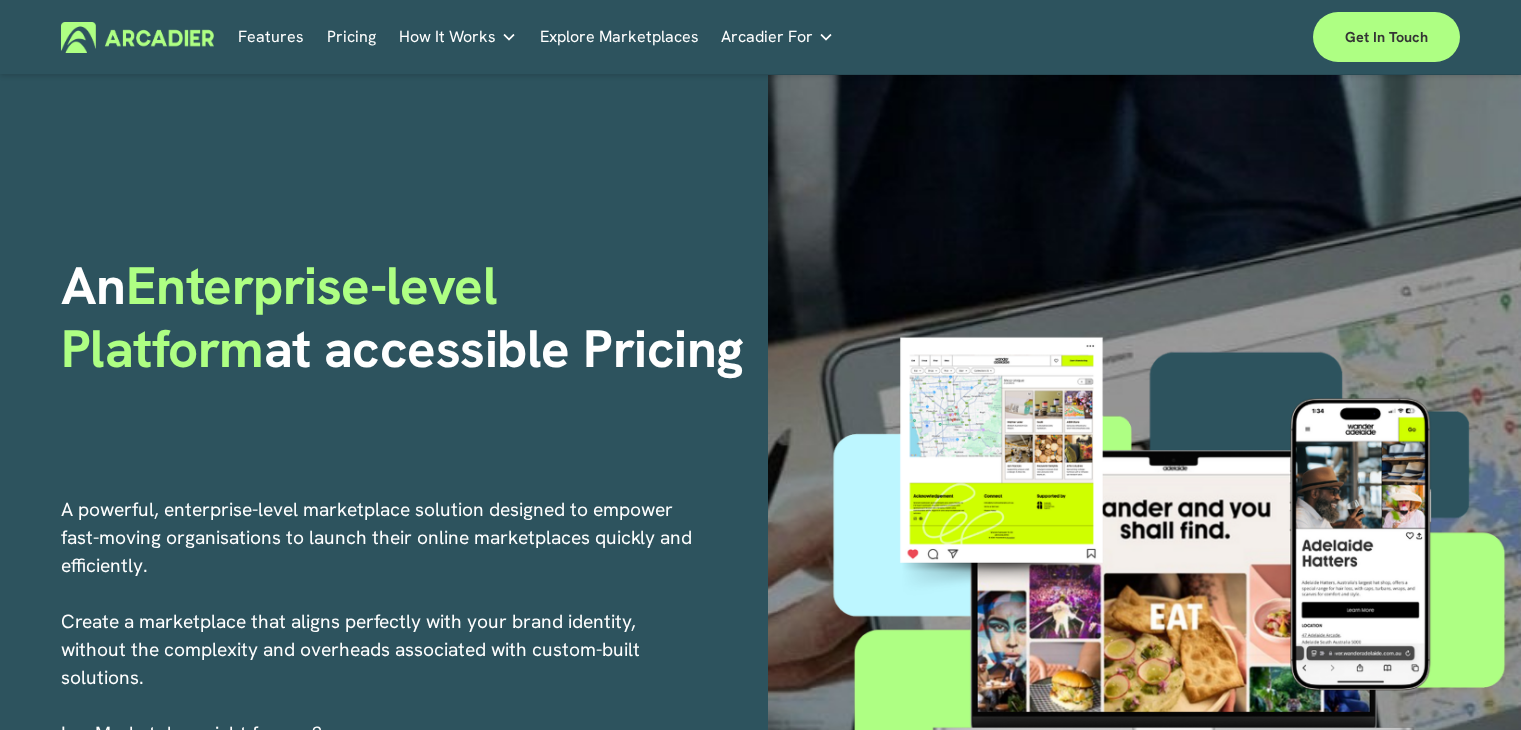 scroll, scrollTop: 0, scrollLeft: 0, axis: both 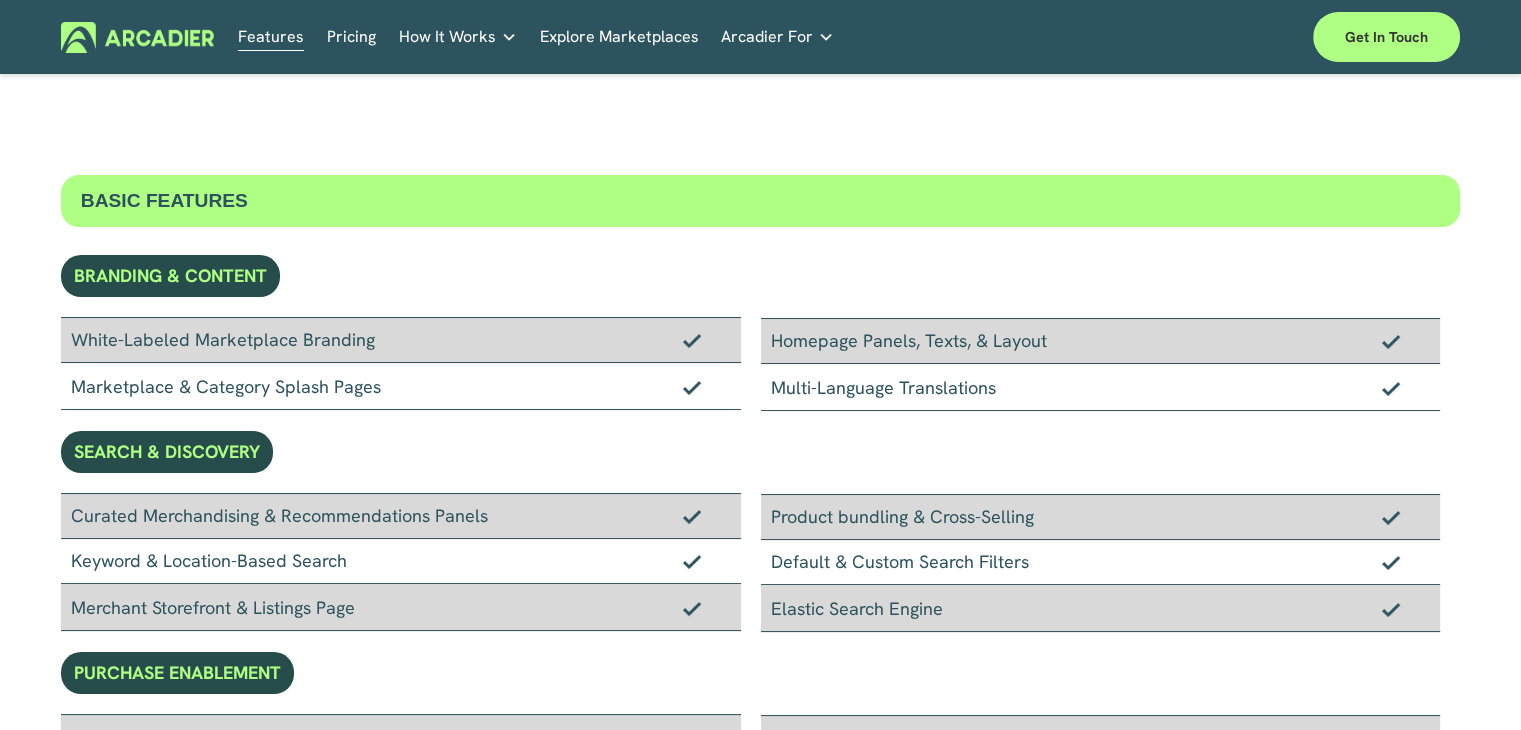 click on "Pricing" at bounding box center [351, 37] 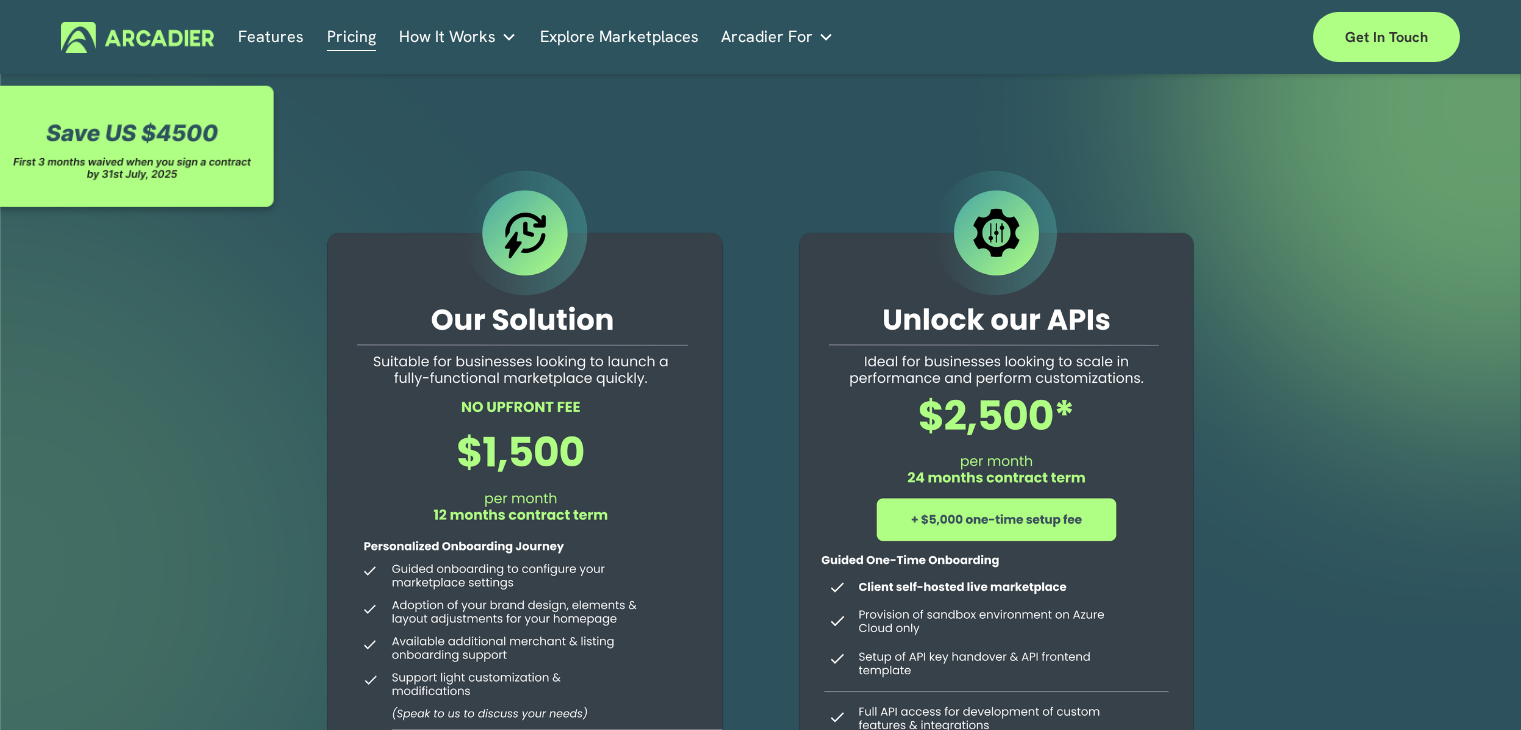 scroll, scrollTop: 91, scrollLeft: 0, axis: vertical 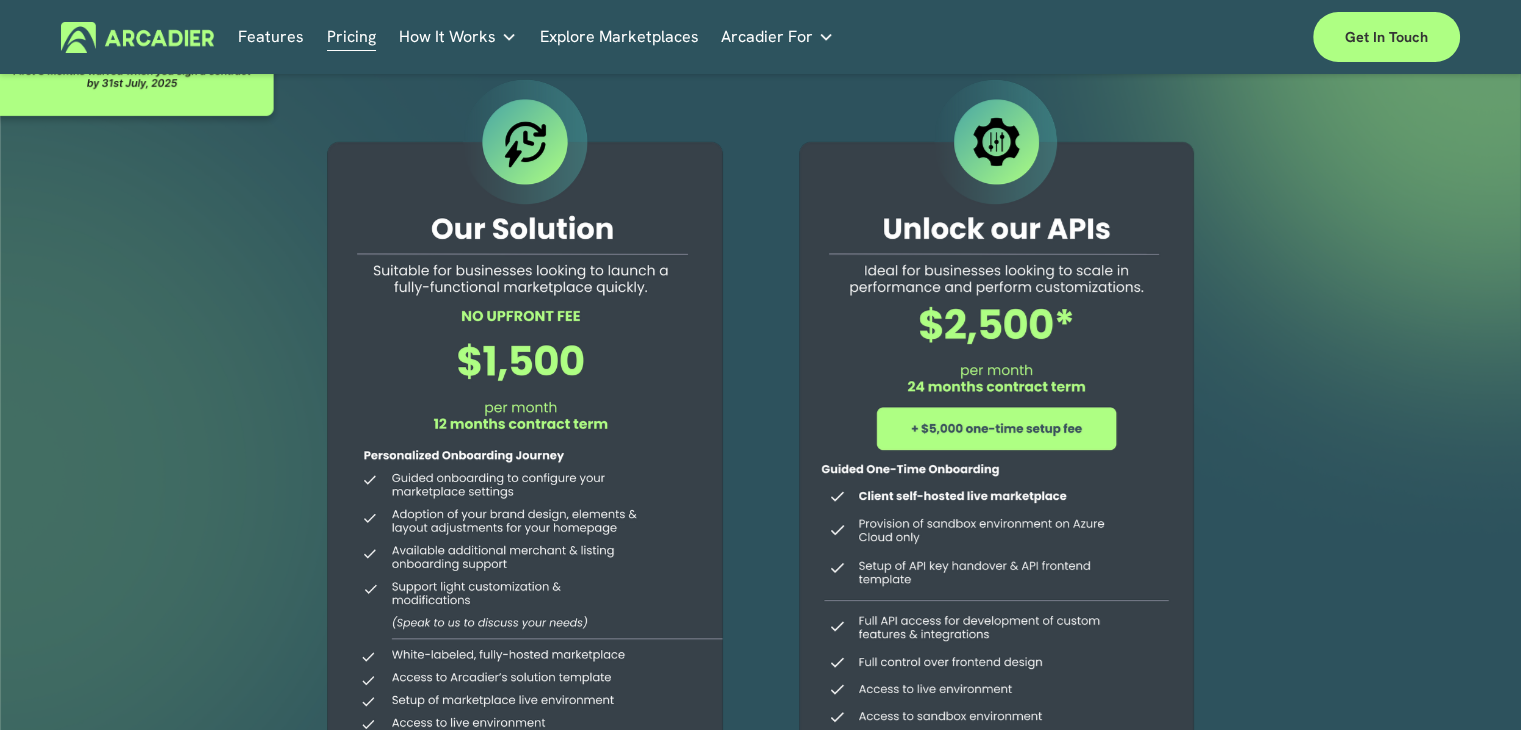 click at bounding box center [996, 480] 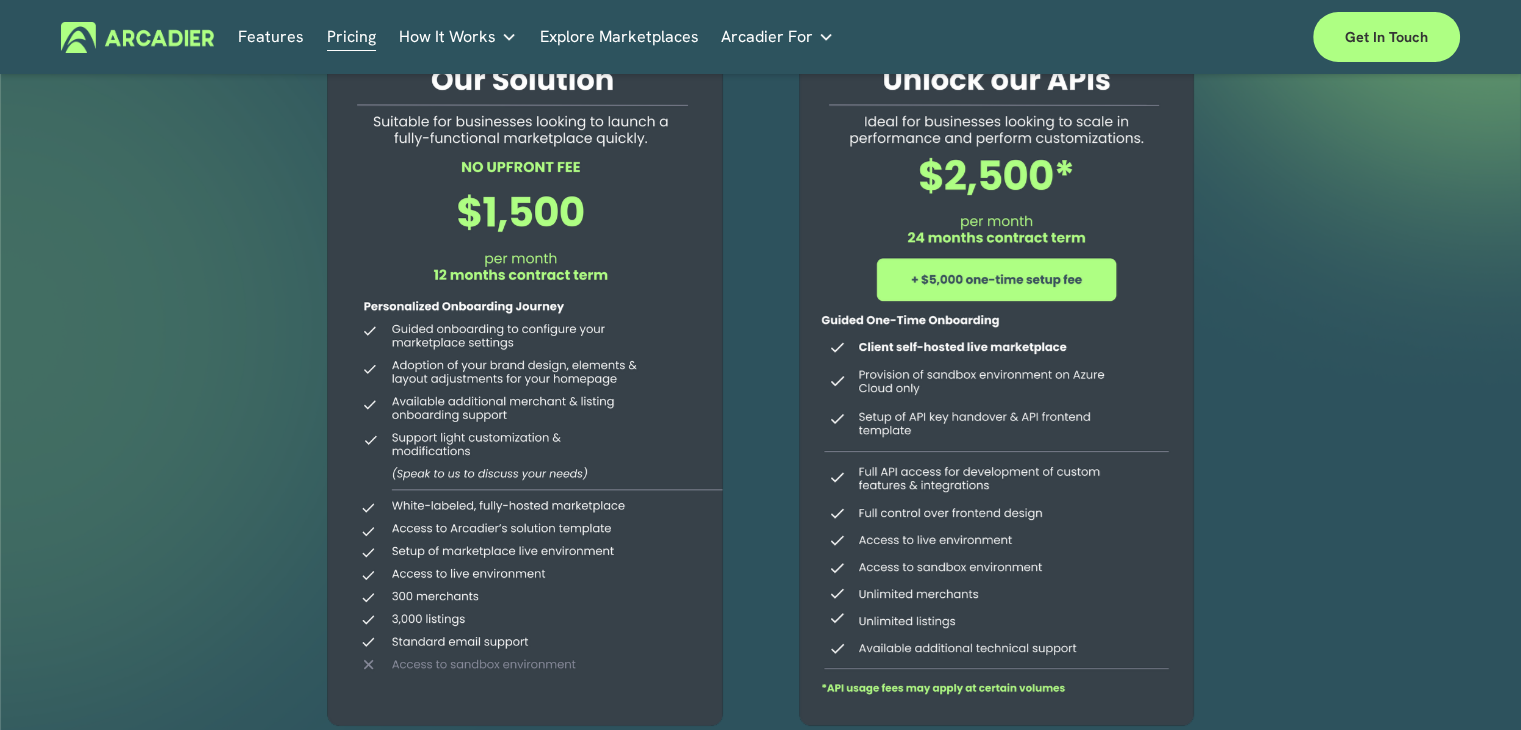 scroll, scrollTop: 0, scrollLeft: 0, axis: both 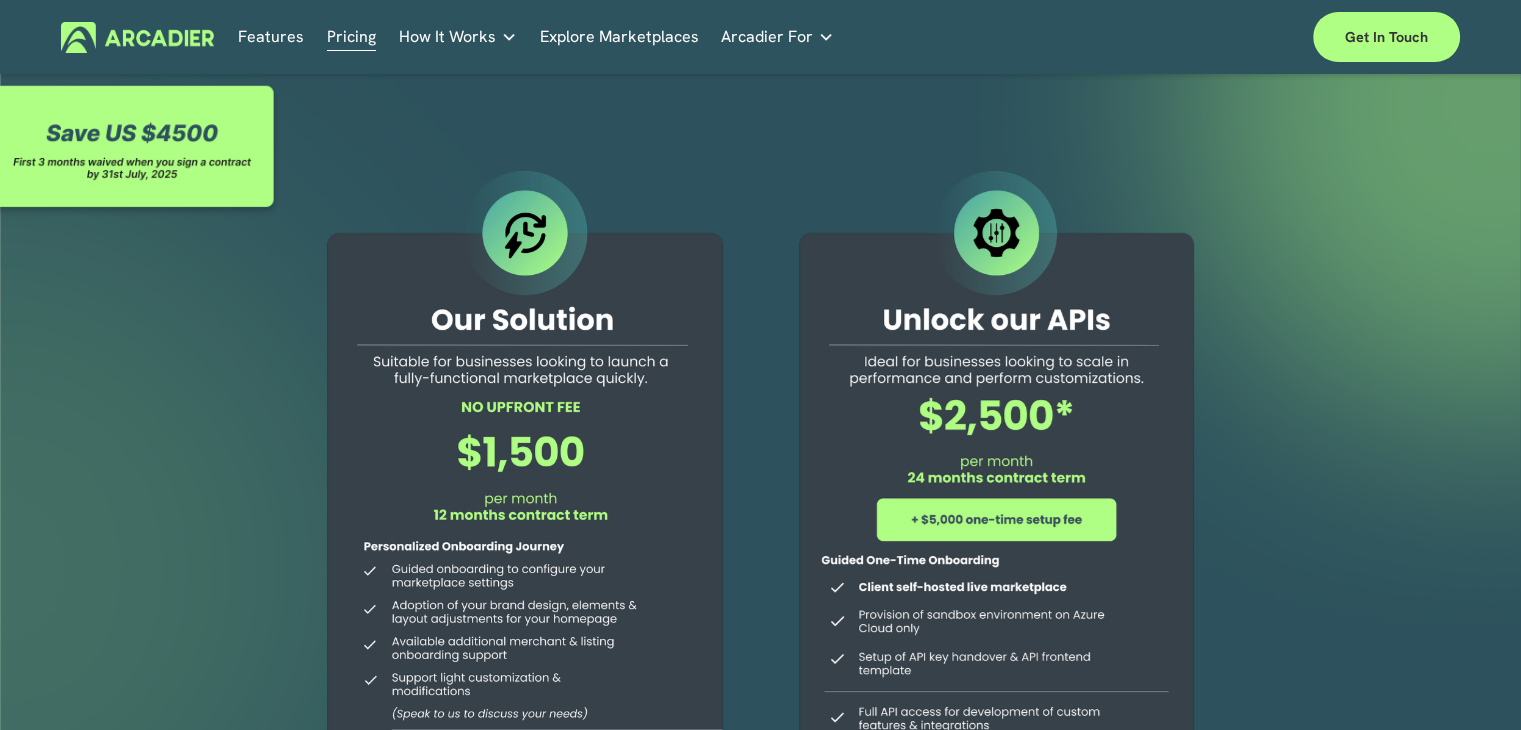 click on "Explore Marketplaces" at bounding box center (619, 37) 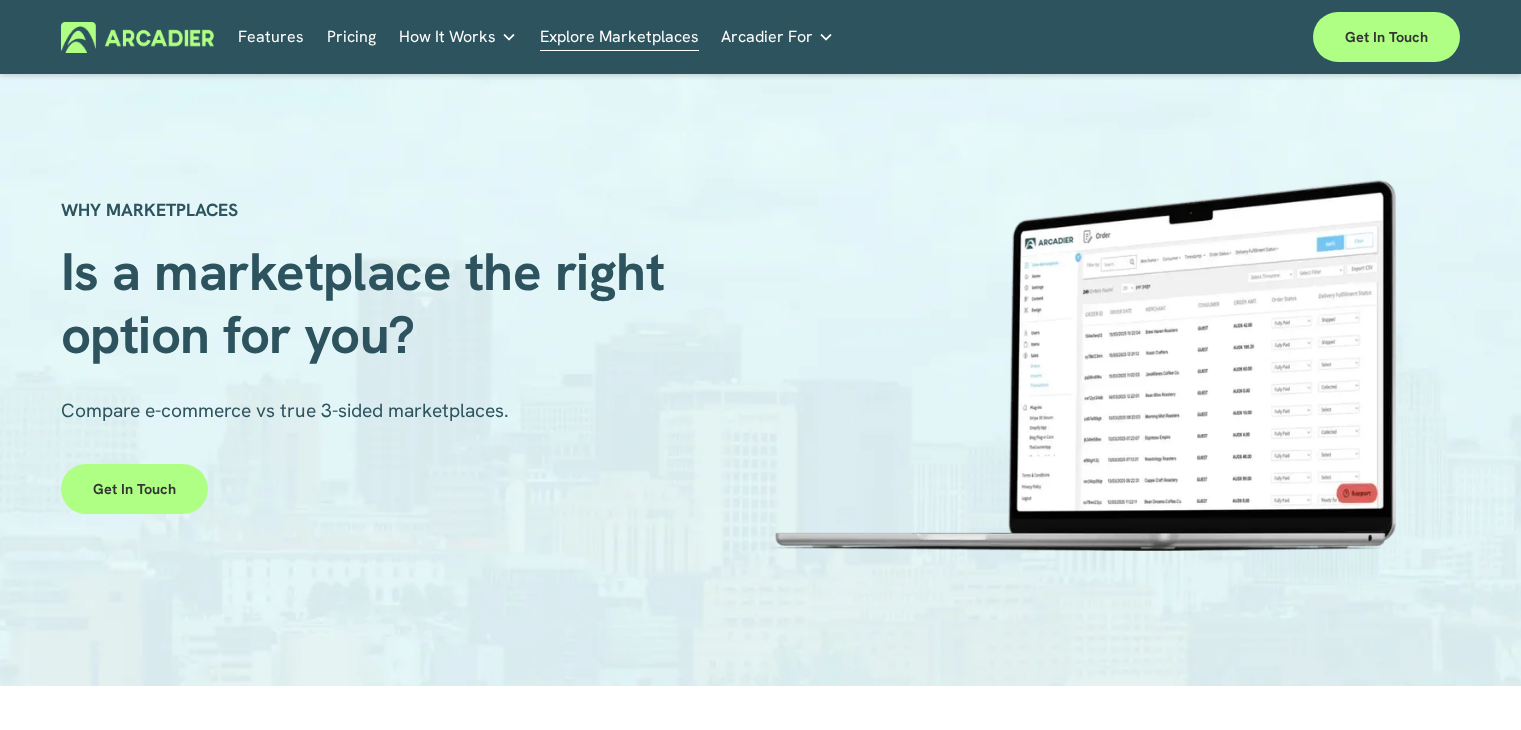 scroll, scrollTop: 0, scrollLeft: 0, axis: both 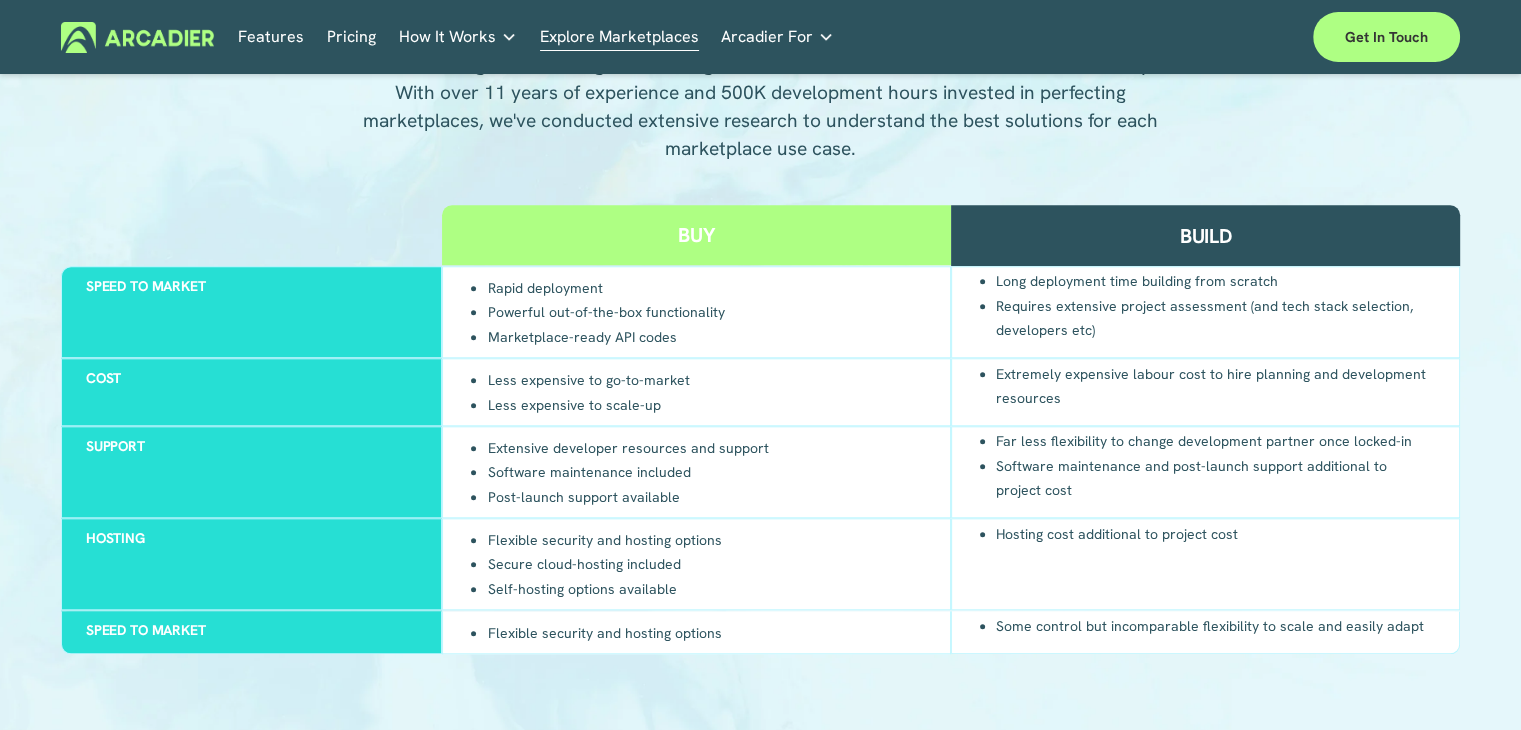 click on "Long deployment time building from scratch" at bounding box center (1215, 281) 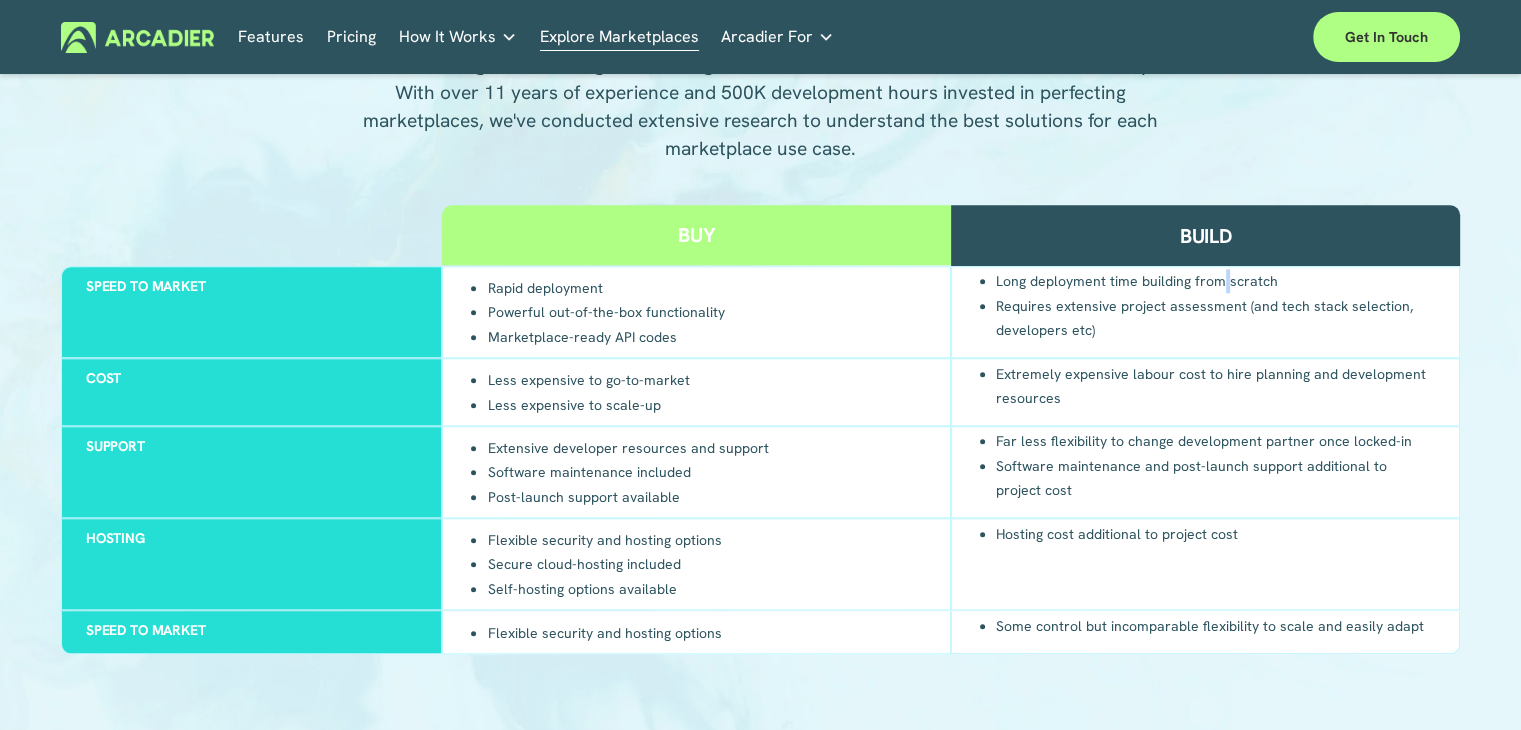 click on "Long deployment time building from scratch" at bounding box center [1215, 281] 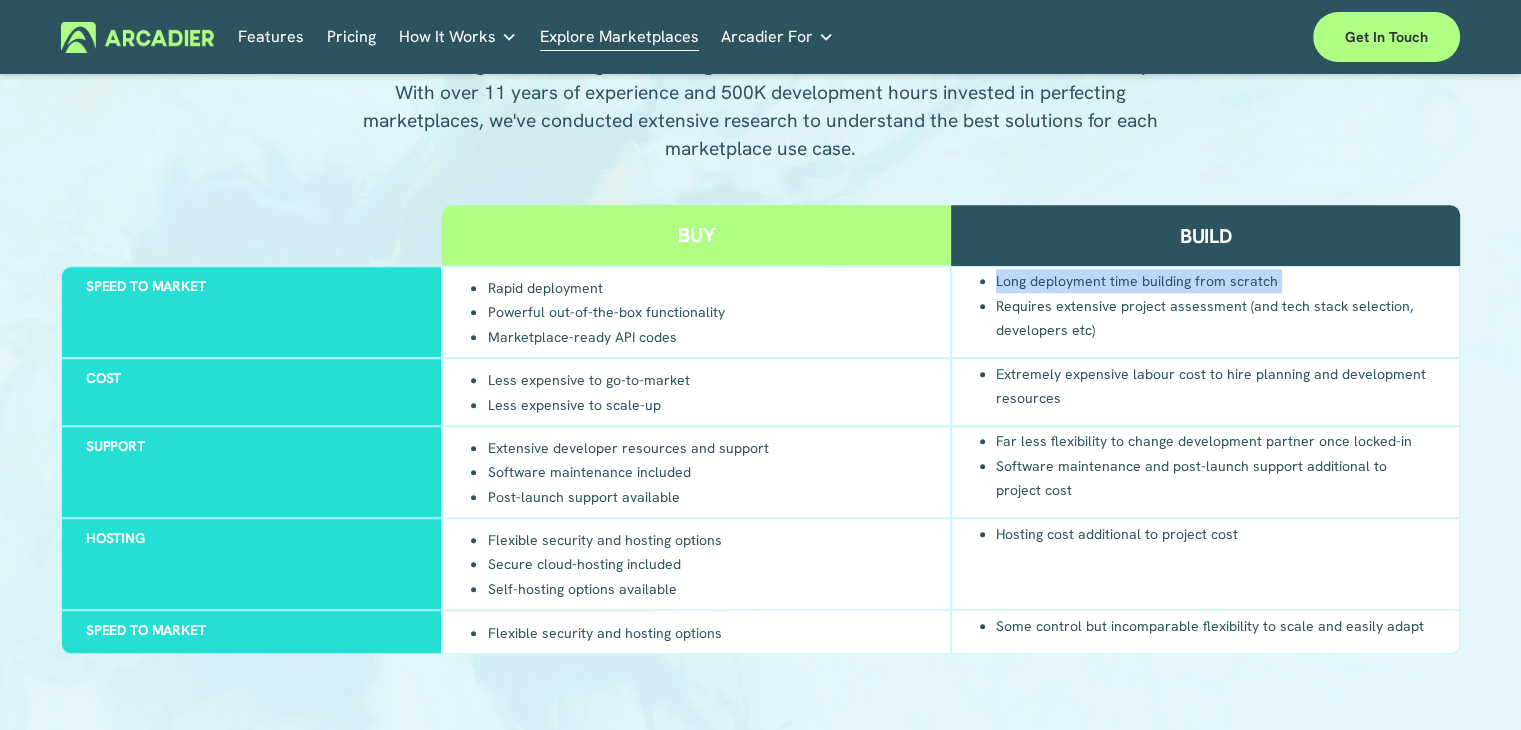 click on "Long deployment time building from scratch" at bounding box center (1215, 281) 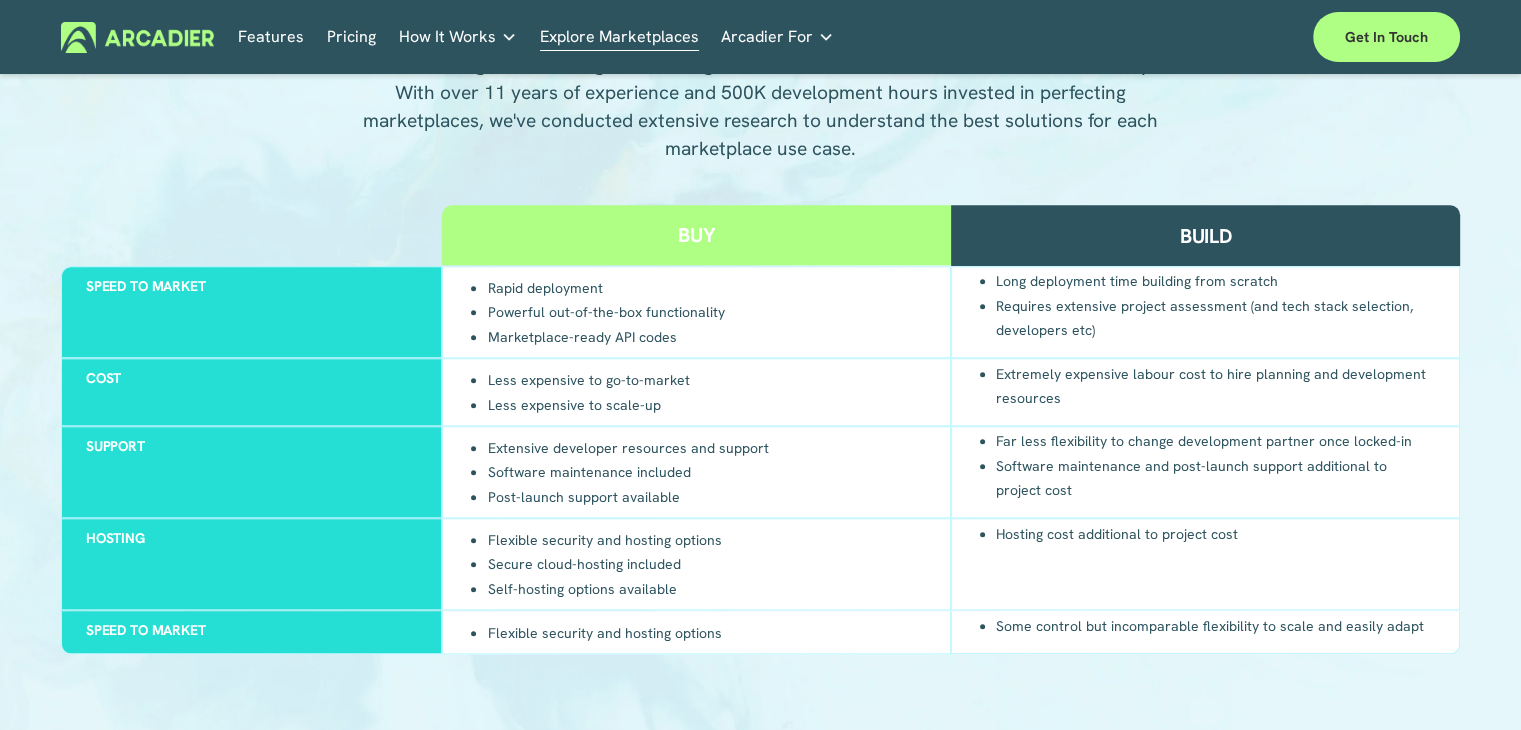 click on "Requires extensive project assessment (and tech stack selection,
developers etc)" at bounding box center (1215, 317) 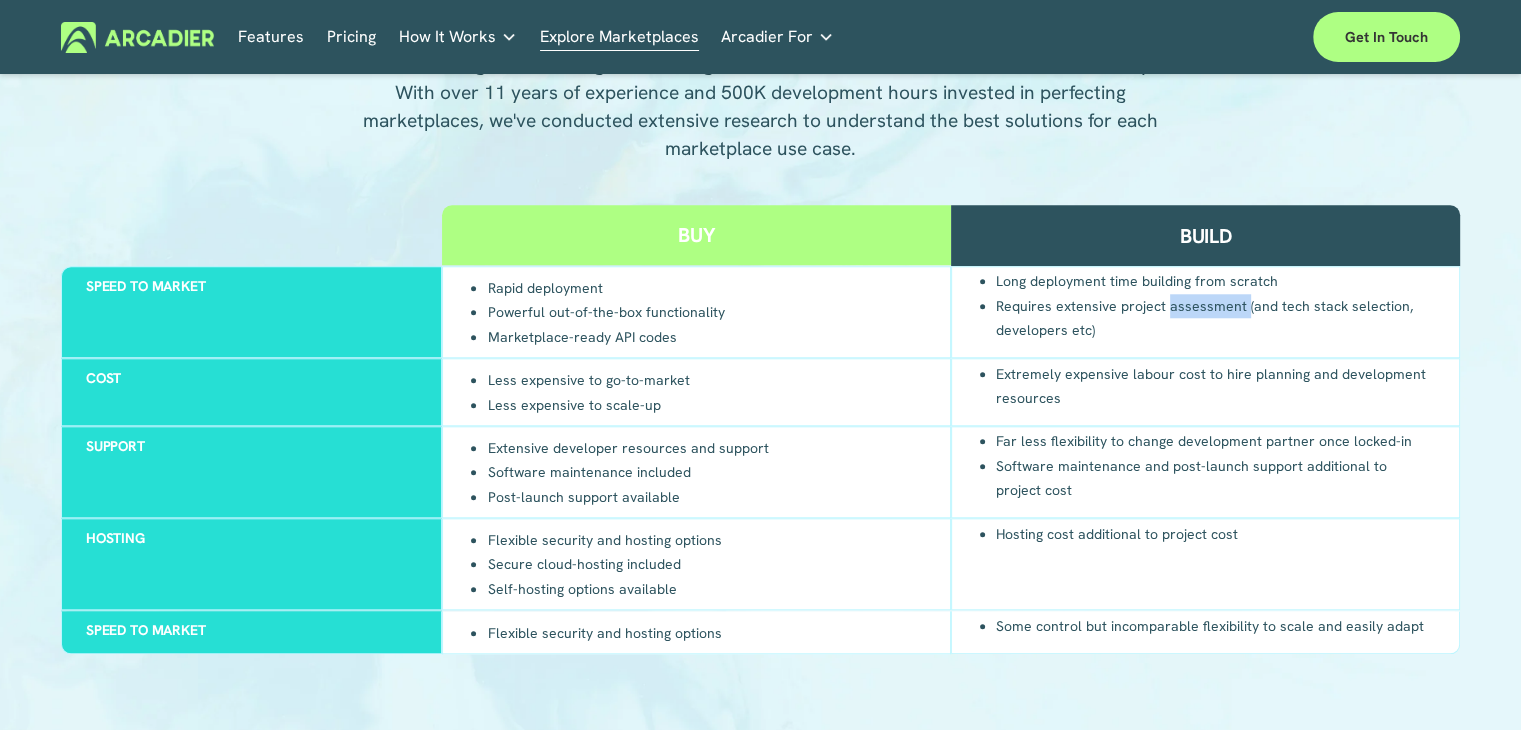 click on "Requires extensive project assessment (and tech stack selection,
developers etc)" at bounding box center (1215, 317) 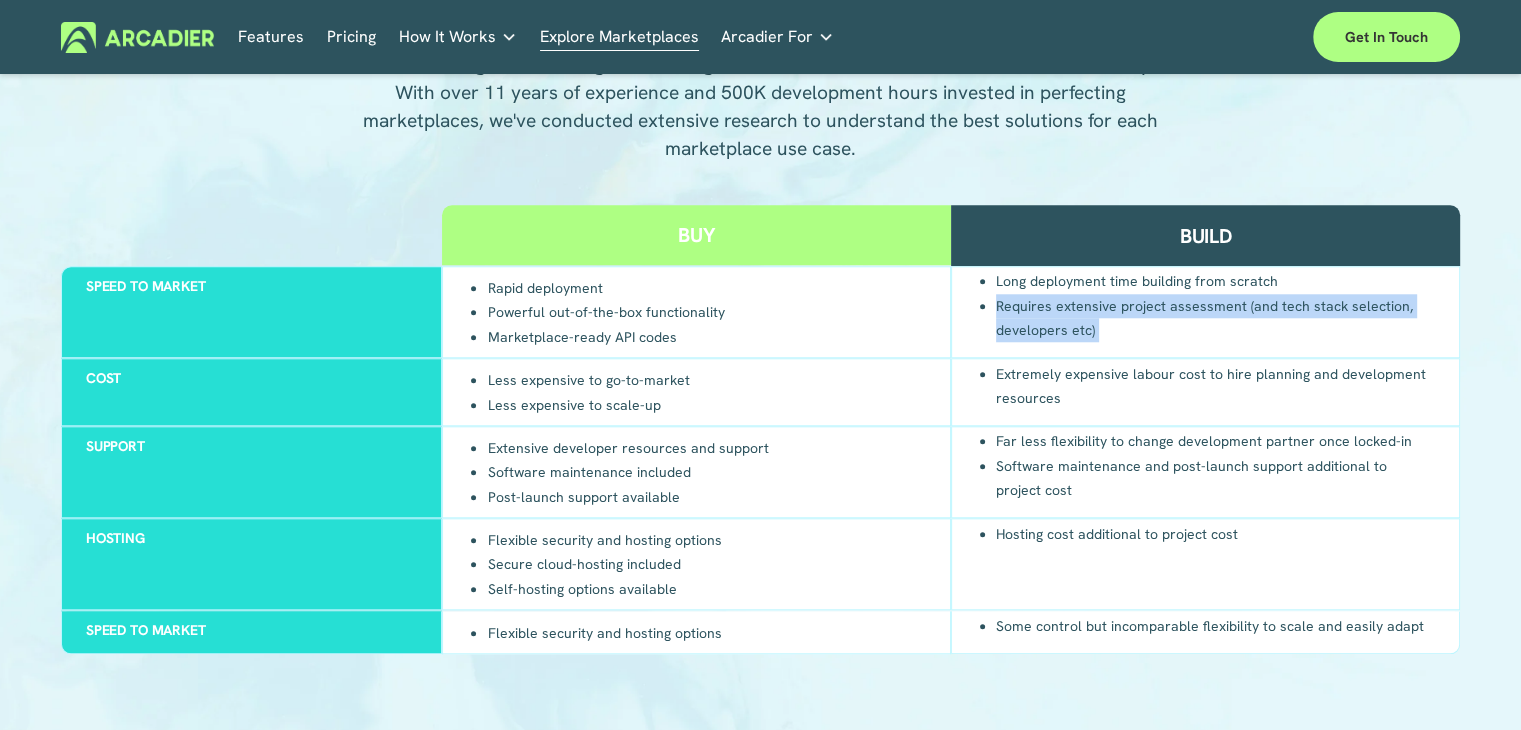 click on "Requires extensive project assessment (and tech stack selection,
developers etc)" at bounding box center [1215, 317] 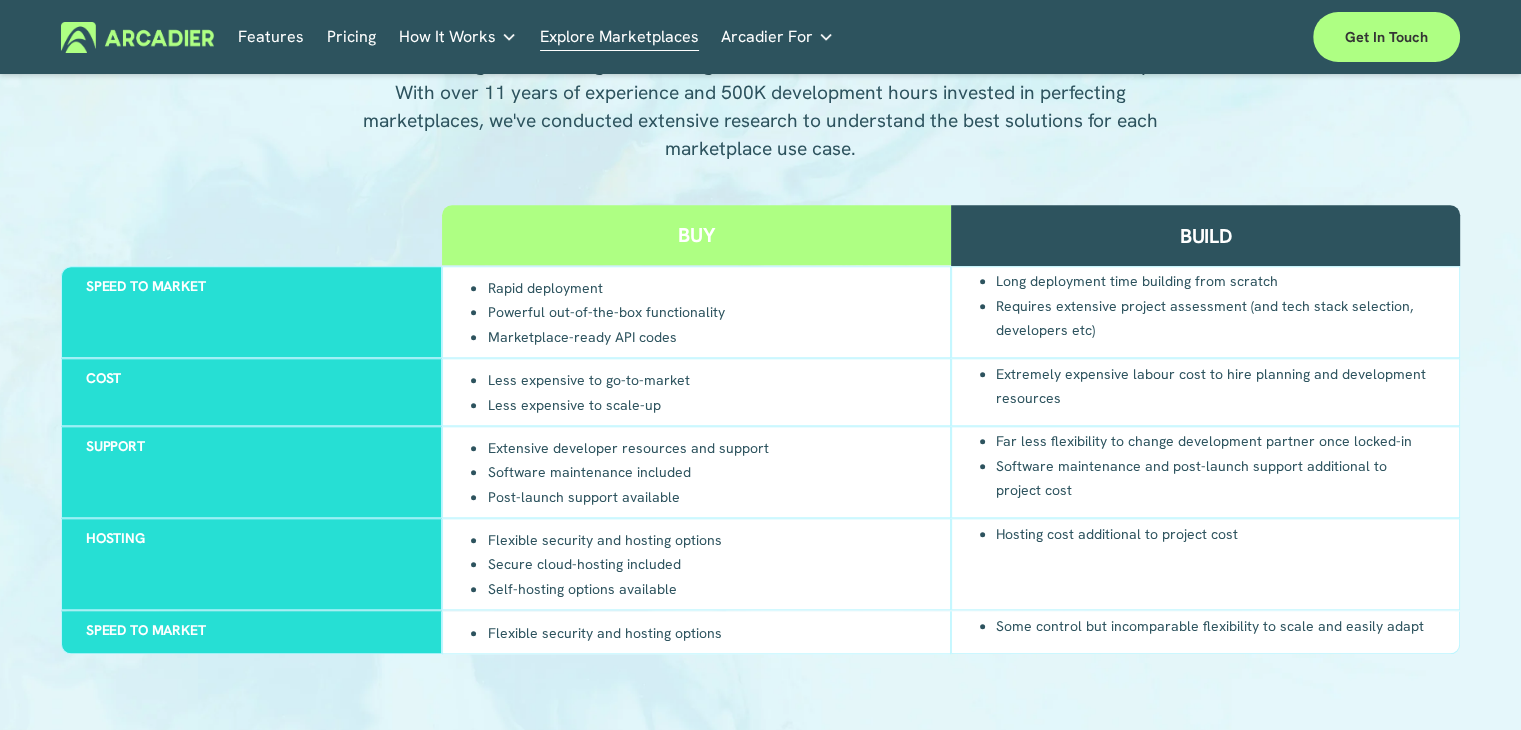 click on "Requires extensive project assessment (and tech stack selection,
developers etc)" at bounding box center [1215, 317] 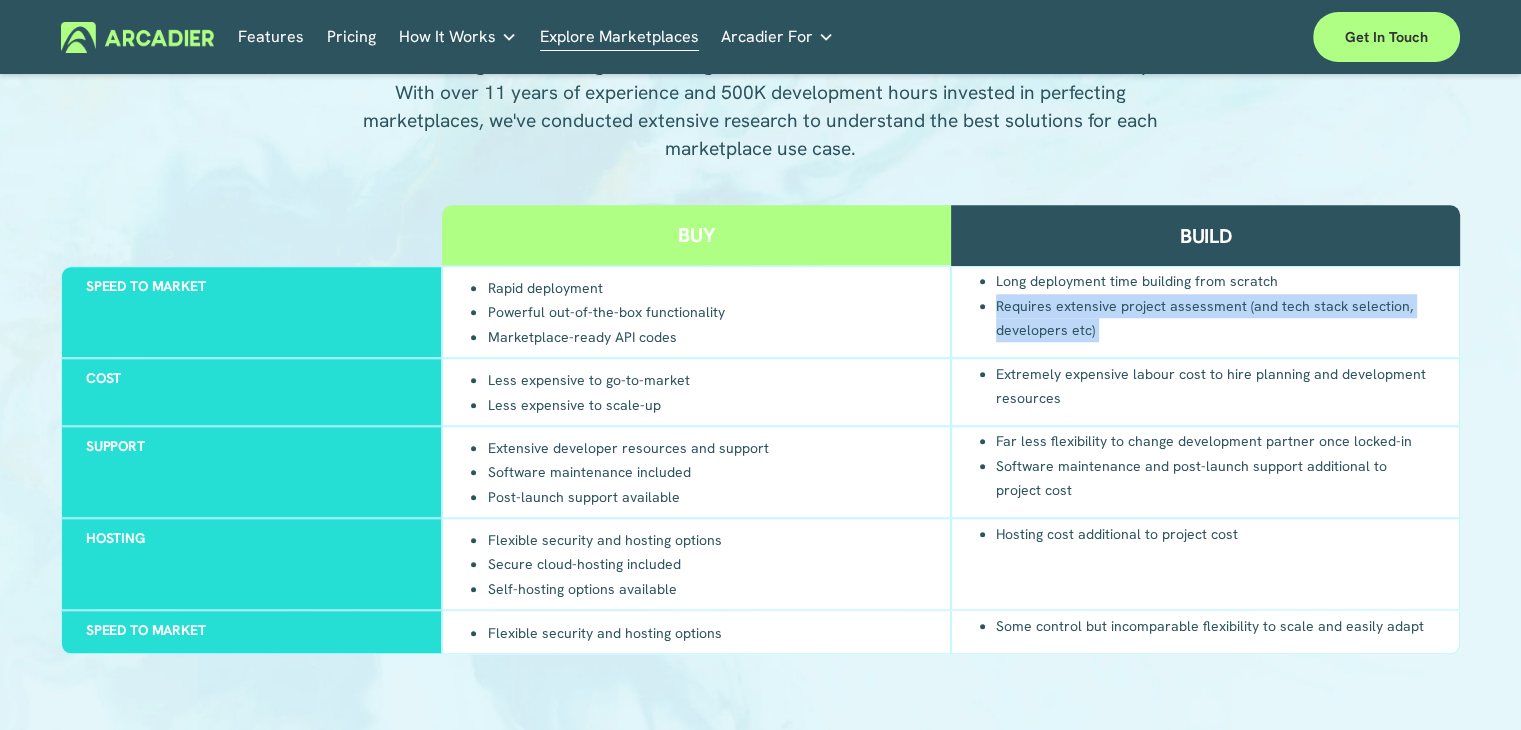 click on "Requires extensive project assessment (and tech stack selection,
developers etc)" at bounding box center [1215, 317] 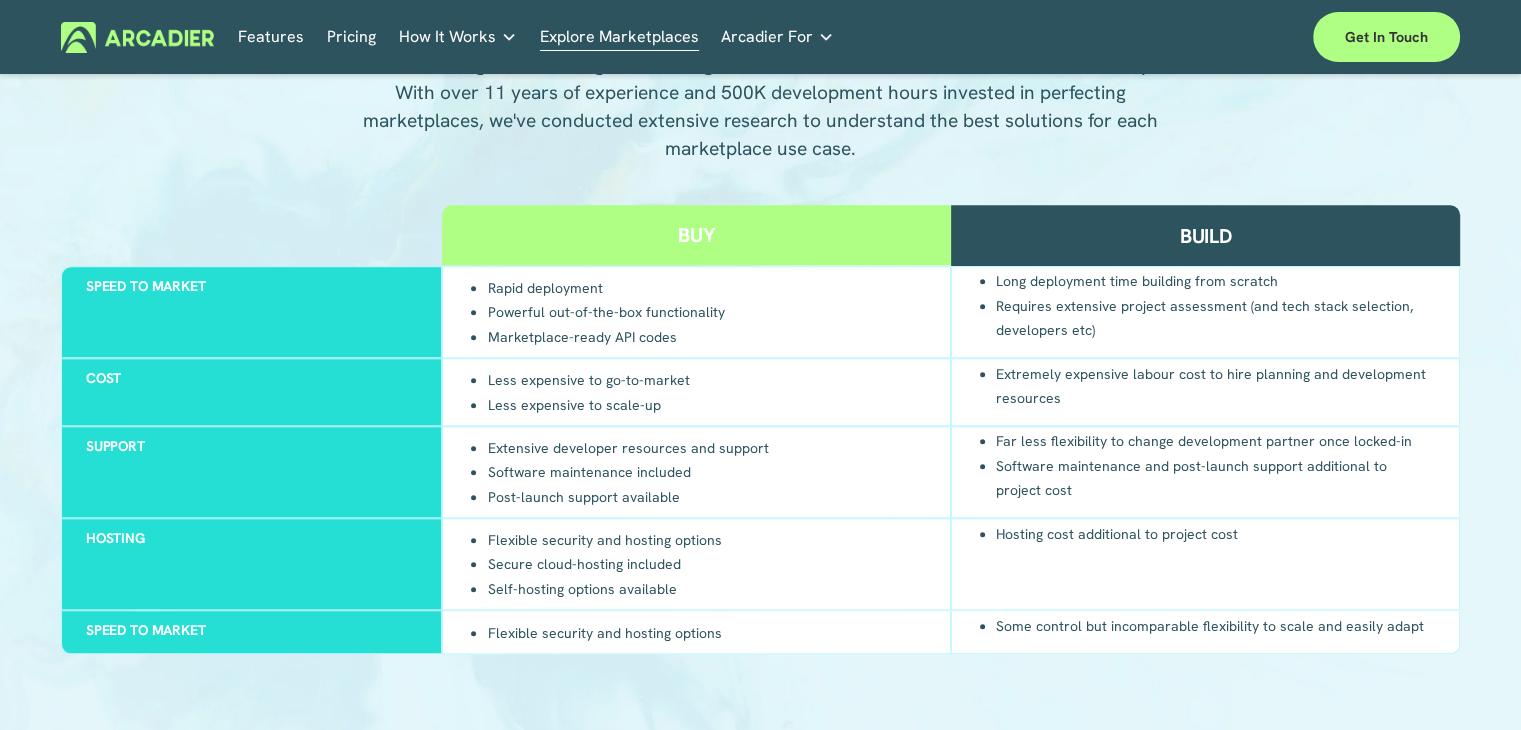 click on "Extremely expensive labour cost to hire planning and development
resources" at bounding box center [1215, 385] 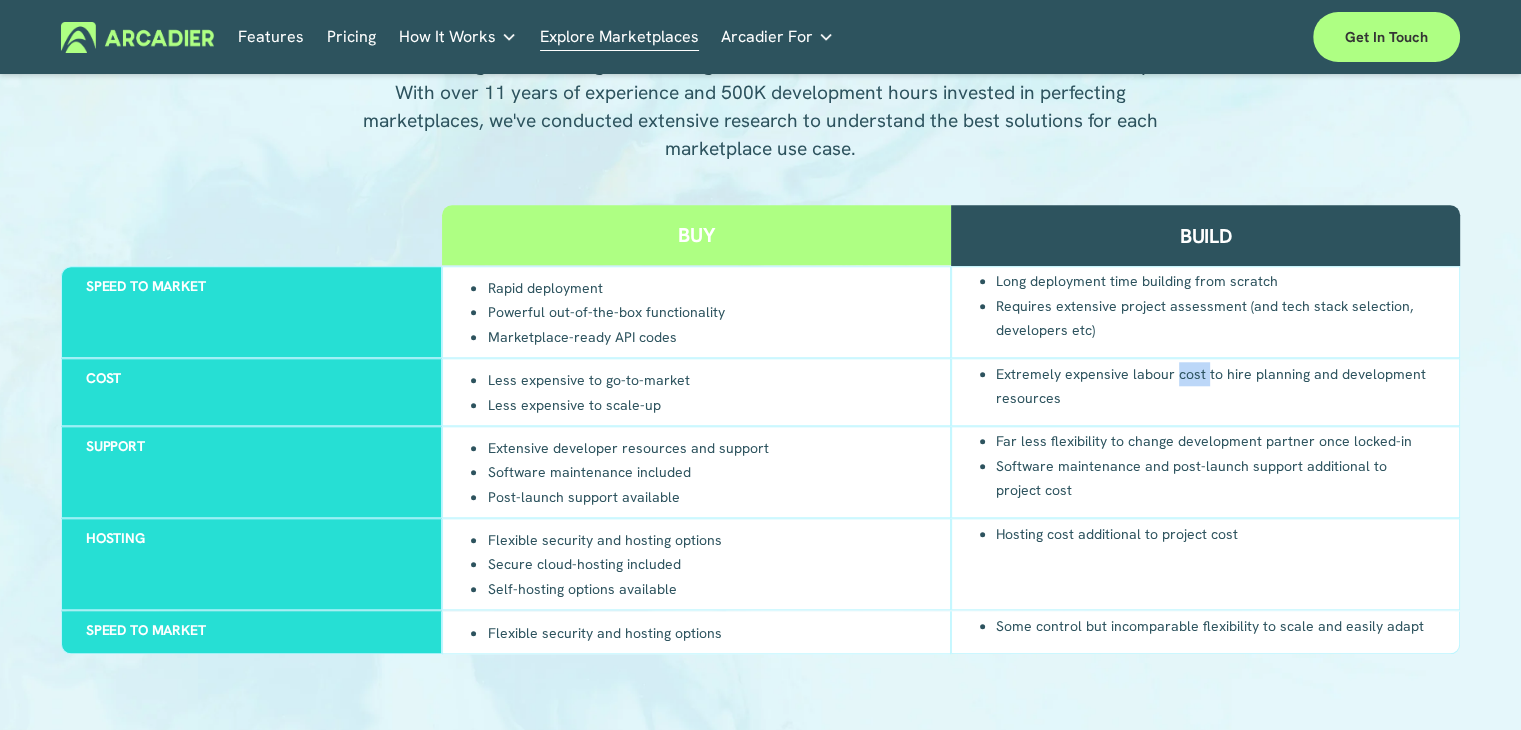 click on "Extremely expensive labour cost to hire planning and development
resources" at bounding box center (1215, 385) 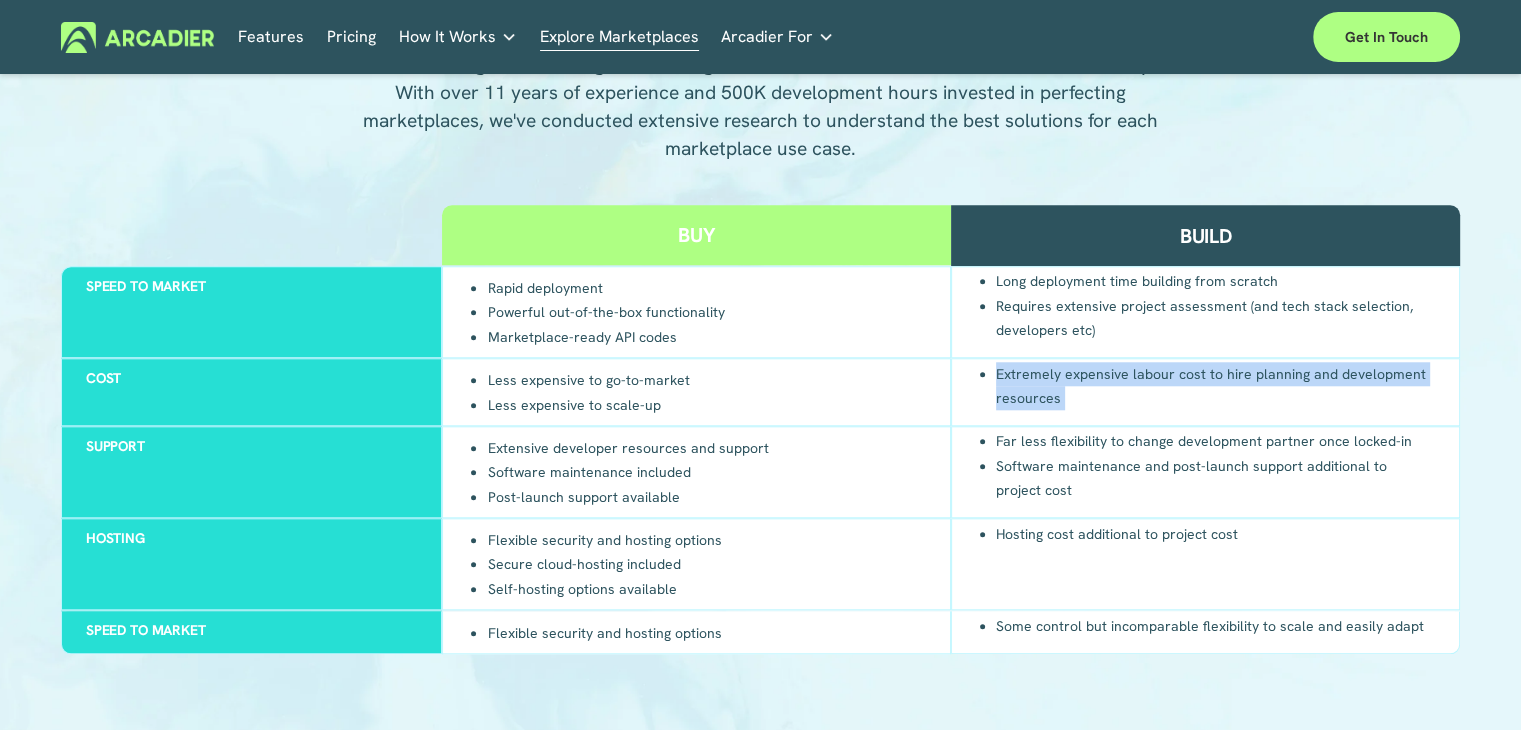 click on "Extremely expensive labour cost to hire planning and development
resources" at bounding box center (1215, 385) 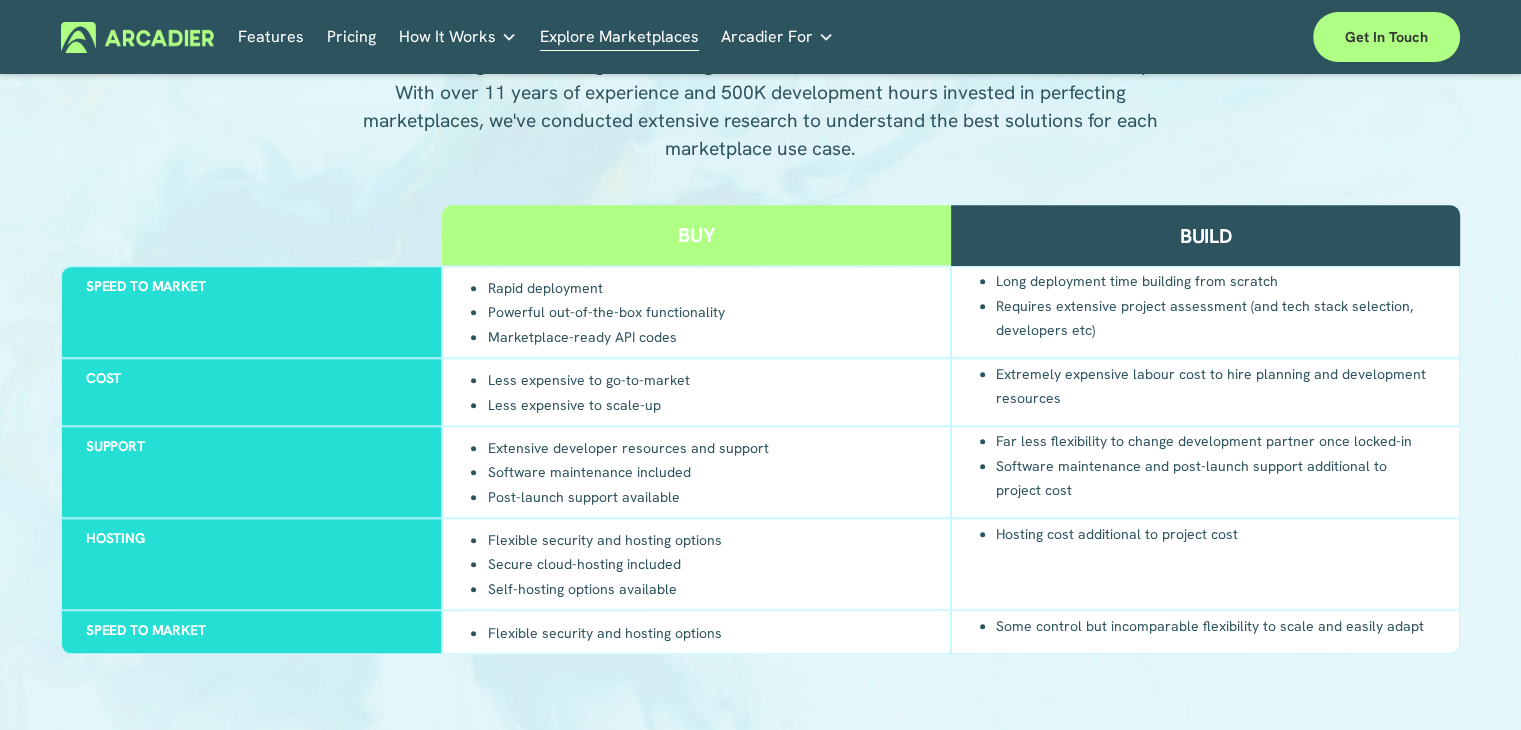 click on "Rapid deployment
Powerful out-of-the-box functionality
Marketplace-ready API codes" at bounding box center (696, 312) 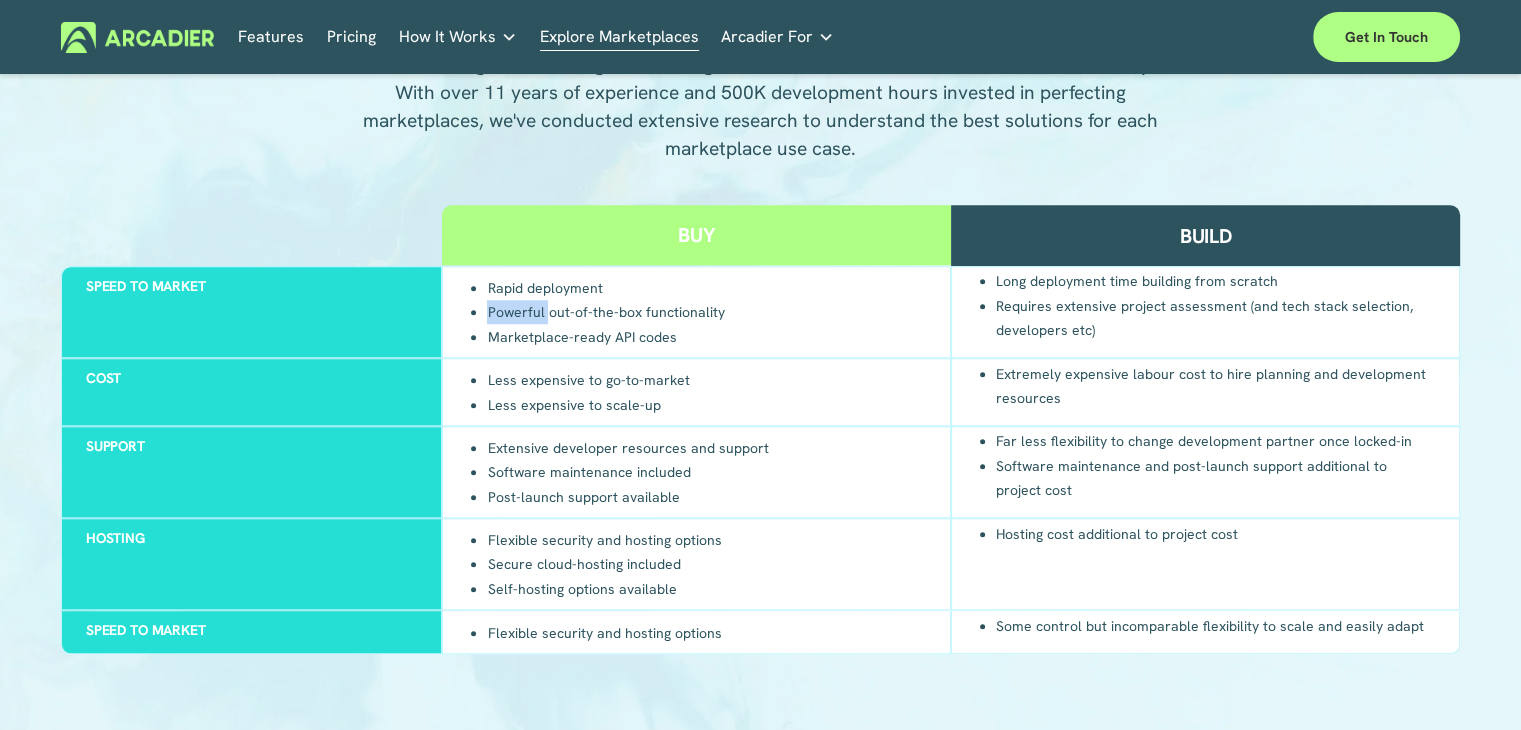 click on "Rapid deployment
Powerful out-of-the-box functionality
Marketplace-ready API codes" at bounding box center (696, 312) 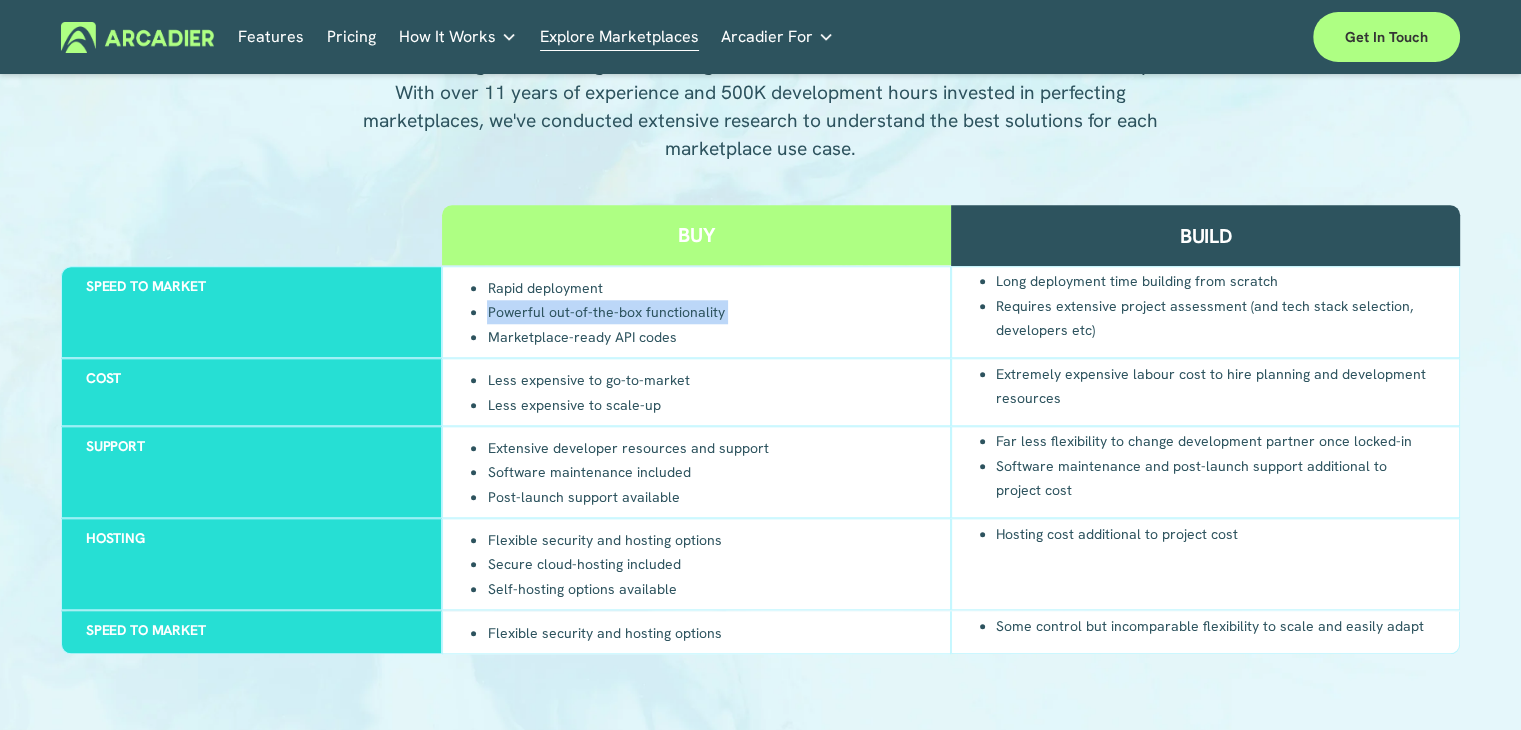 click on "Rapid deployment
Powerful out-of-the-box functionality
Marketplace-ready API codes" at bounding box center (696, 312) 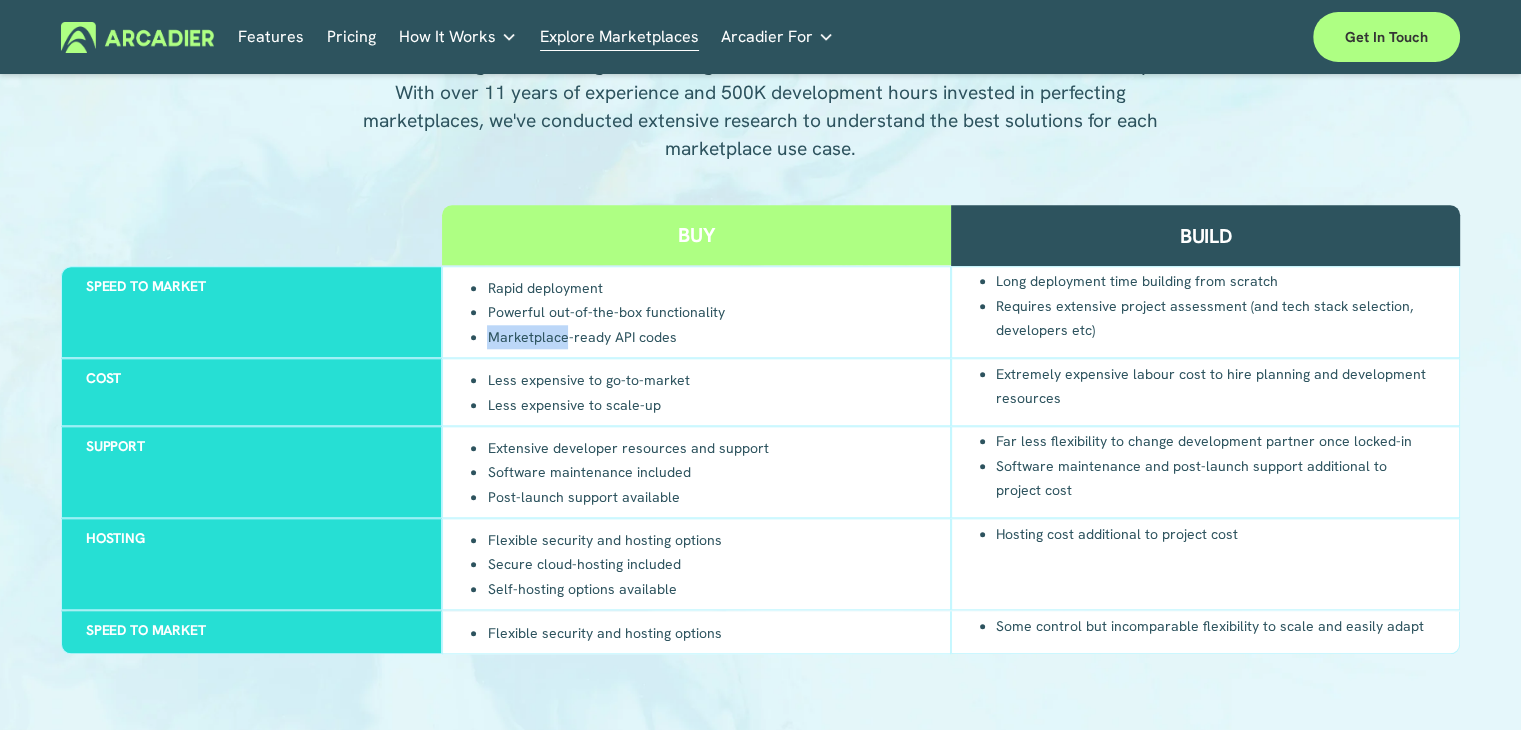 click on "Rapid deployment
Powerful out-of-the-box functionality
Marketplace-ready API codes" at bounding box center [595, 312] 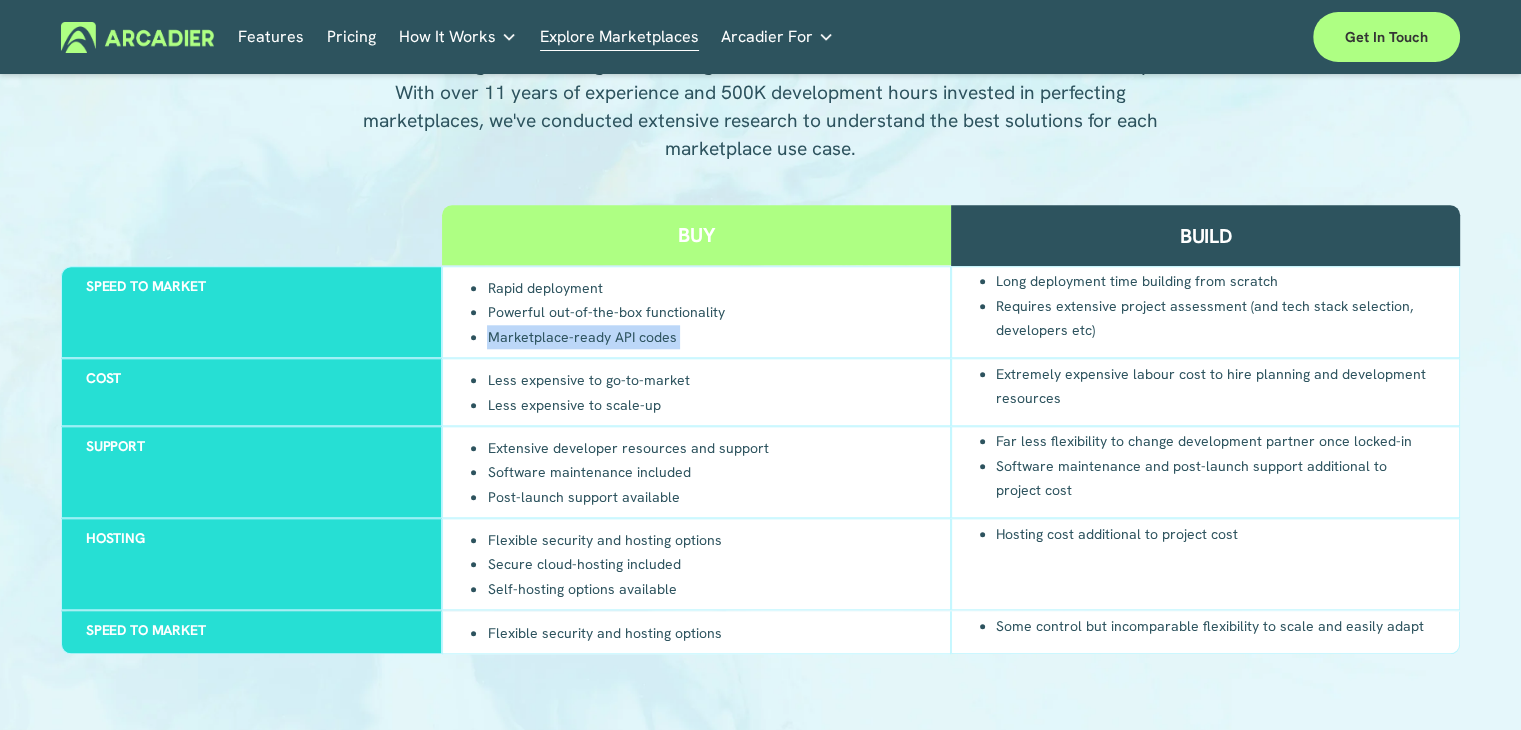 click on "Rapid deployment
Powerful out-of-the-box functionality
Marketplace-ready API codes" at bounding box center [595, 312] 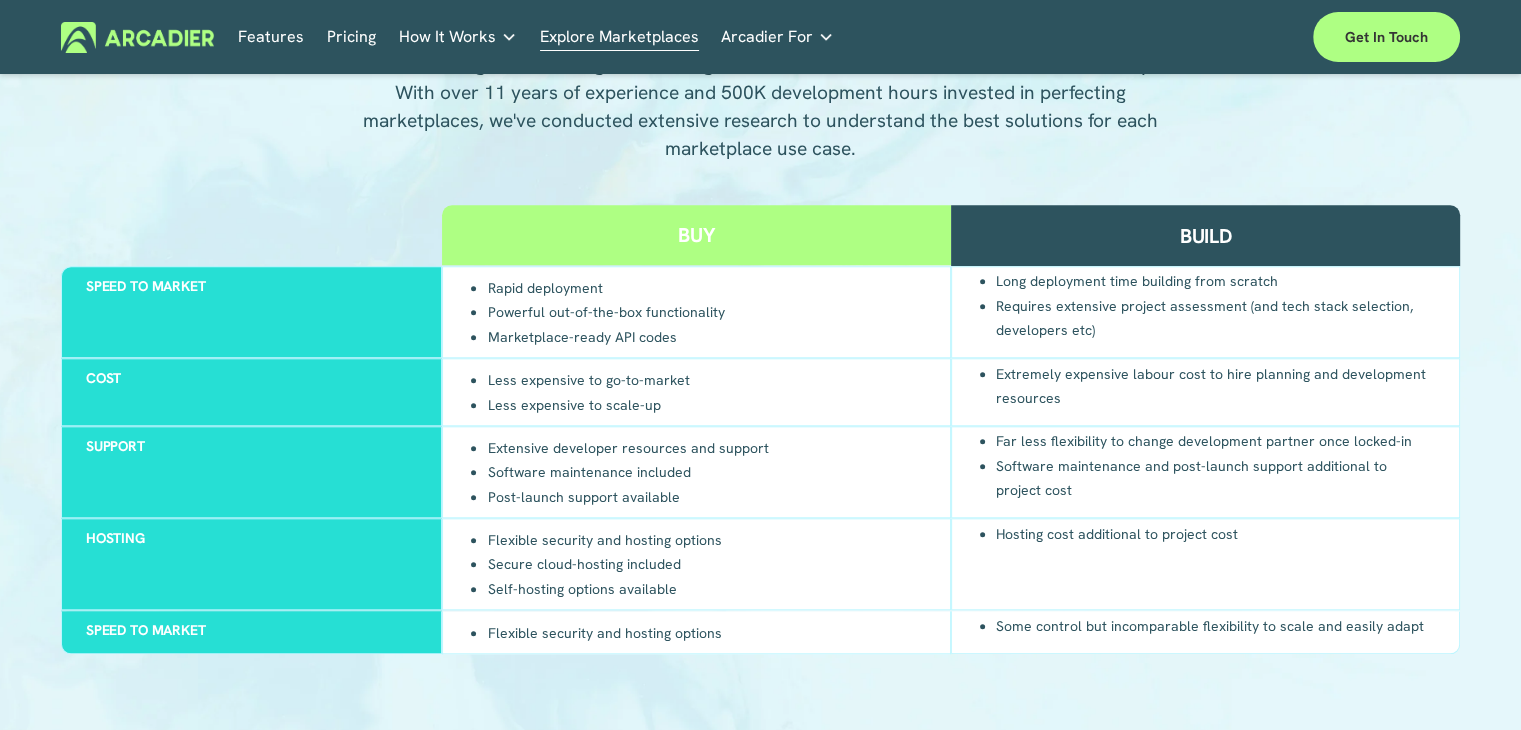 click on "Less expensive to go-to-market
Less expensive to scale-up" at bounding box center [578, 392] 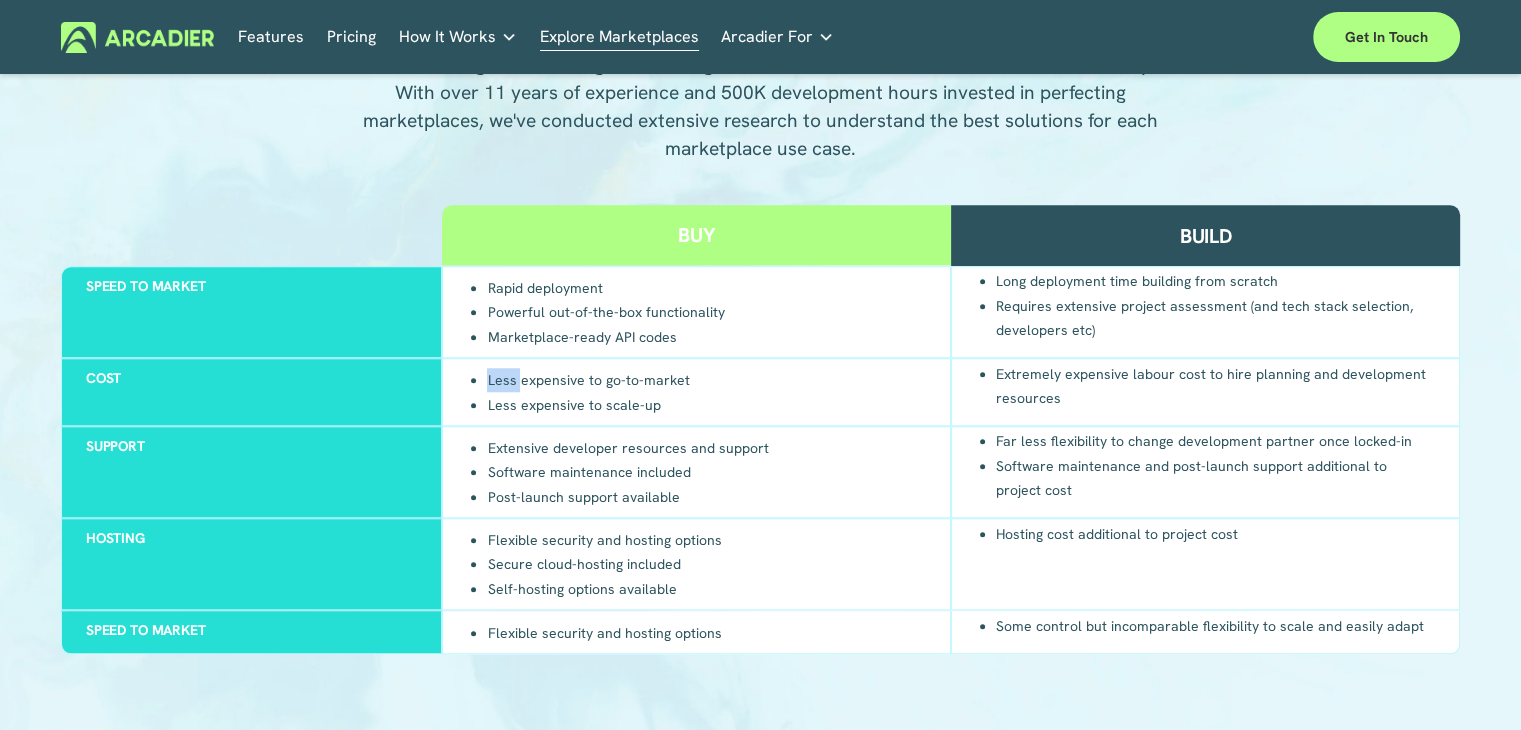 click on "Less expensive to go-to-market
Less expensive to scale-up" at bounding box center [578, 392] 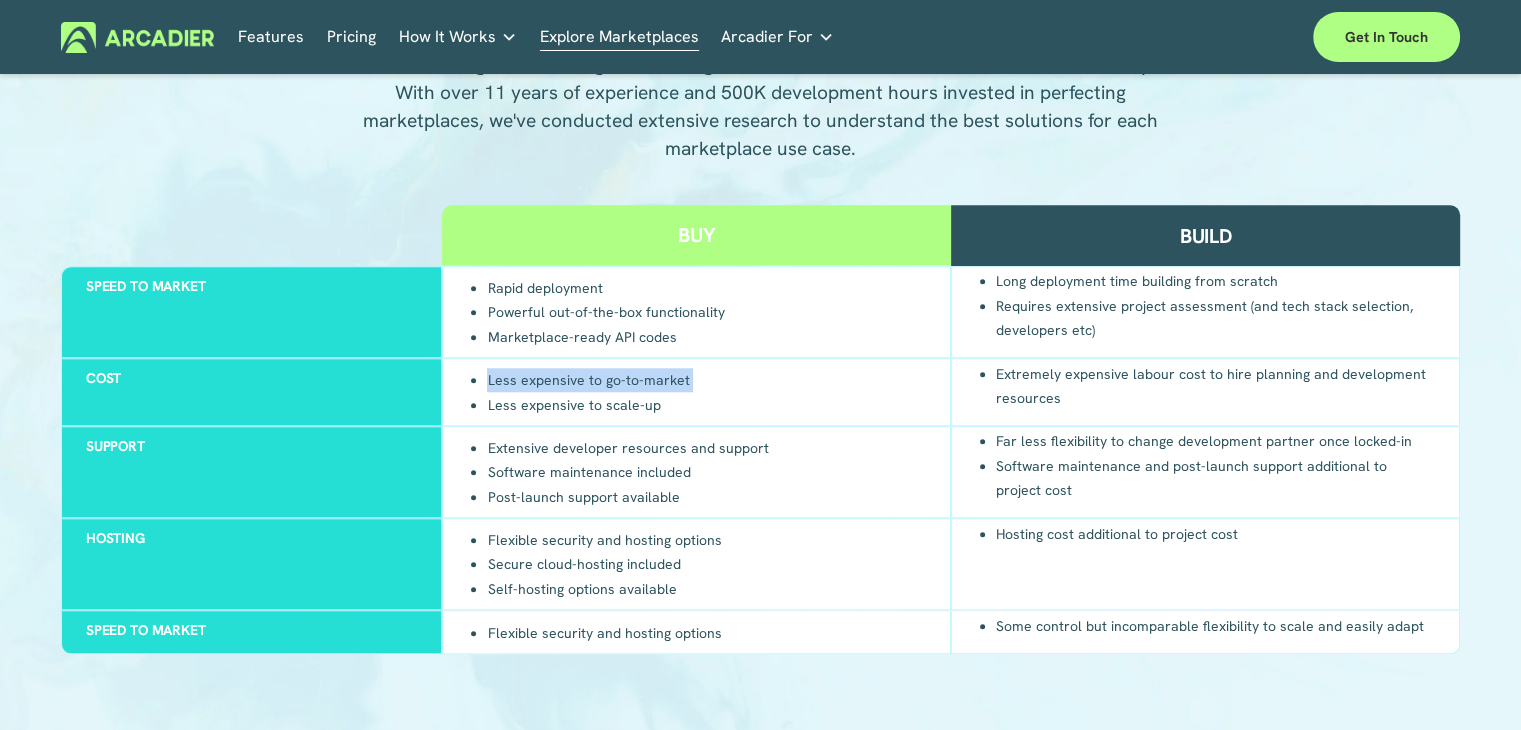 click on "Less expensive to go-to-market
Less expensive to scale-up" at bounding box center [578, 392] 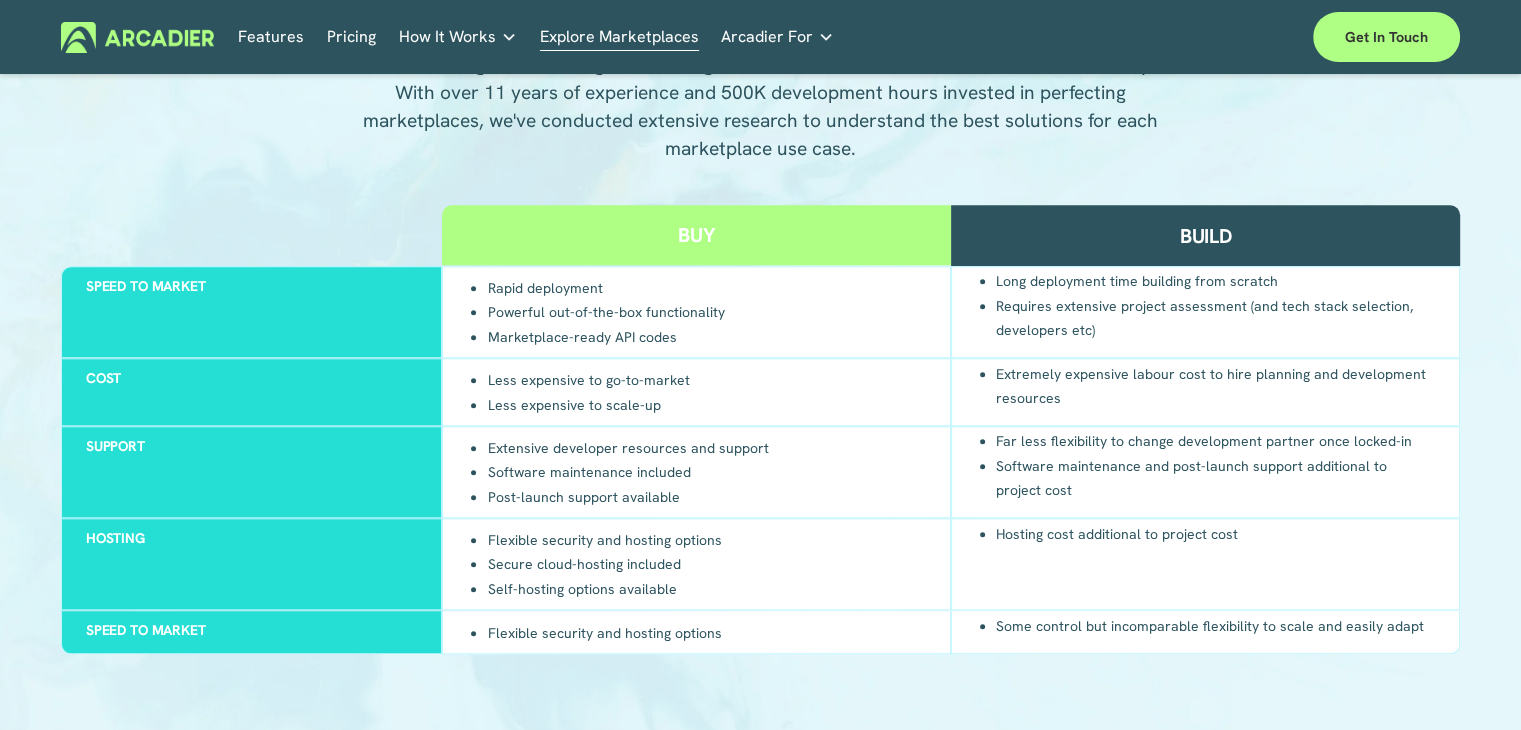 click on "Less expensive to scale-up" at bounding box center (588, 404) 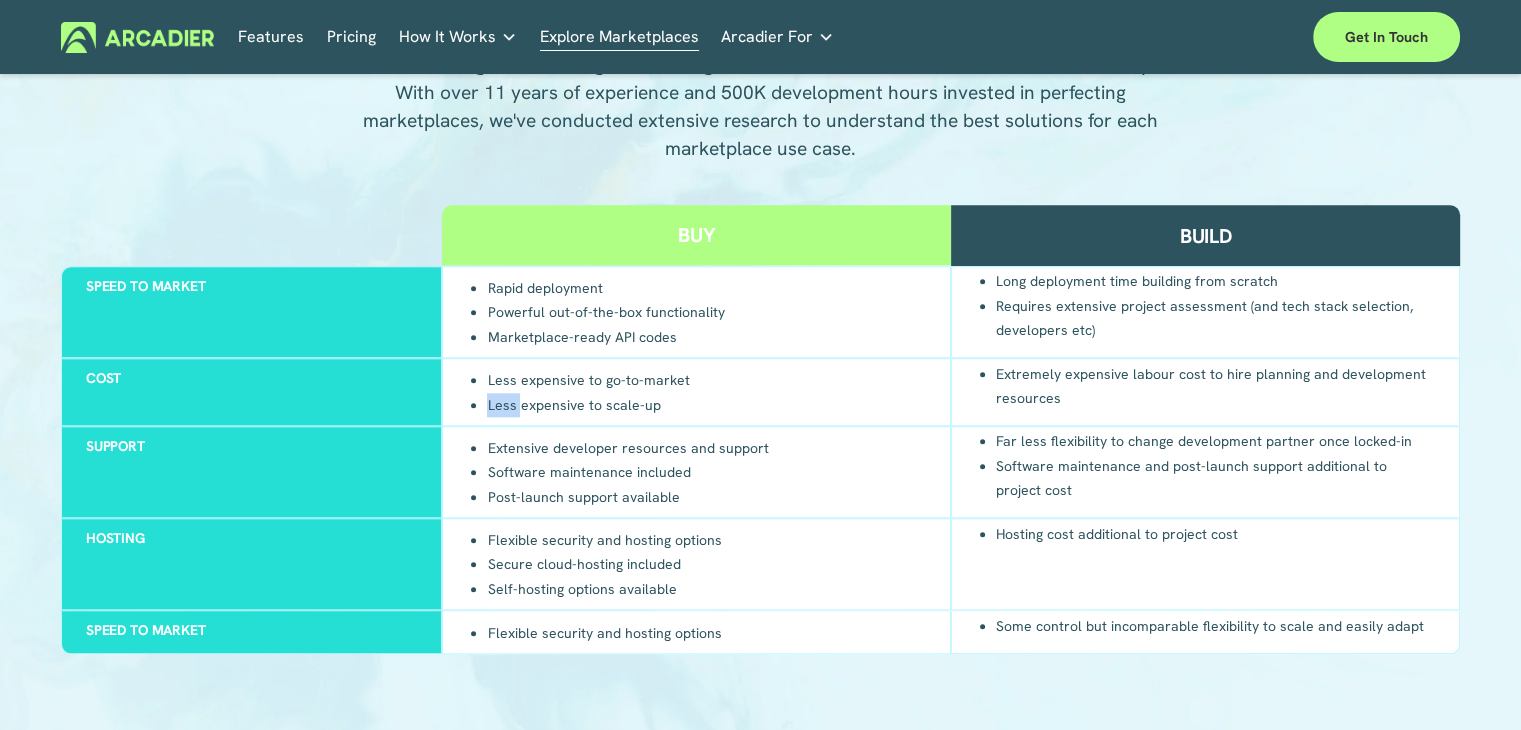 click on "Less expensive to scale-up" at bounding box center (588, 404) 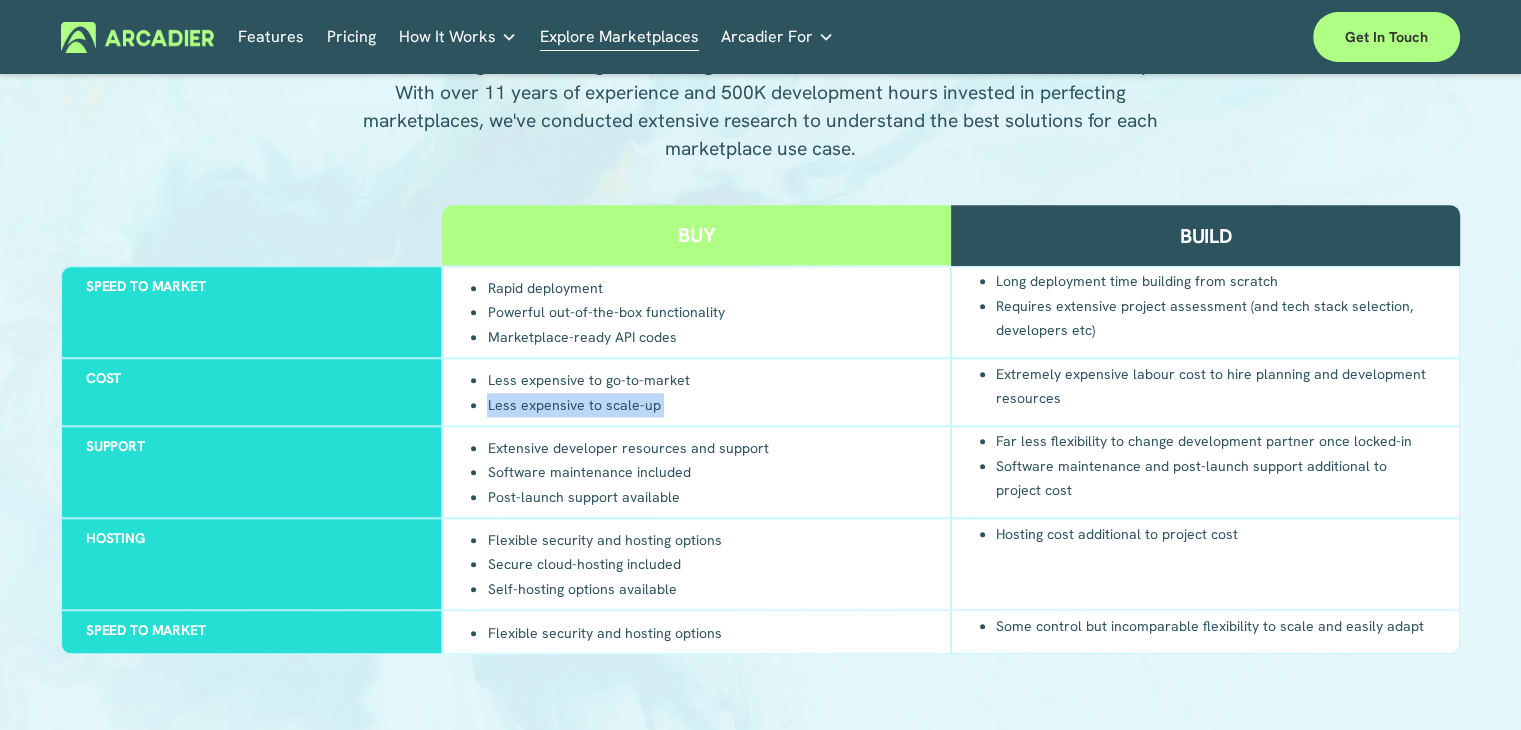 click on "Less expensive to scale-up" at bounding box center (588, 404) 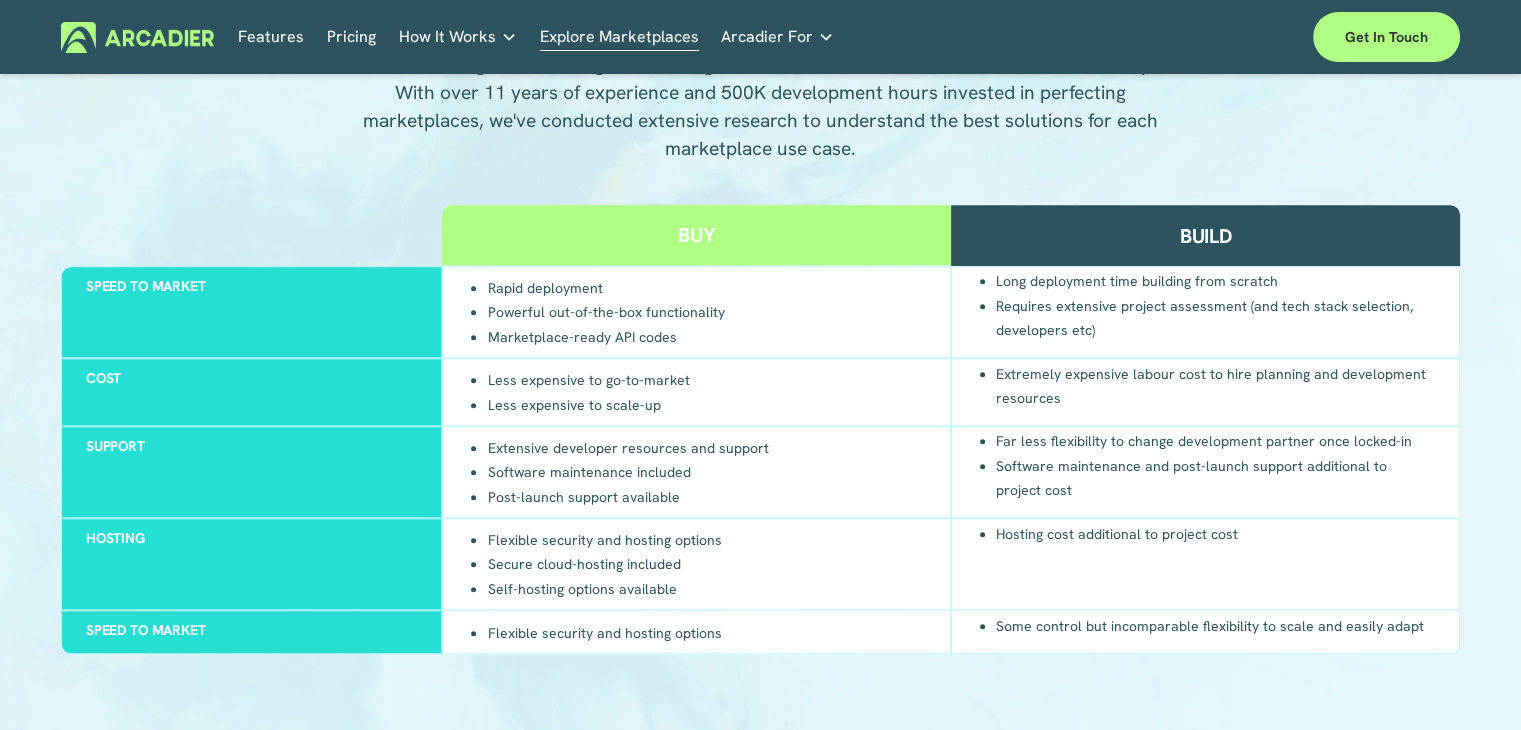 click on "Software maintenance included" at bounding box center (627, 472) 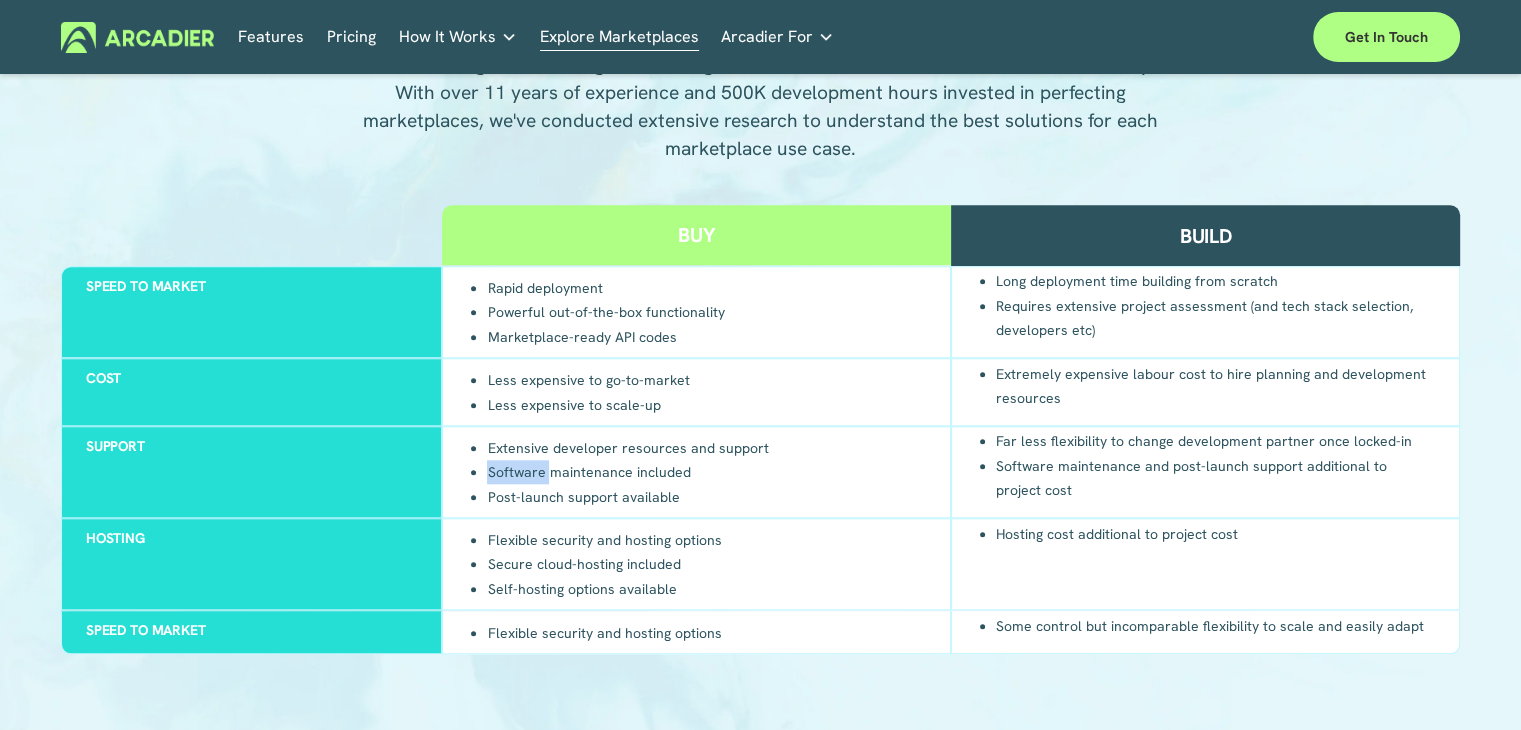 click on "Software maintenance included" at bounding box center [627, 472] 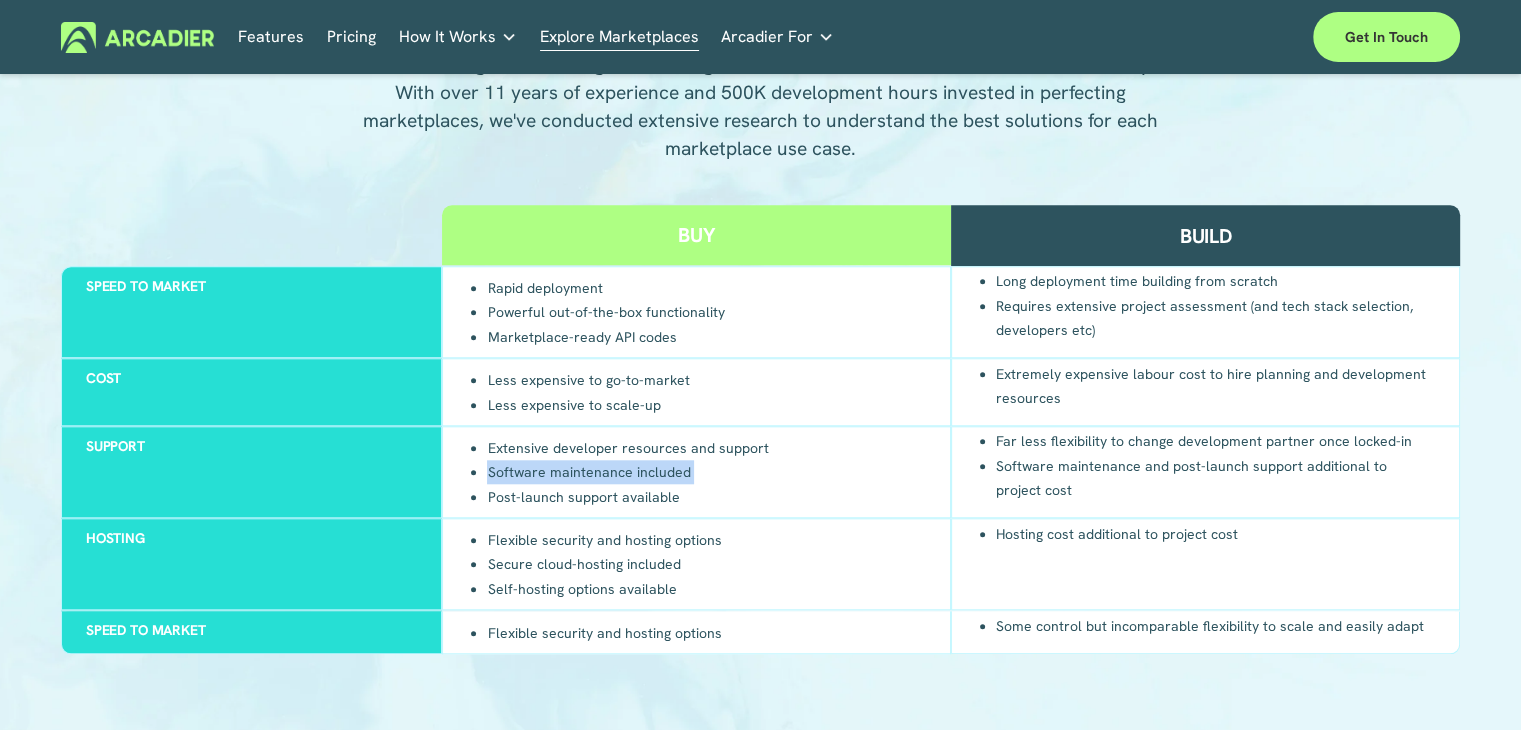 click on "Software maintenance included" at bounding box center [627, 472] 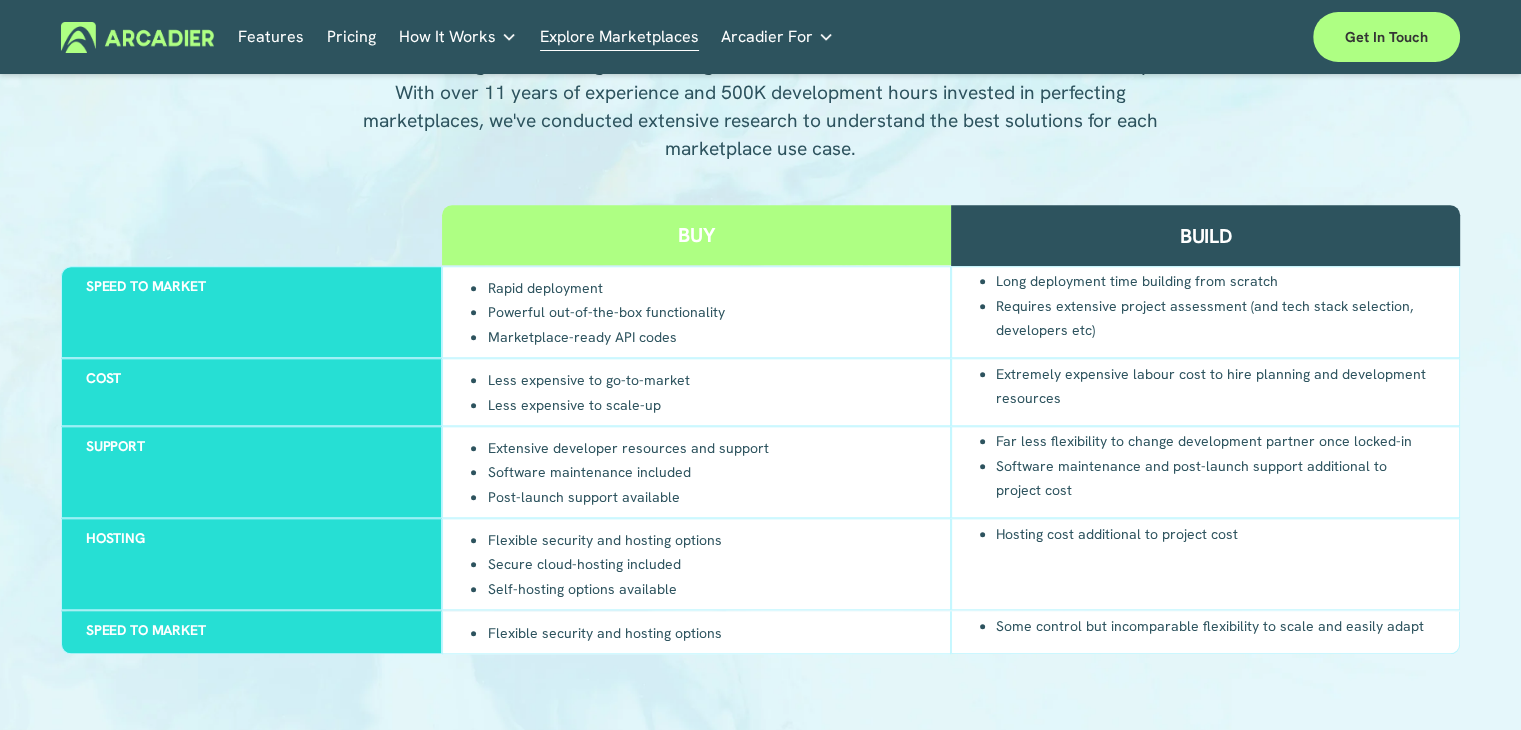 click on "Flexible security and hosting options" at bounding box center (604, 540) 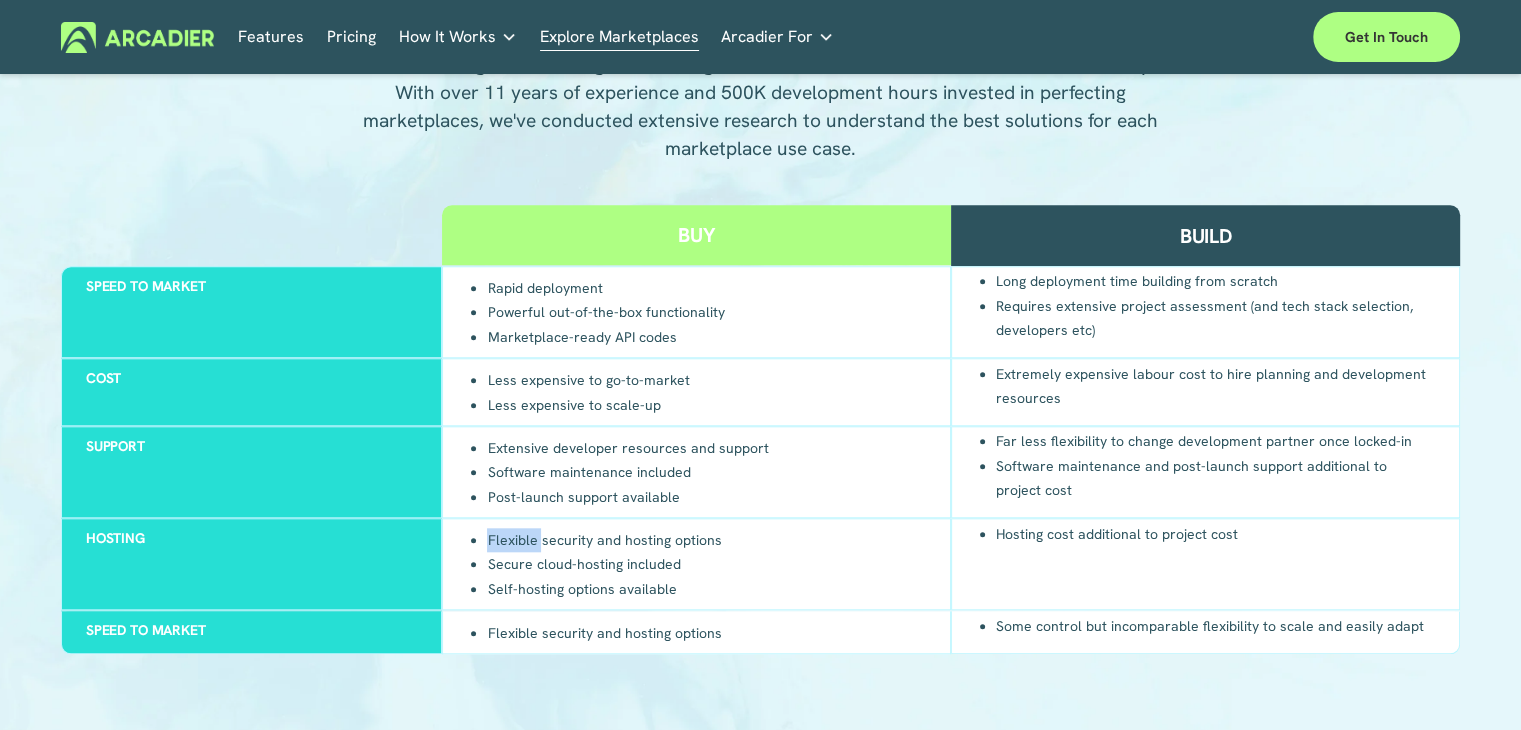 click on "Flexible security and hosting options" at bounding box center [604, 540] 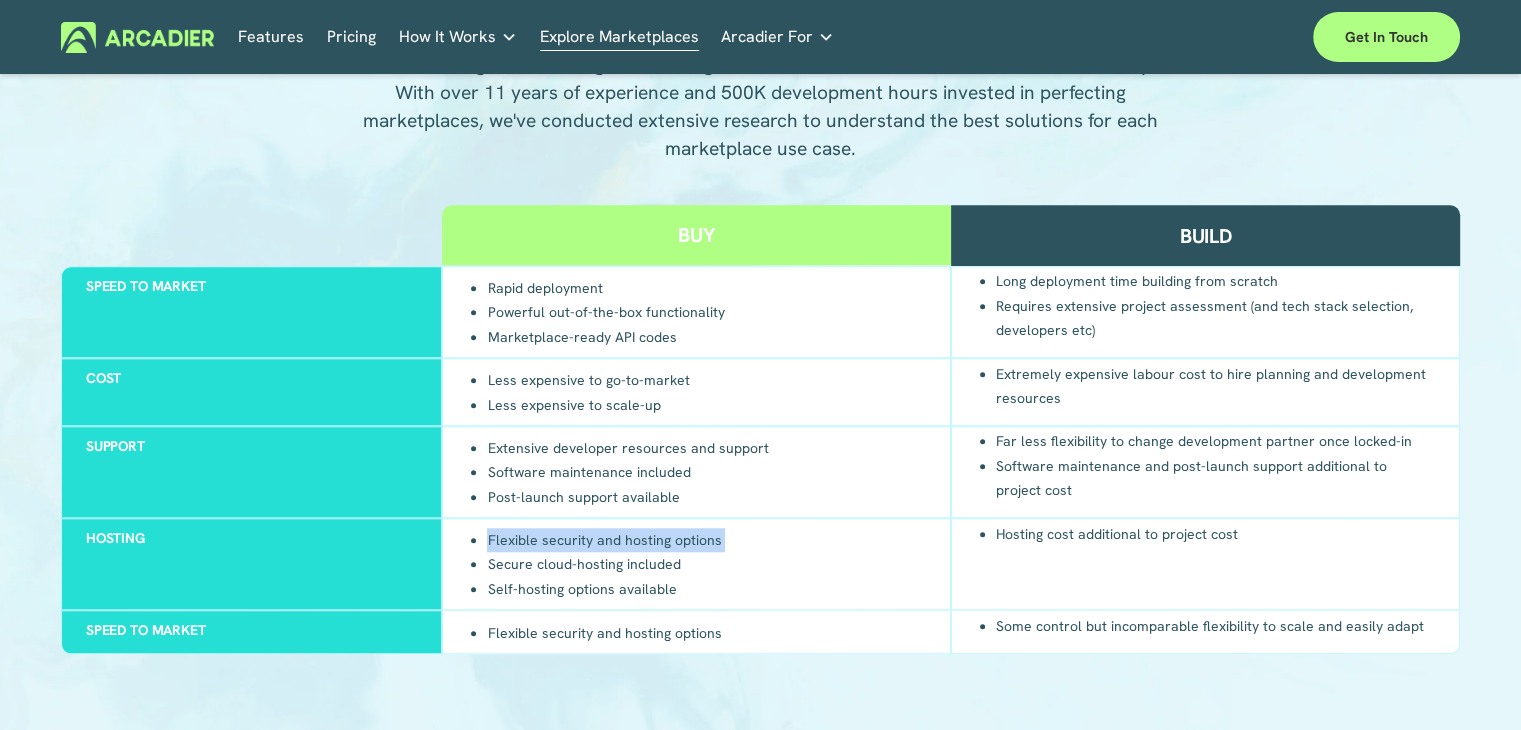 click on "Flexible security and hosting options" at bounding box center [604, 540] 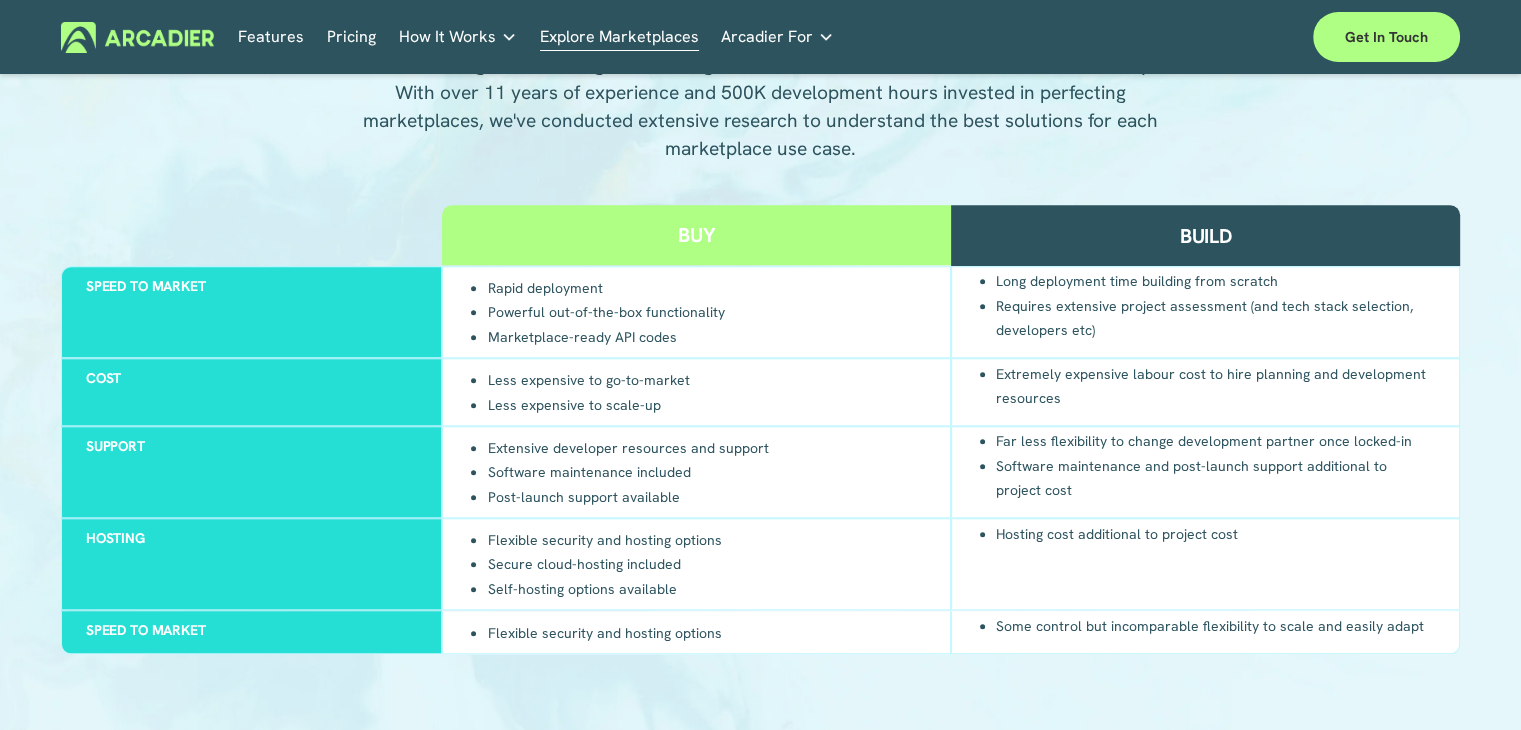 click on "Extensive developer resources and support" at bounding box center (627, 448) 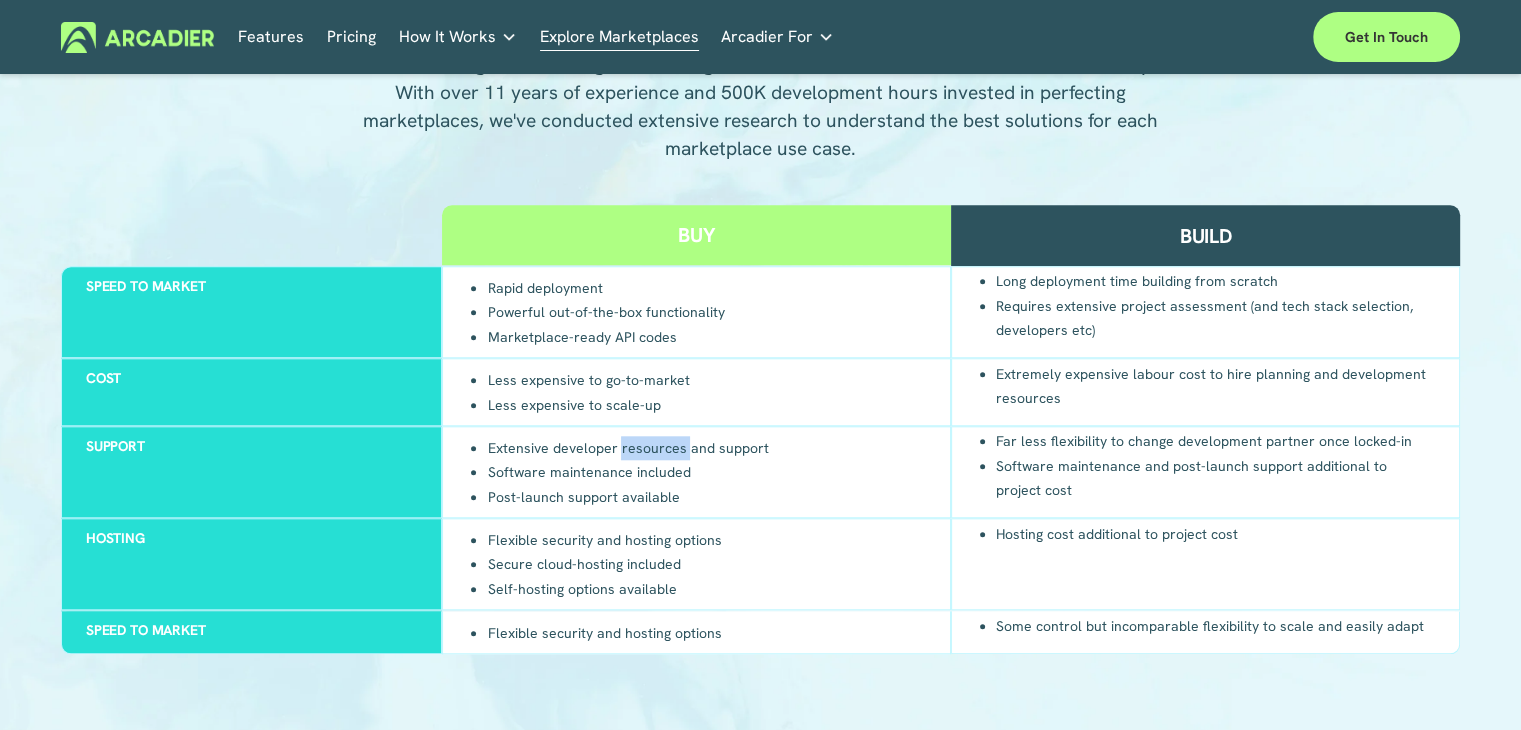 click on "Extensive developer resources and support" at bounding box center [627, 448] 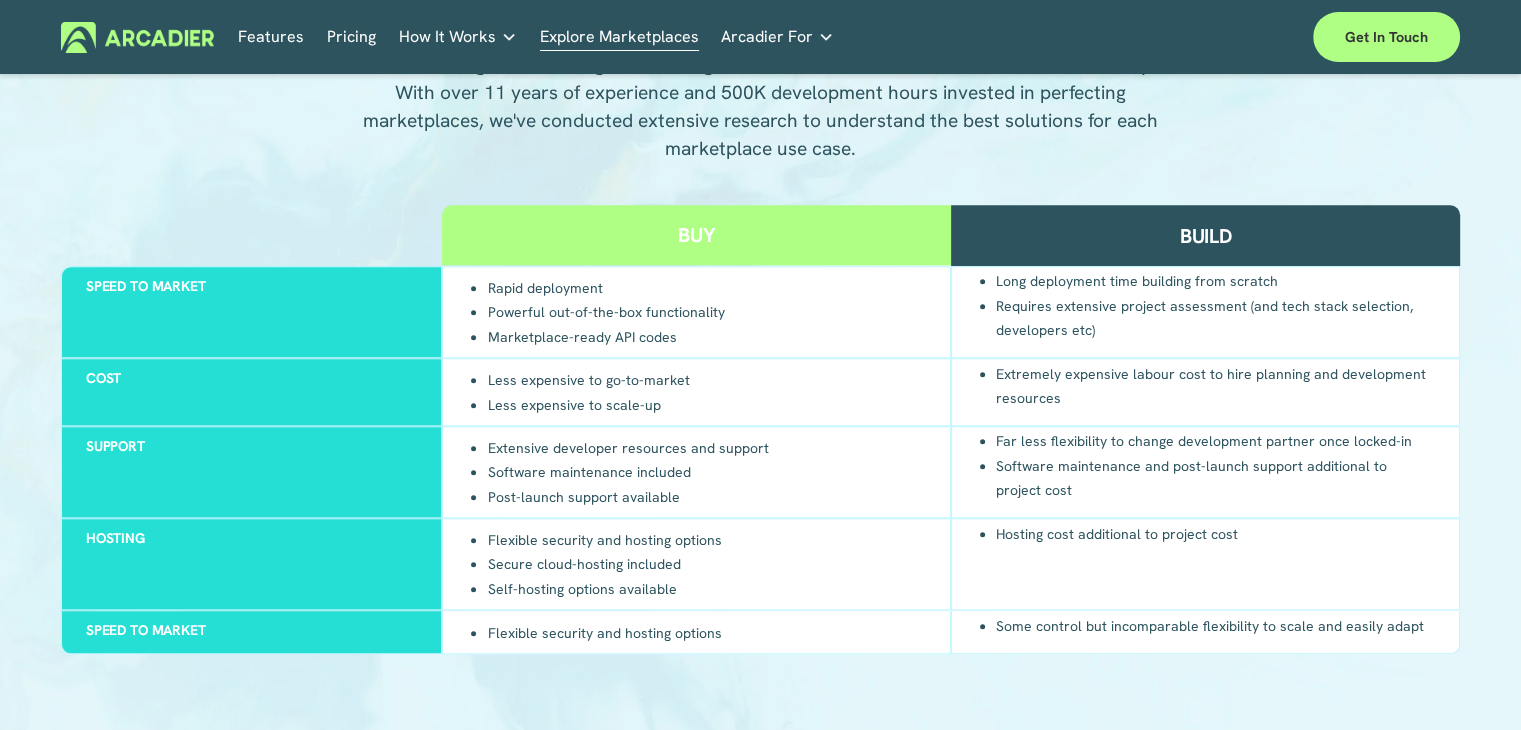 click on "Self-hosting options available" at bounding box center (604, 588) 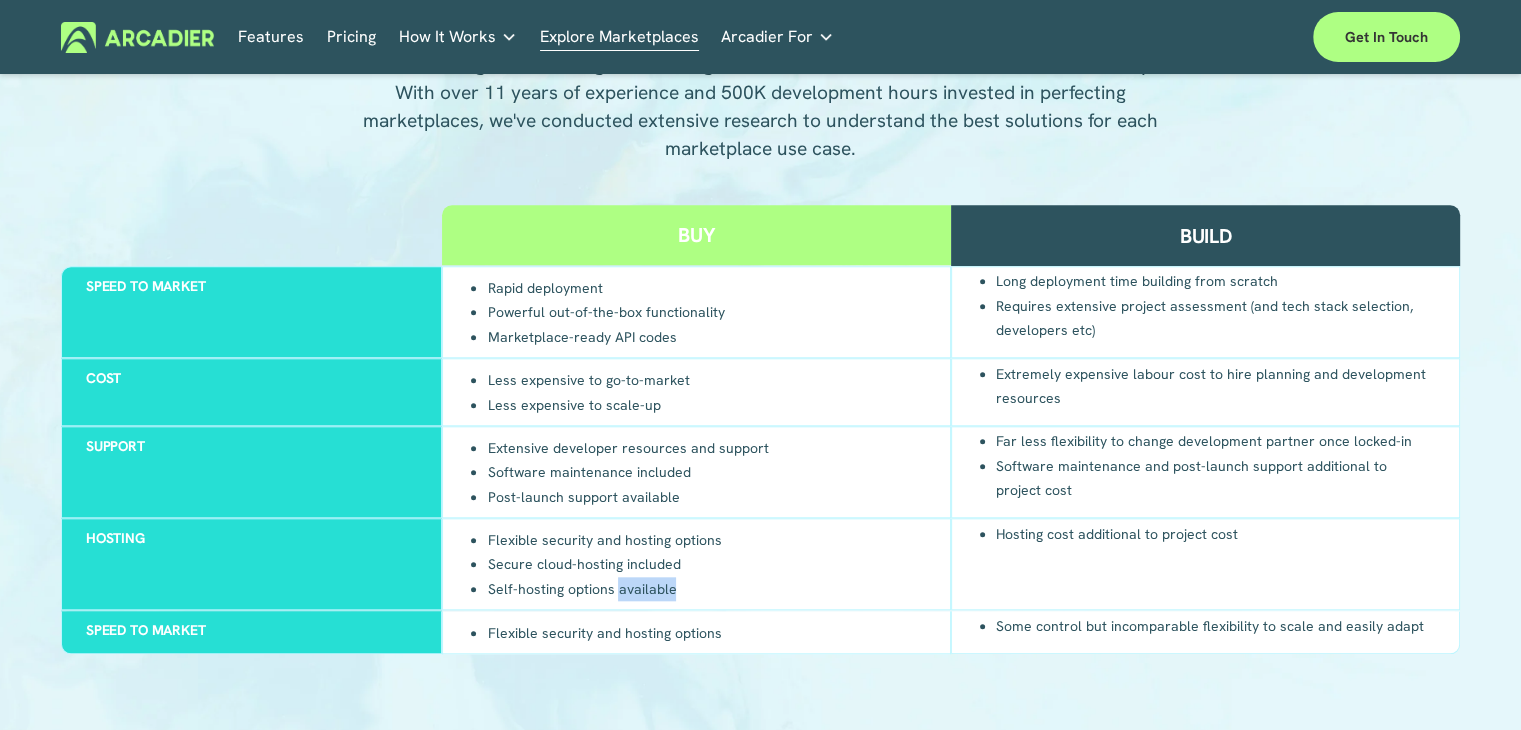 click on "Self-hosting options available" at bounding box center (604, 588) 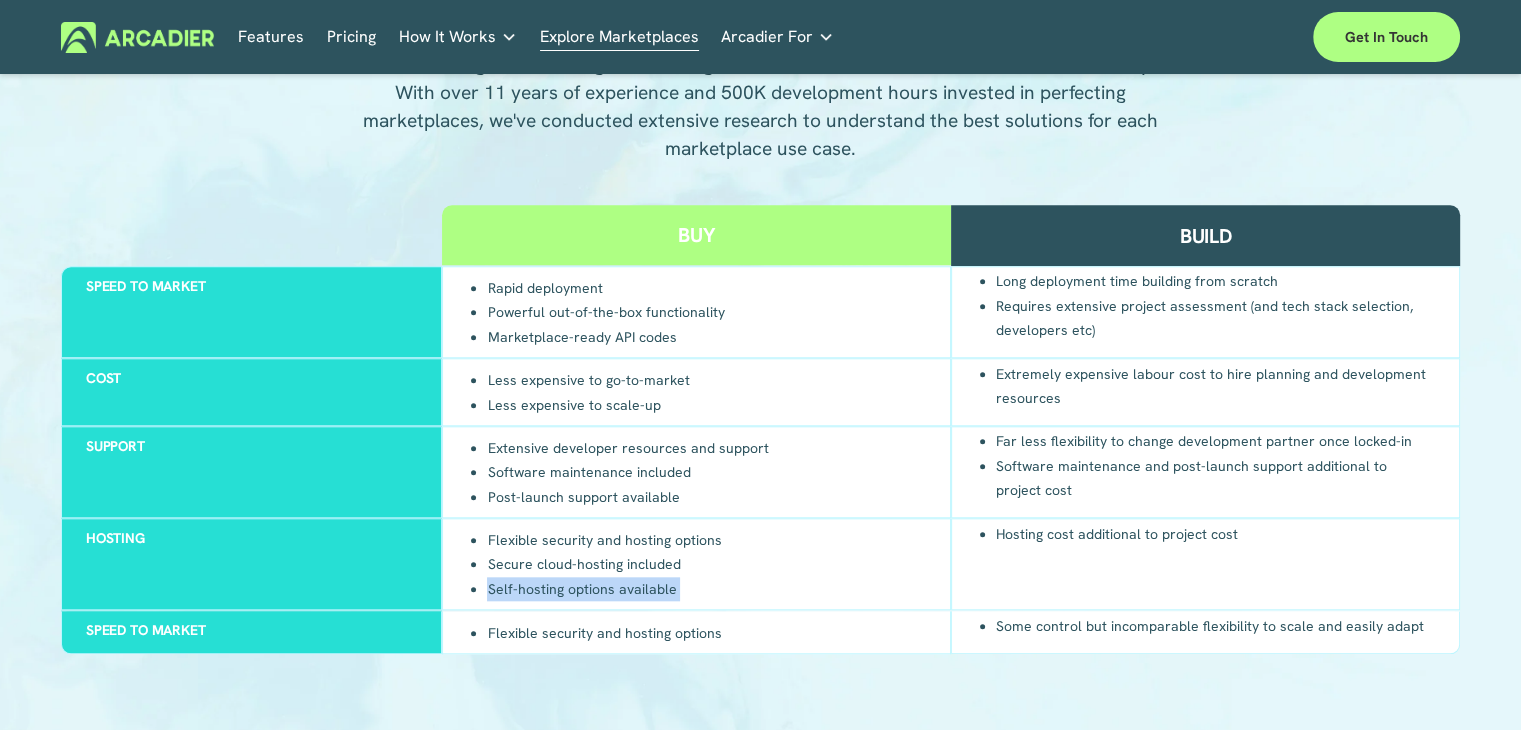 click on "Self-hosting options available" at bounding box center (604, 588) 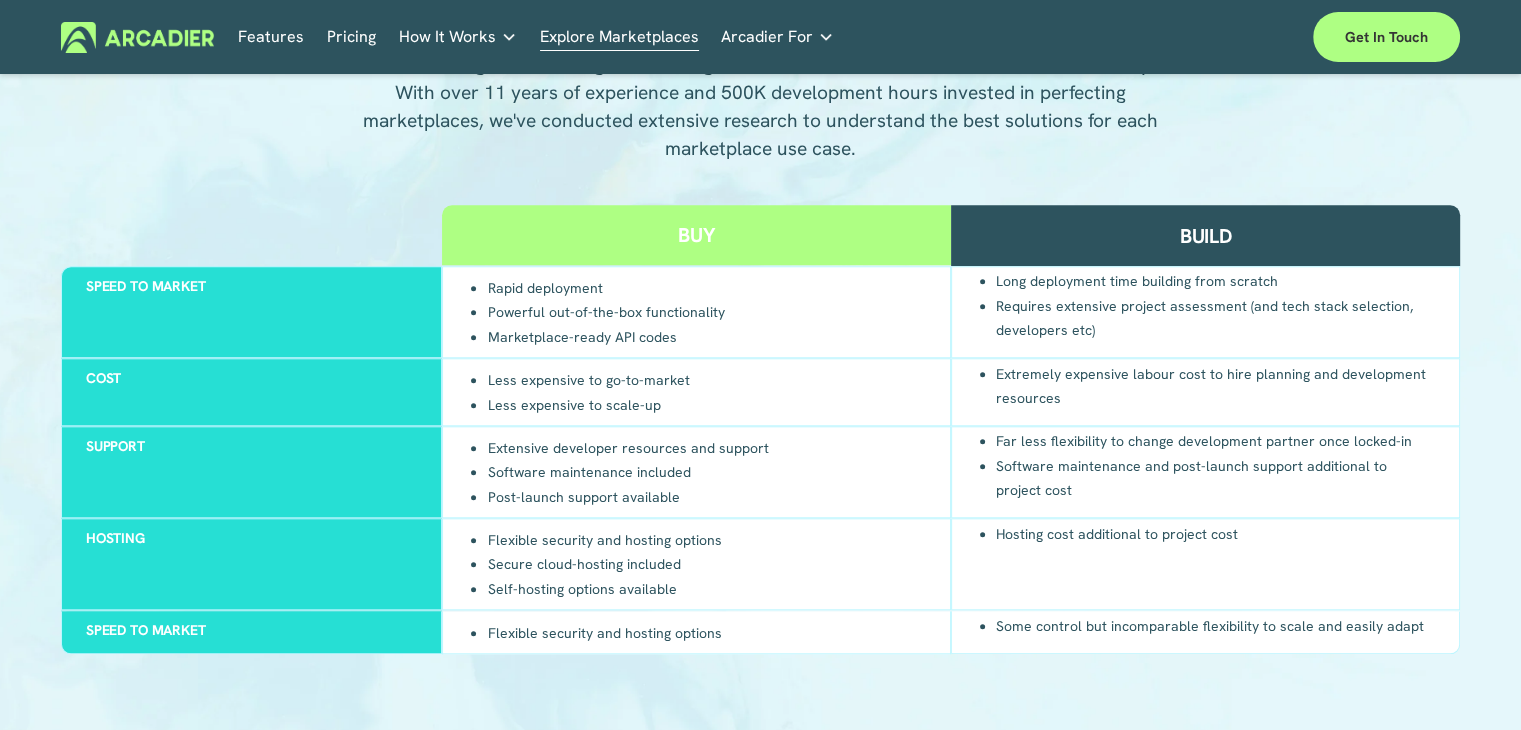 click on "Secure cloud-hosting included" at bounding box center (604, 564) 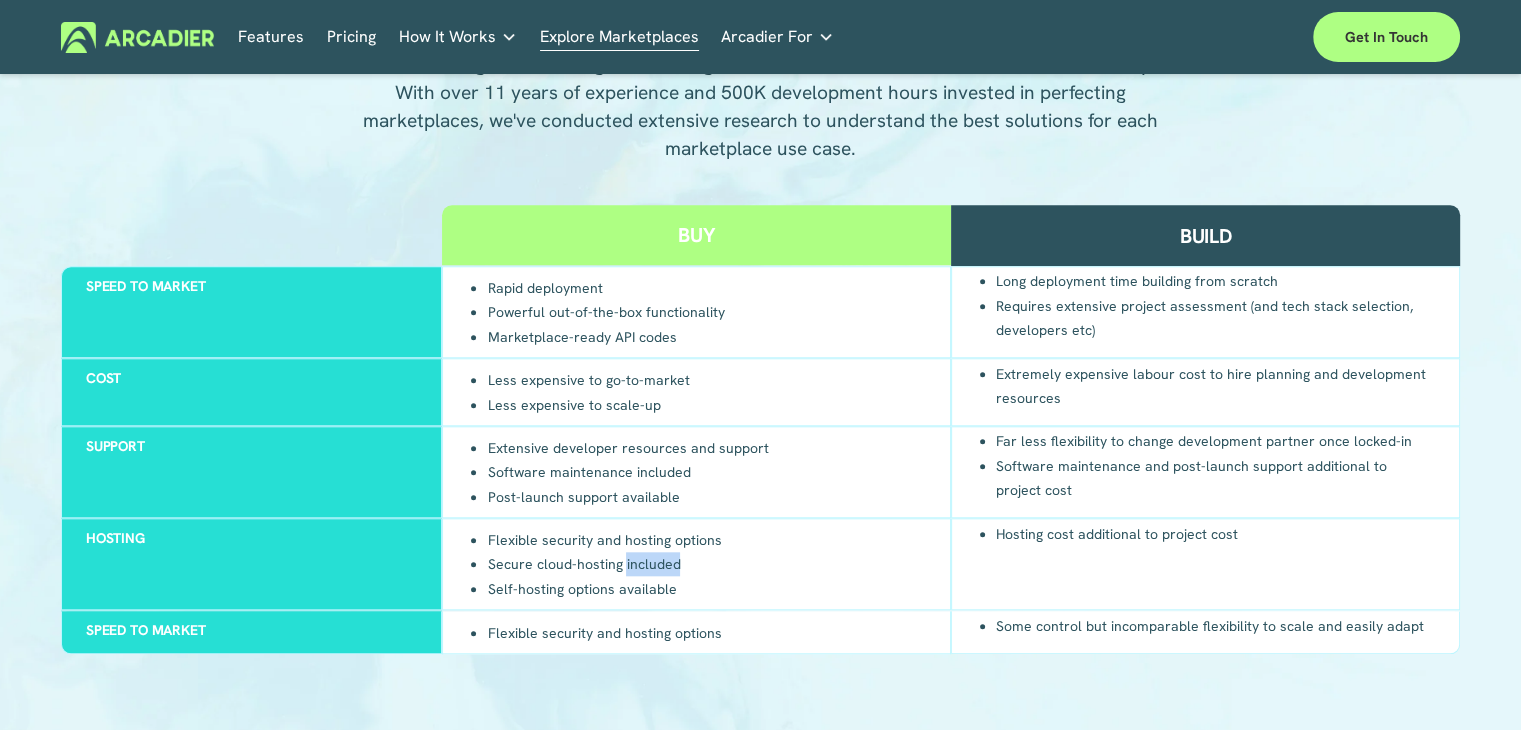 click on "Secure cloud-hosting included" at bounding box center (604, 564) 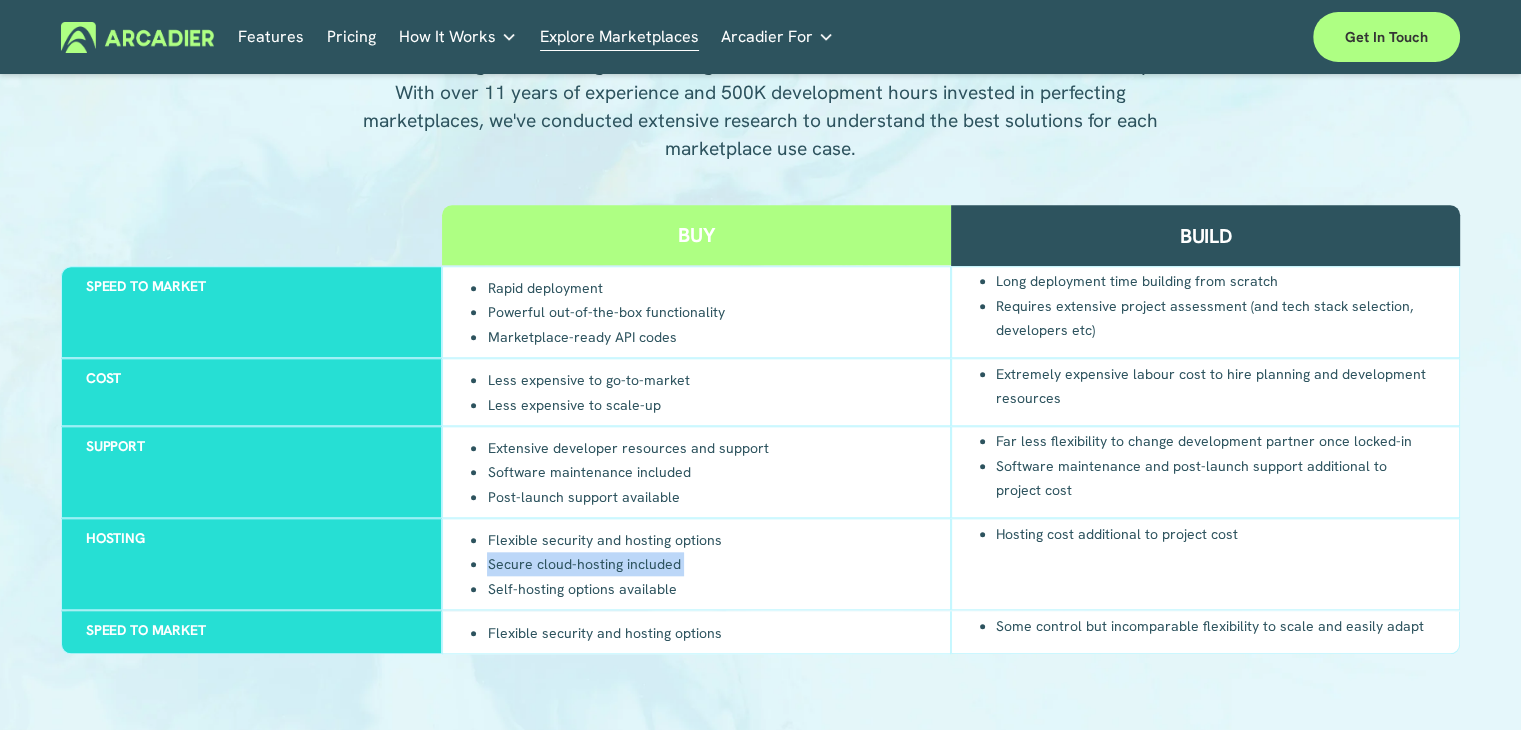 click on "Secure cloud-hosting included" at bounding box center (604, 564) 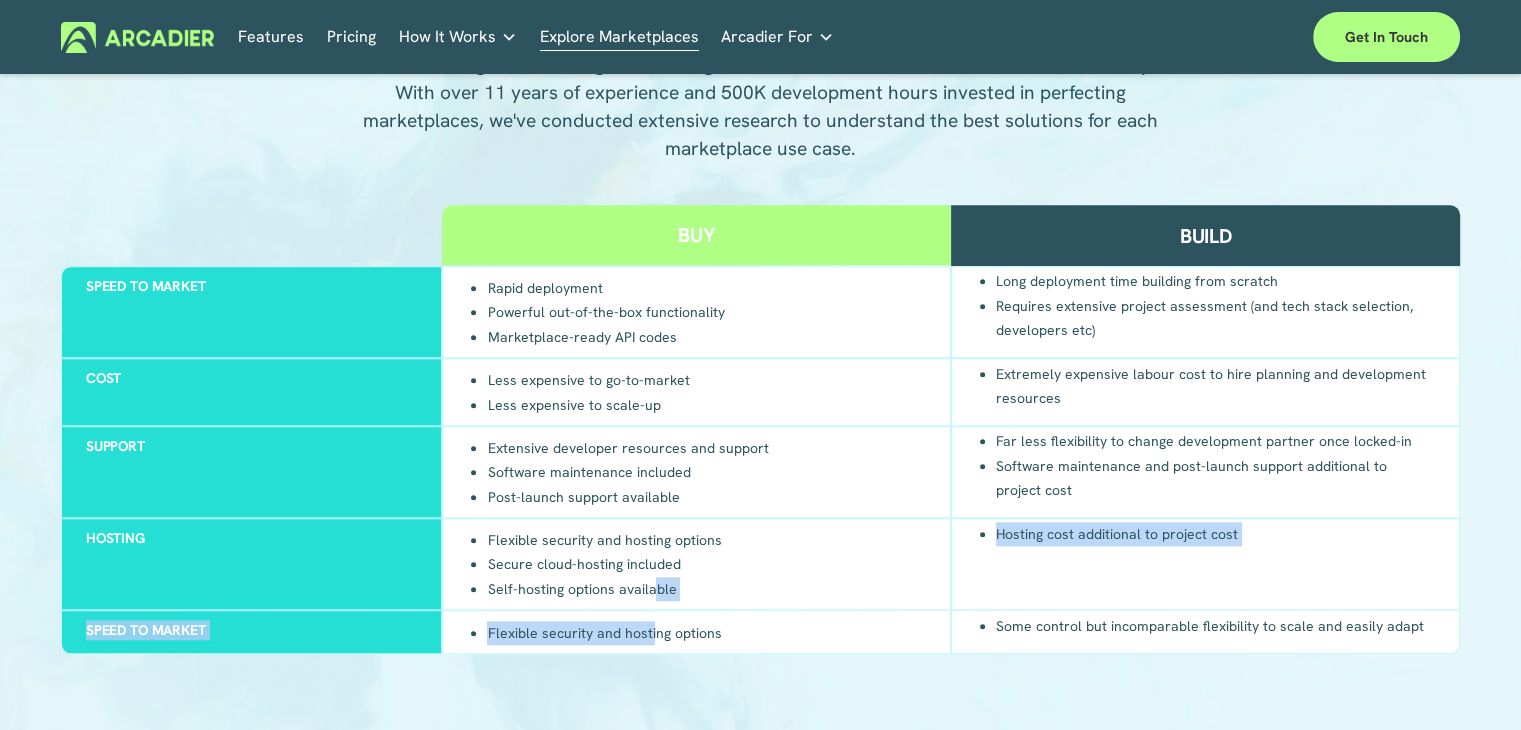 click on "Buy
Build
Speed to market
Rapid deployment
Powerful out-of-the-box functionality
Marketplace-ready API codes
Long deployment time building from scratch
Requires extensive project assessment (and tech stack selection,
developers etc)
Cost
Less expensive to go-to-market
Less expensive to scale-up
Extremely expensive labour cost to hire planning and development
resources
Support" at bounding box center (760, 429) 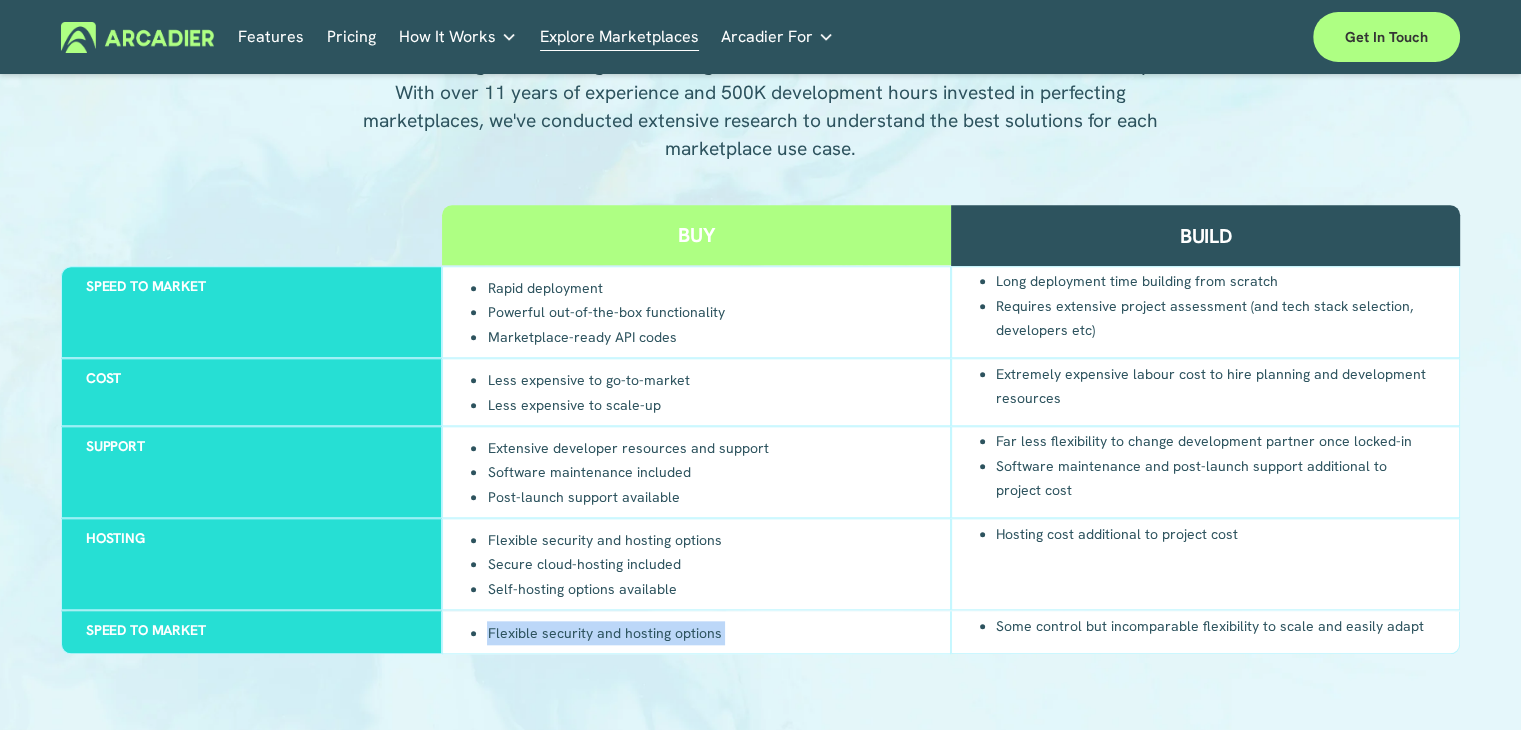 click on "Flexible security and hosting options" at bounding box center (696, 632) 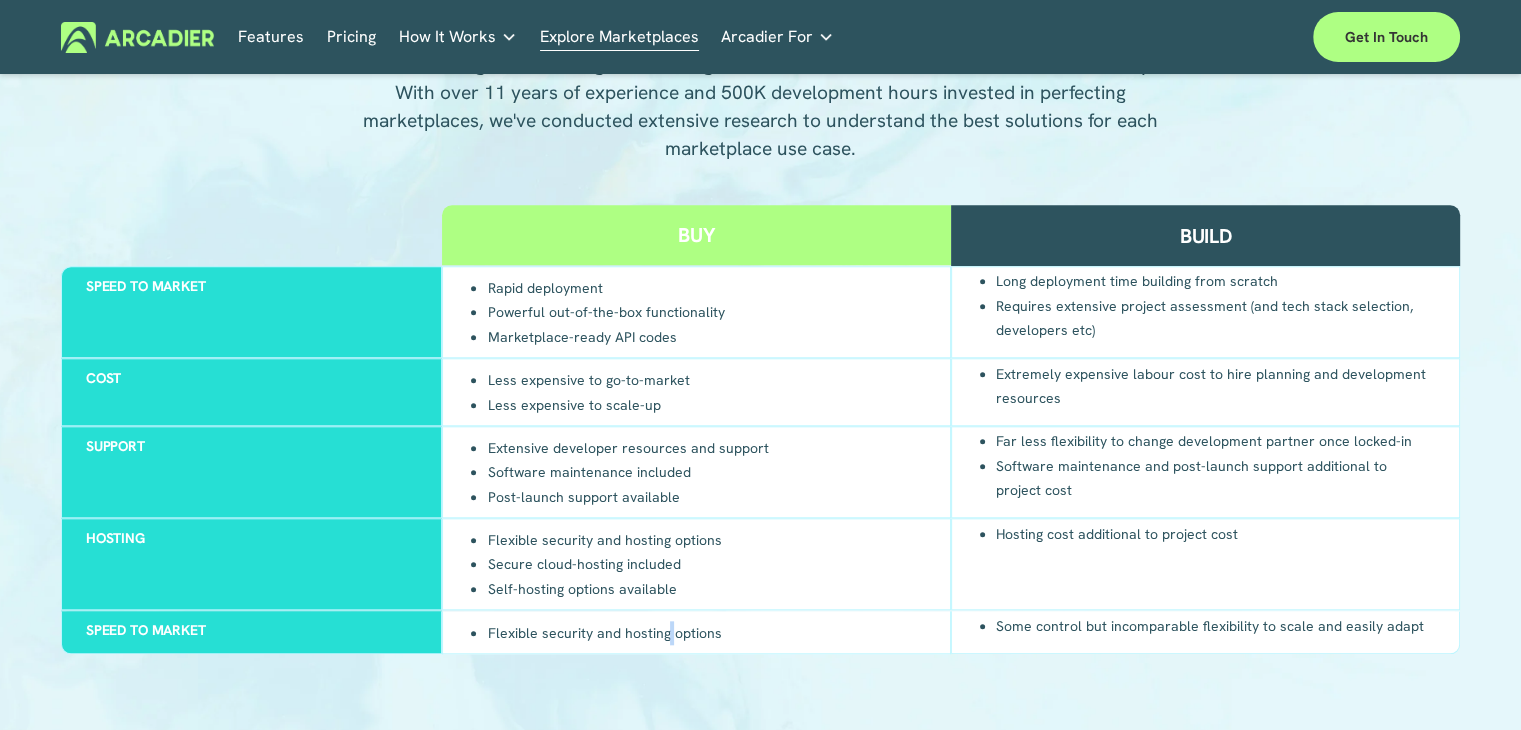click on "Buy
Build
Speed to market
Rapid deployment
Powerful out-of-the-box functionality
Marketplace-ready API codes
Long deployment time building from scratch
Requires extensive project assessment (and tech stack selection,
developers etc)
Cost
Less expensive to go-to-market
Less expensive to scale-up
Extremely expensive labour cost to hire planning and development
resources
Support" at bounding box center [760, 490] 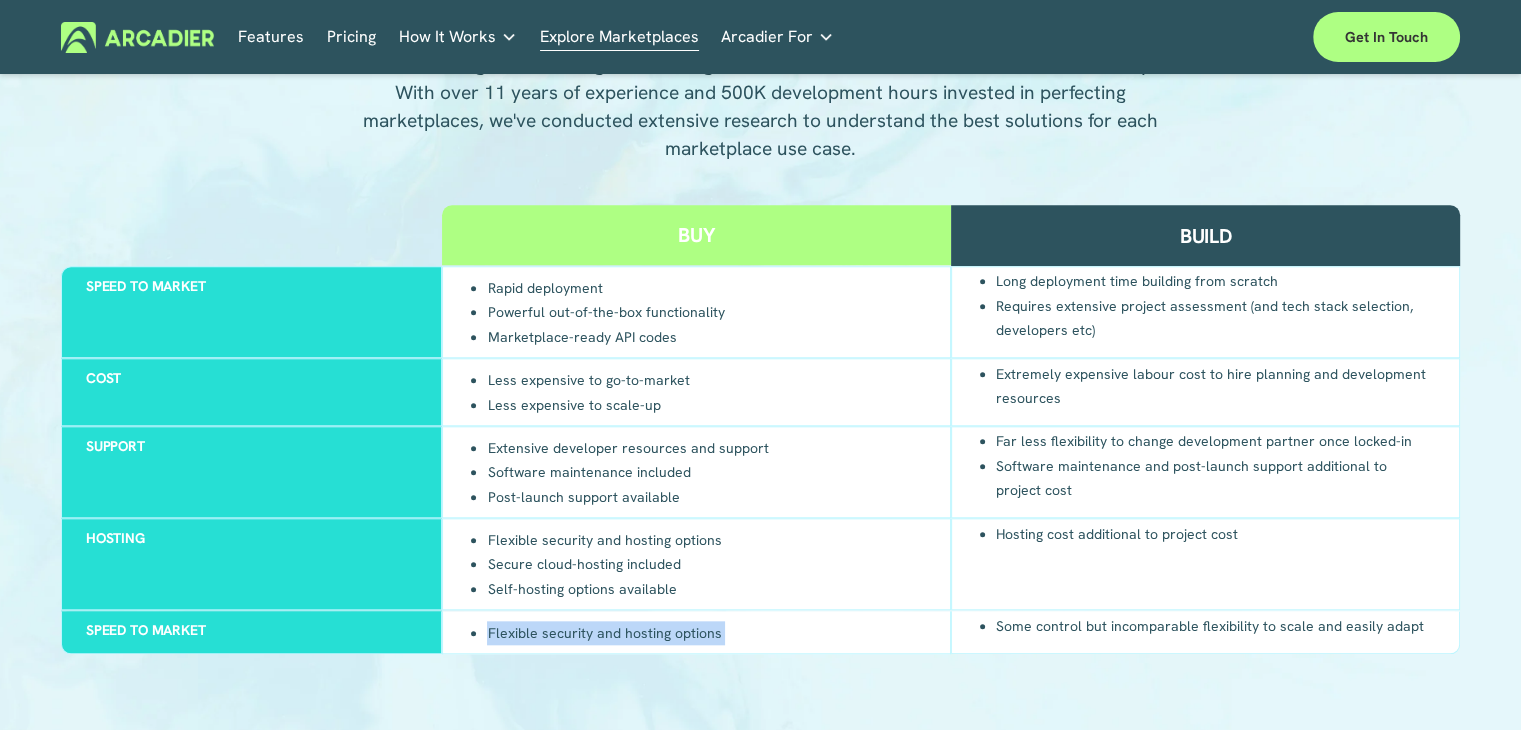 click on "Buy
Build
Speed to market
Rapid deployment
Powerful out-of-the-box functionality
Marketplace-ready API codes
Long deployment time building from scratch
Requires extensive project assessment (and tech stack selection,
developers etc)
Cost
Less expensive to go-to-market
Less expensive to scale-up
Extremely expensive labour cost to hire planning and development
resources
Support" at bounding box center [760, 490] 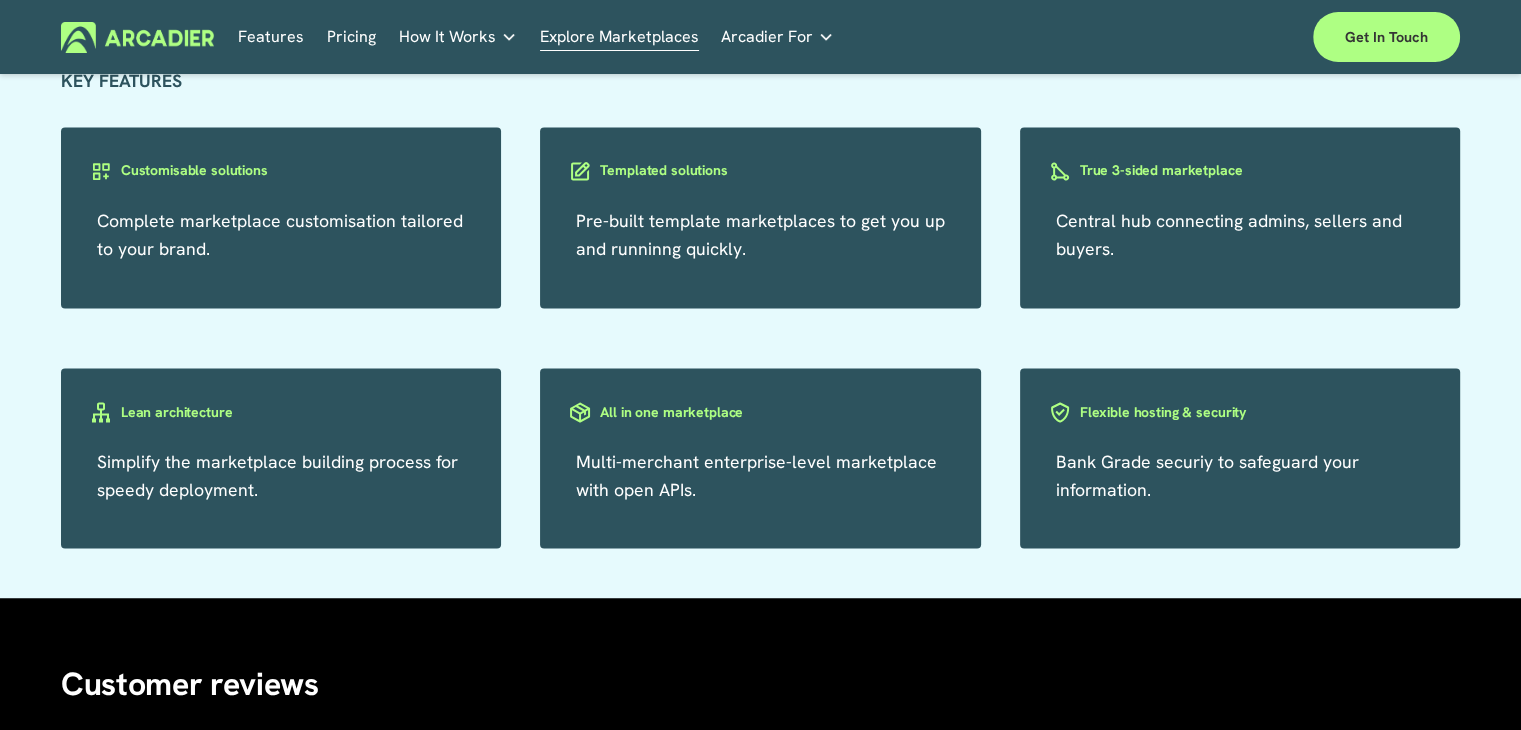 scroll, scrollTop: 3500, scrollLeft: 0, axis: vertical 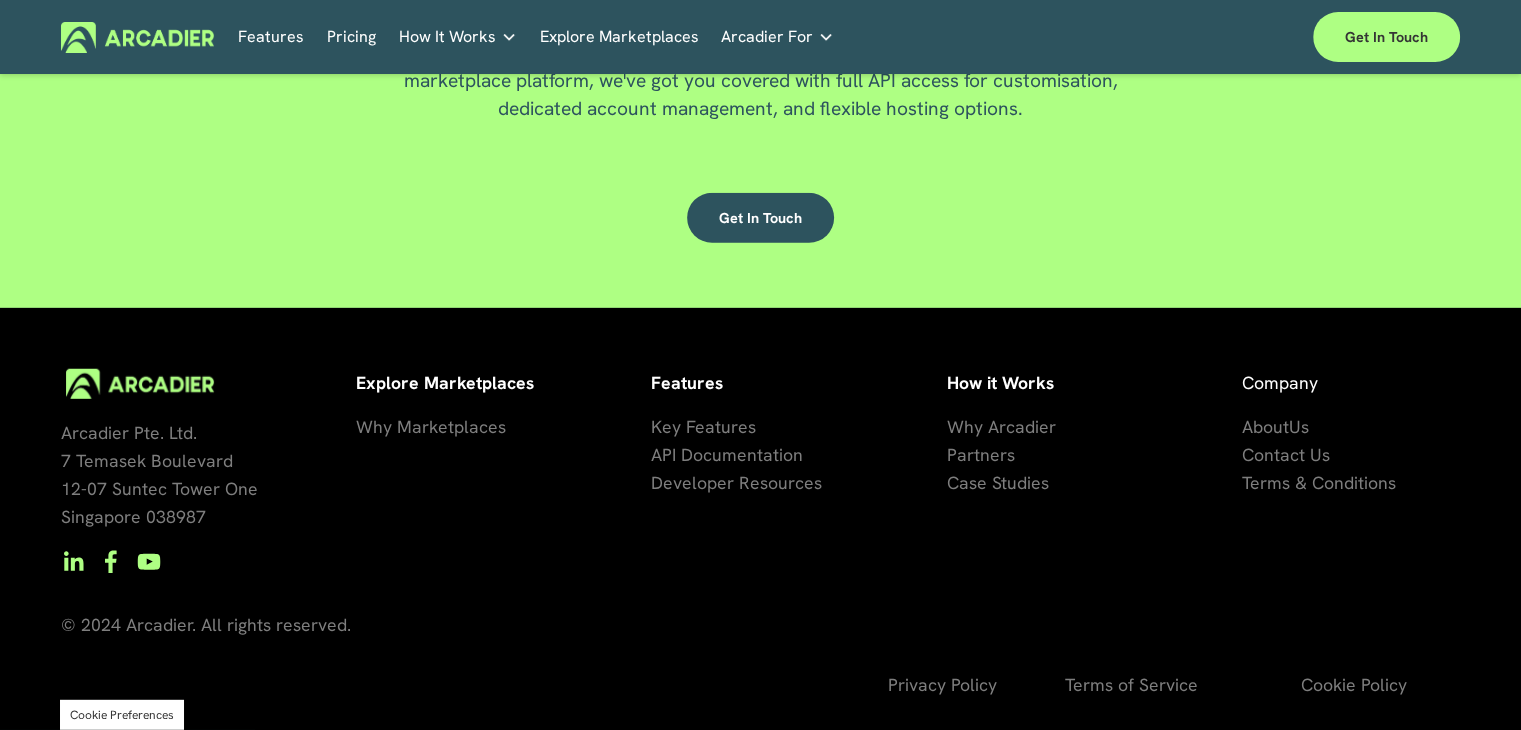 click on "About" at bounding box center (1265, 426) 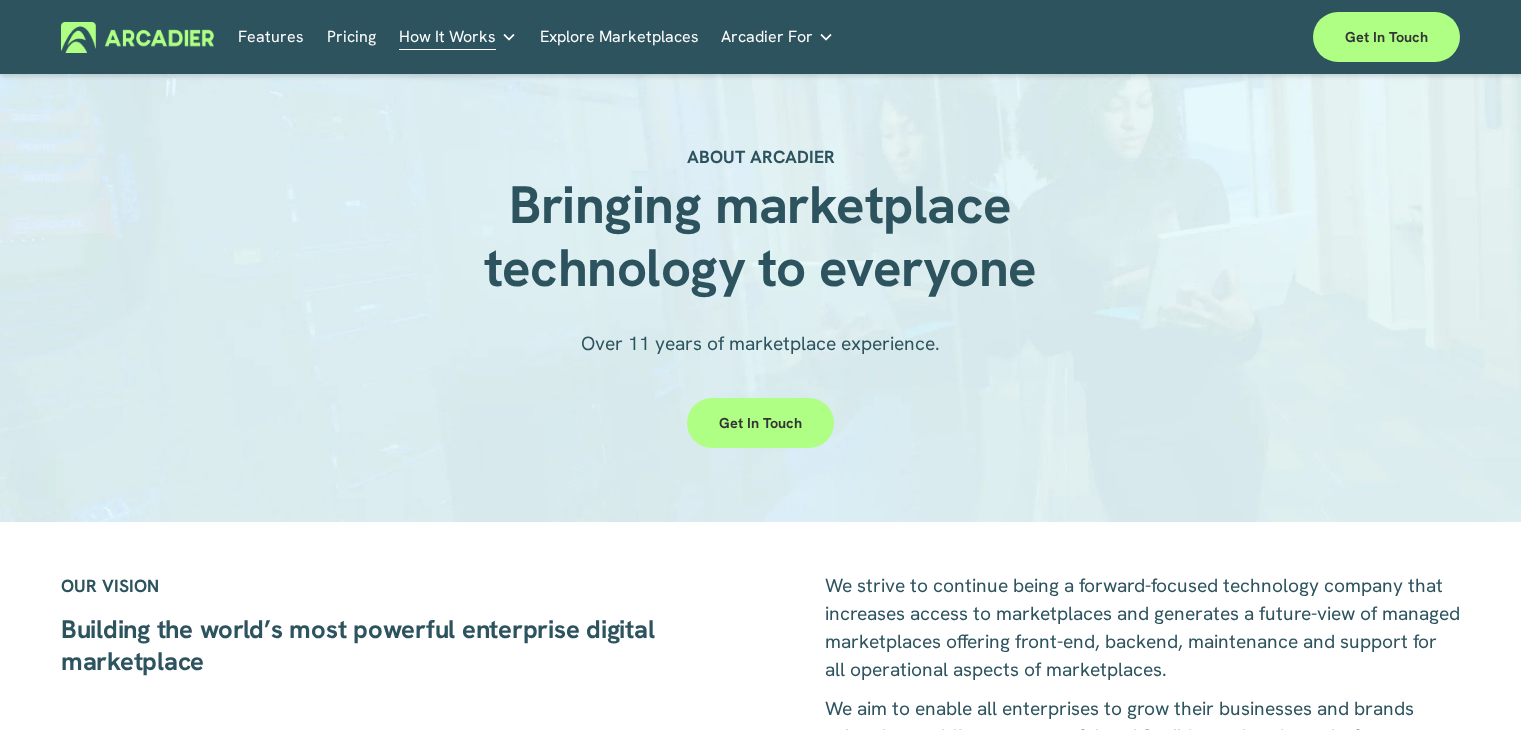 scroll, scrollTop: 0, scrollLeft: 0, axis: both 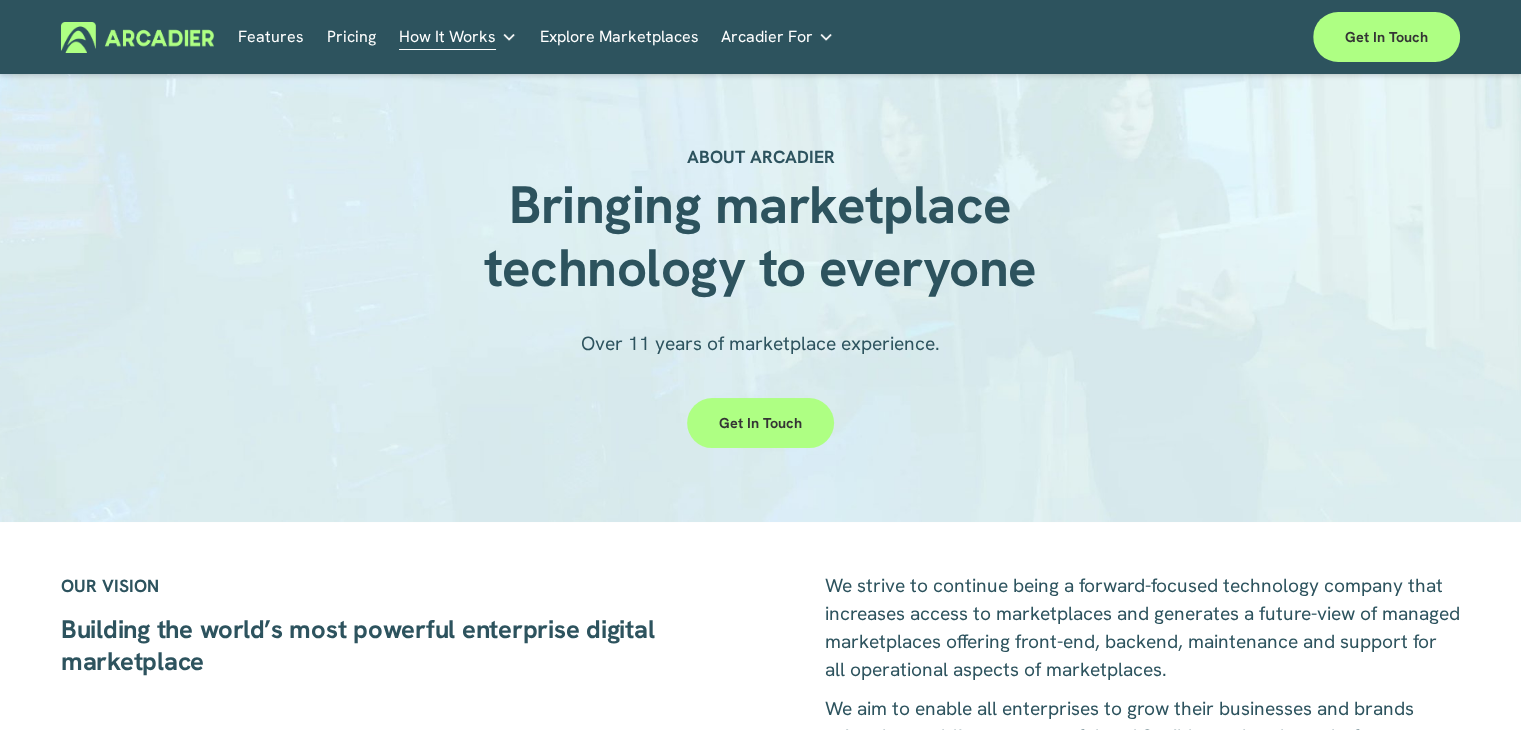 click on "Features" at bounding box center [271, 37] 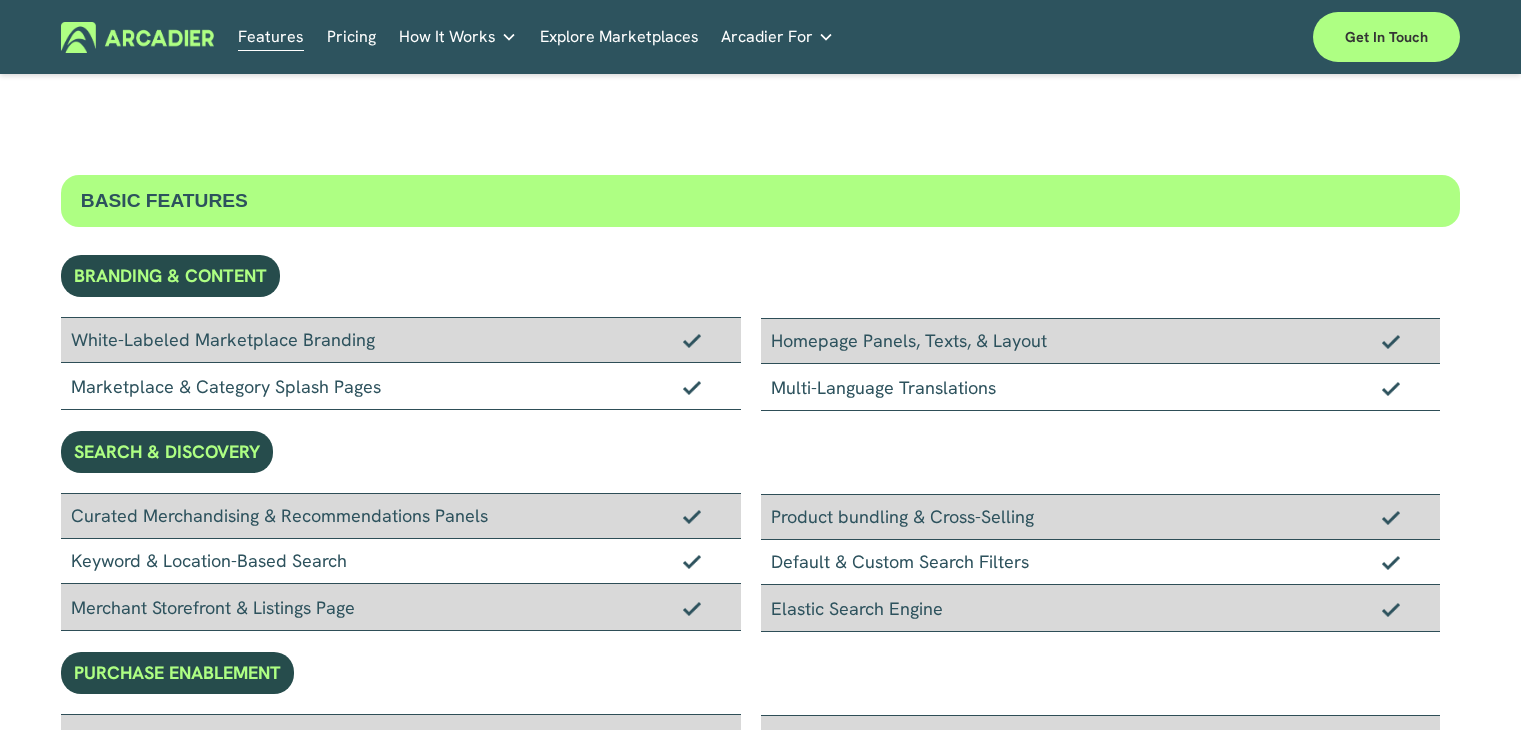 scroll, scrollTop: 1320, scrollLeft: 0, axis: vertical 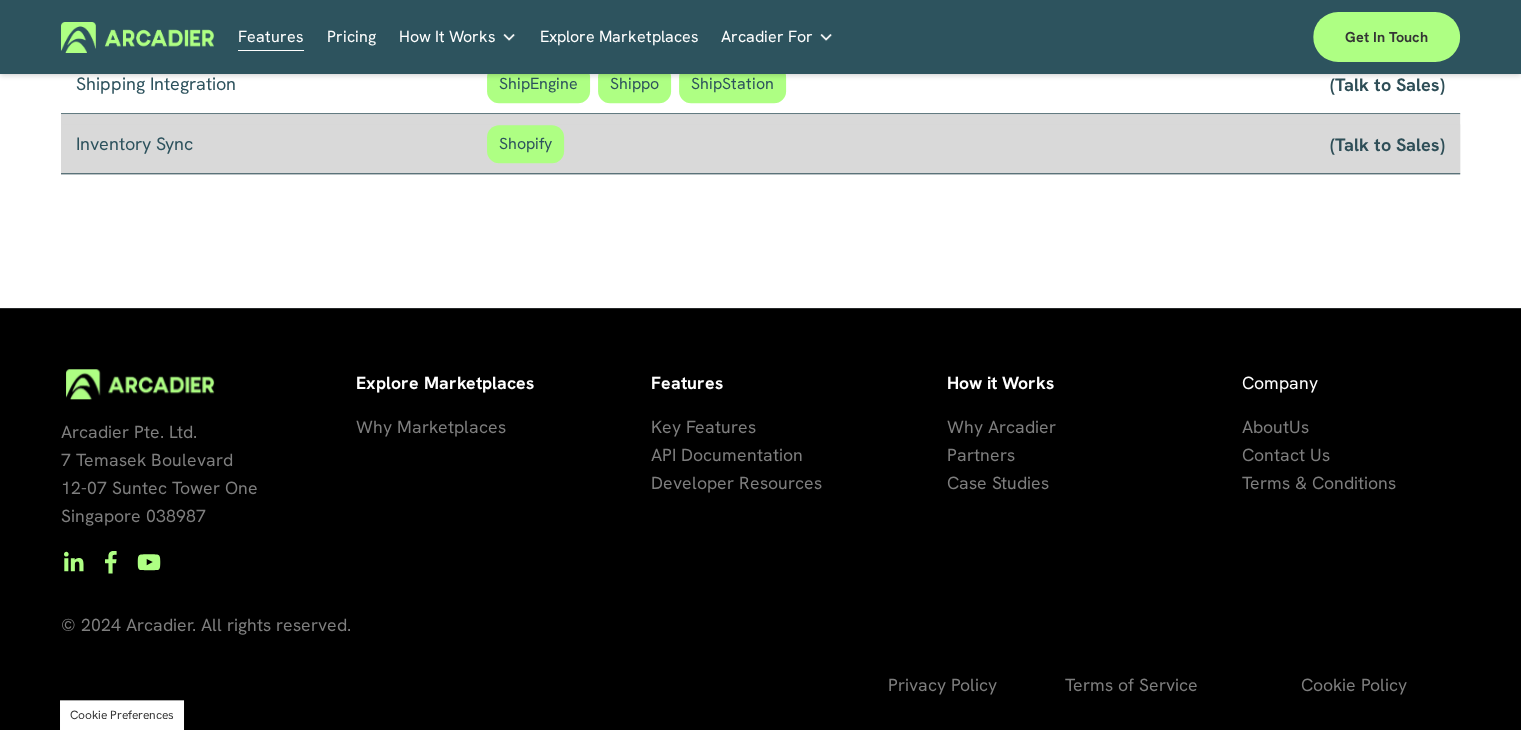 click on "Explore Marketplaces" at bounding box center (619, 37) 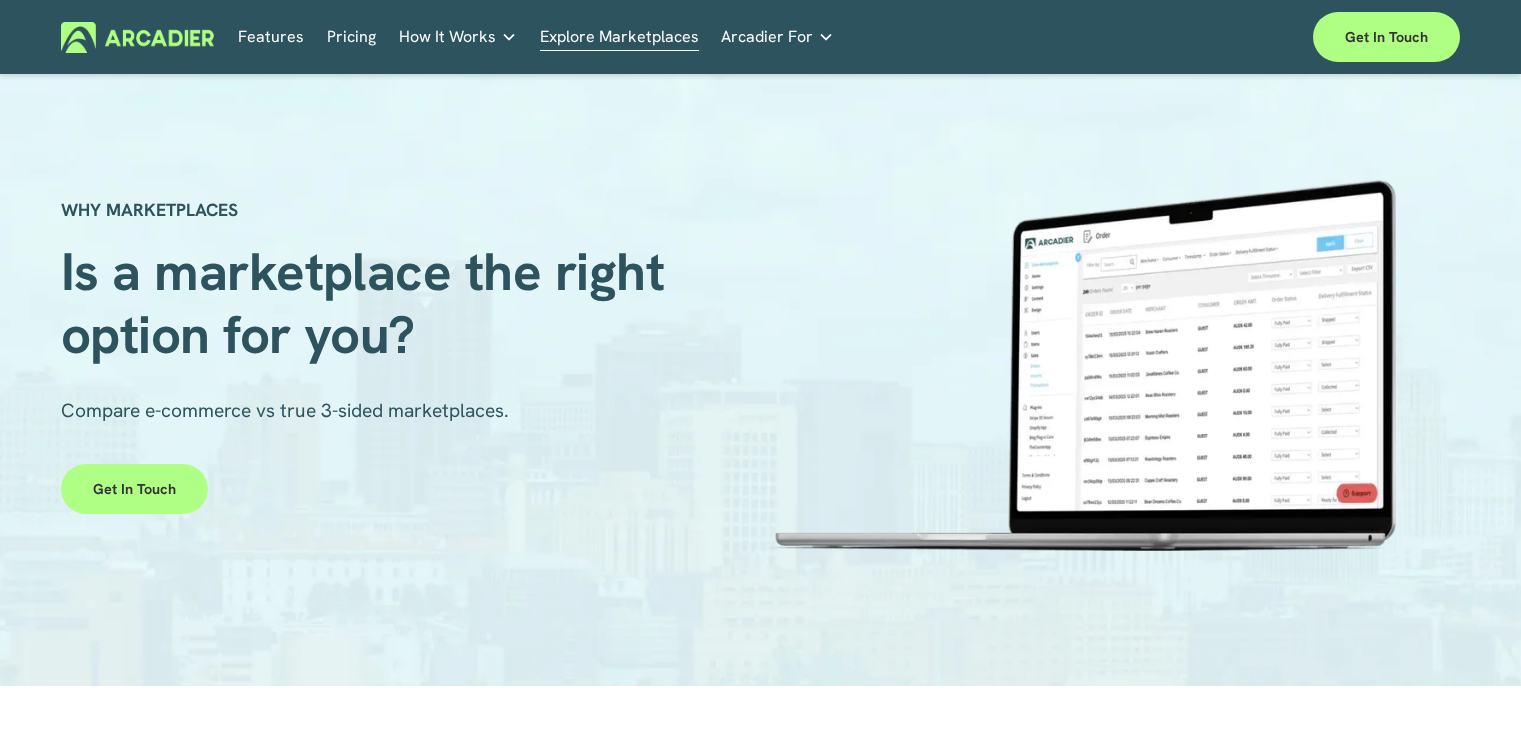 scroll, scrollTop: 1166, scrollLeft: 0, axis: vertical 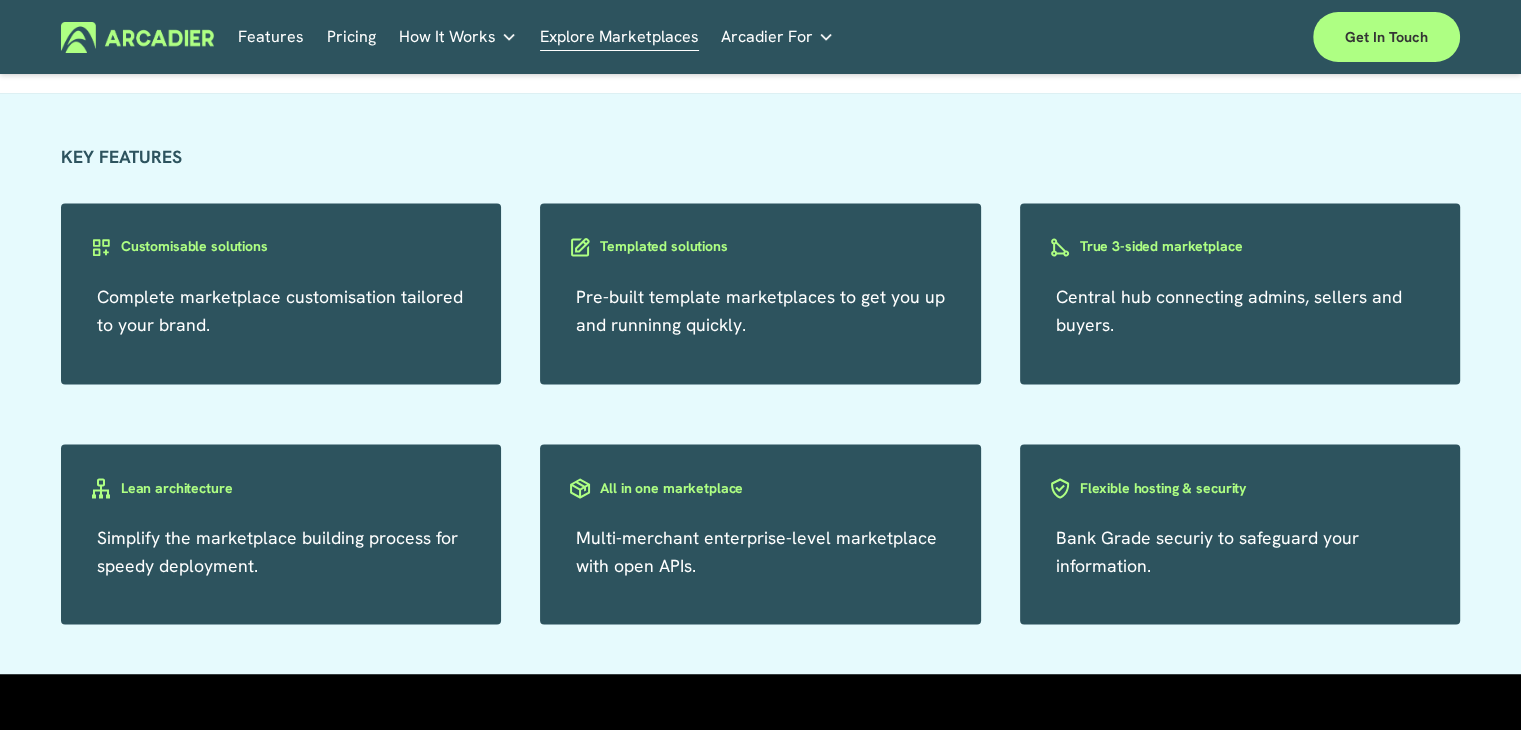 click at bounding box center [137, 37] 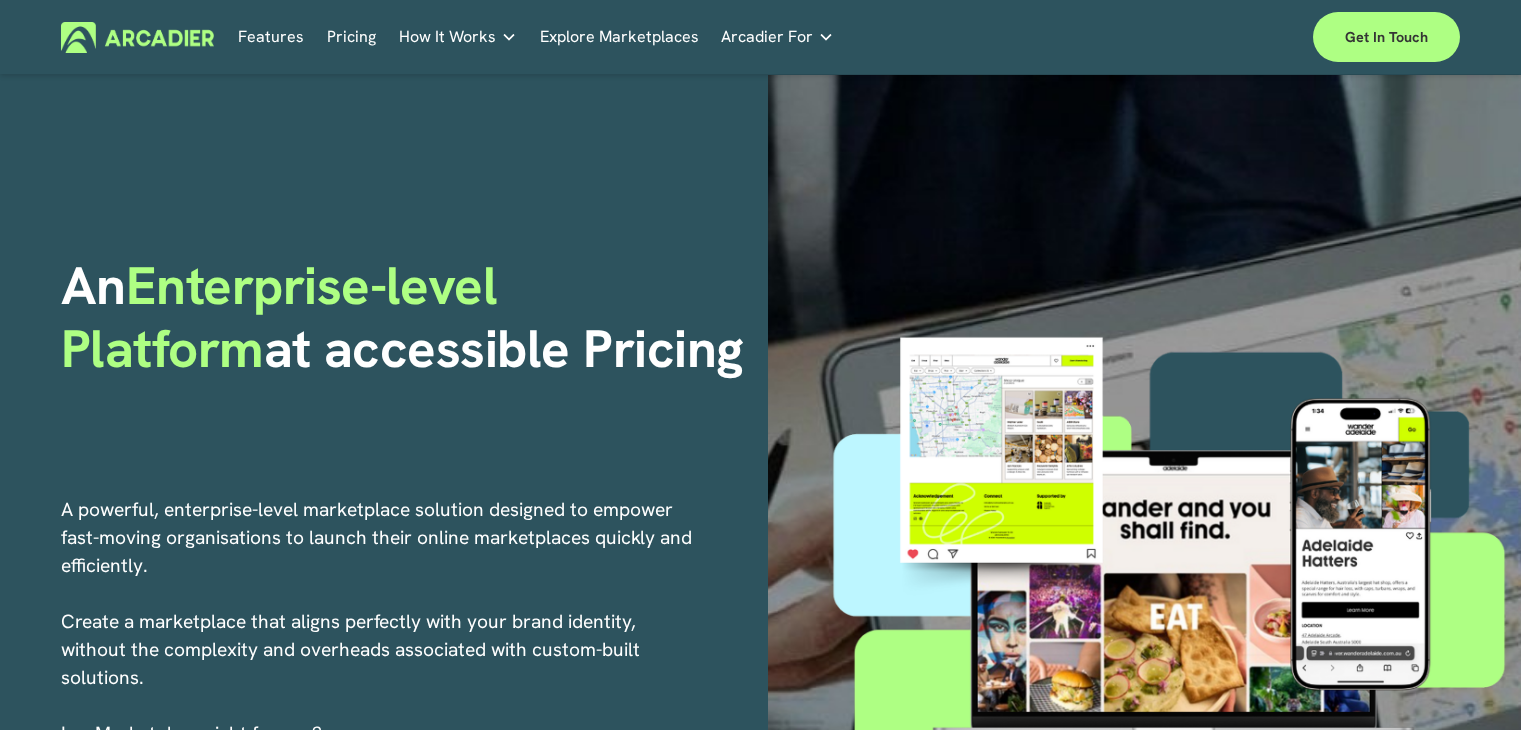 scroll, scrollTop: 1400, scrollLeft: 0, axis: vertical 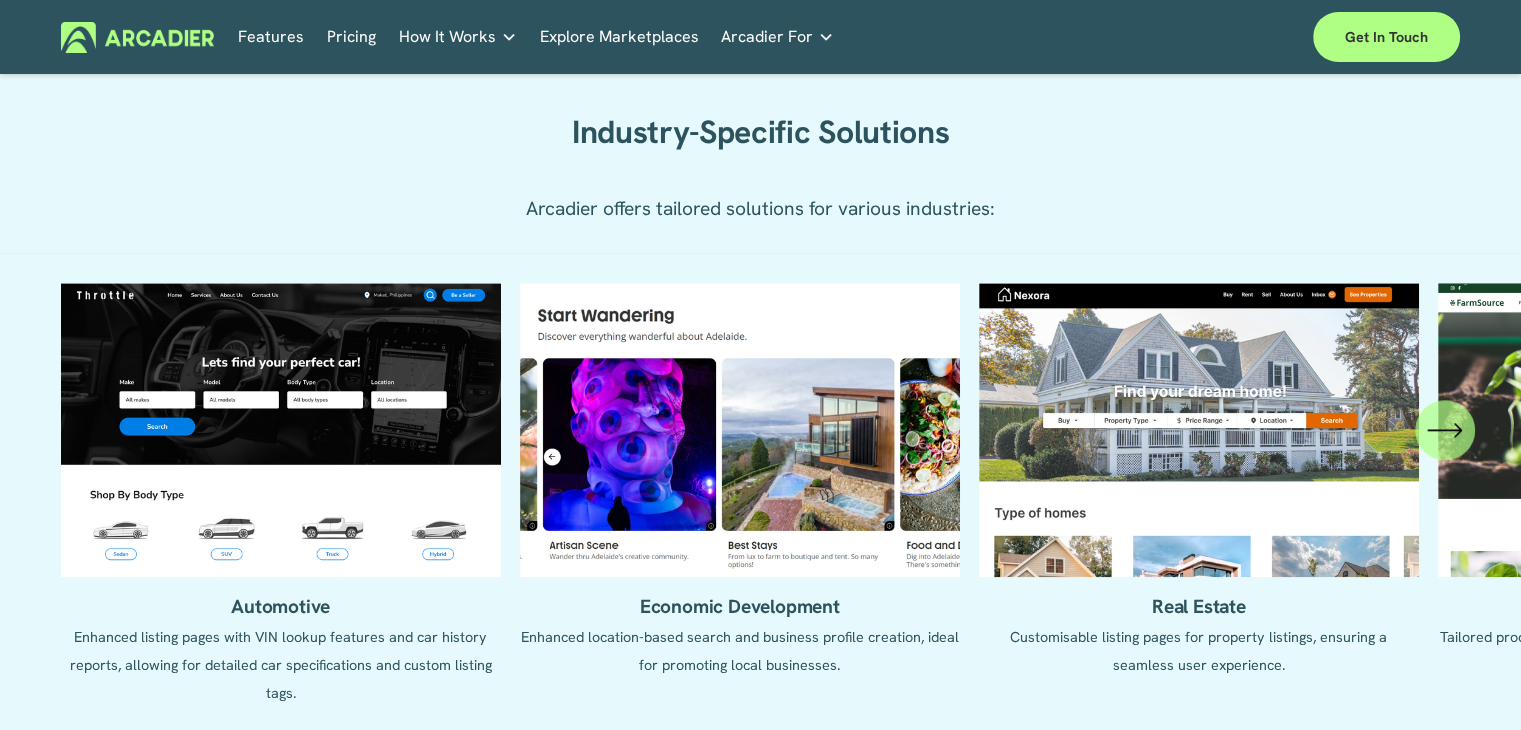 drag, startPoint x: 729, startPoint y: 439, endPoint x: 1096, endPoint y: 460, distance: 367.6003 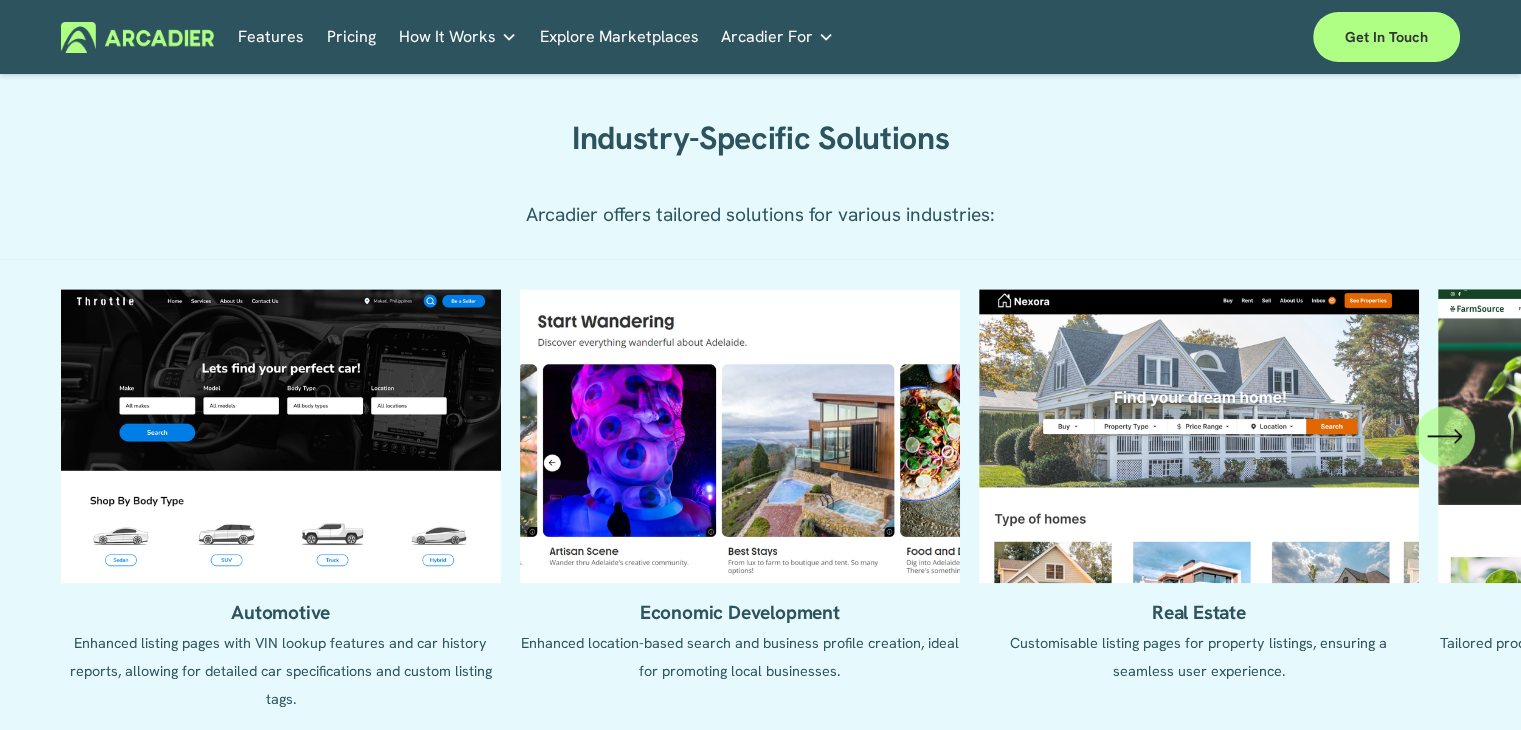 drag, startPoint x: 1262, startPoint y: 453, endPoint x: 1379, endPoint y: 417, distance: 122.41323 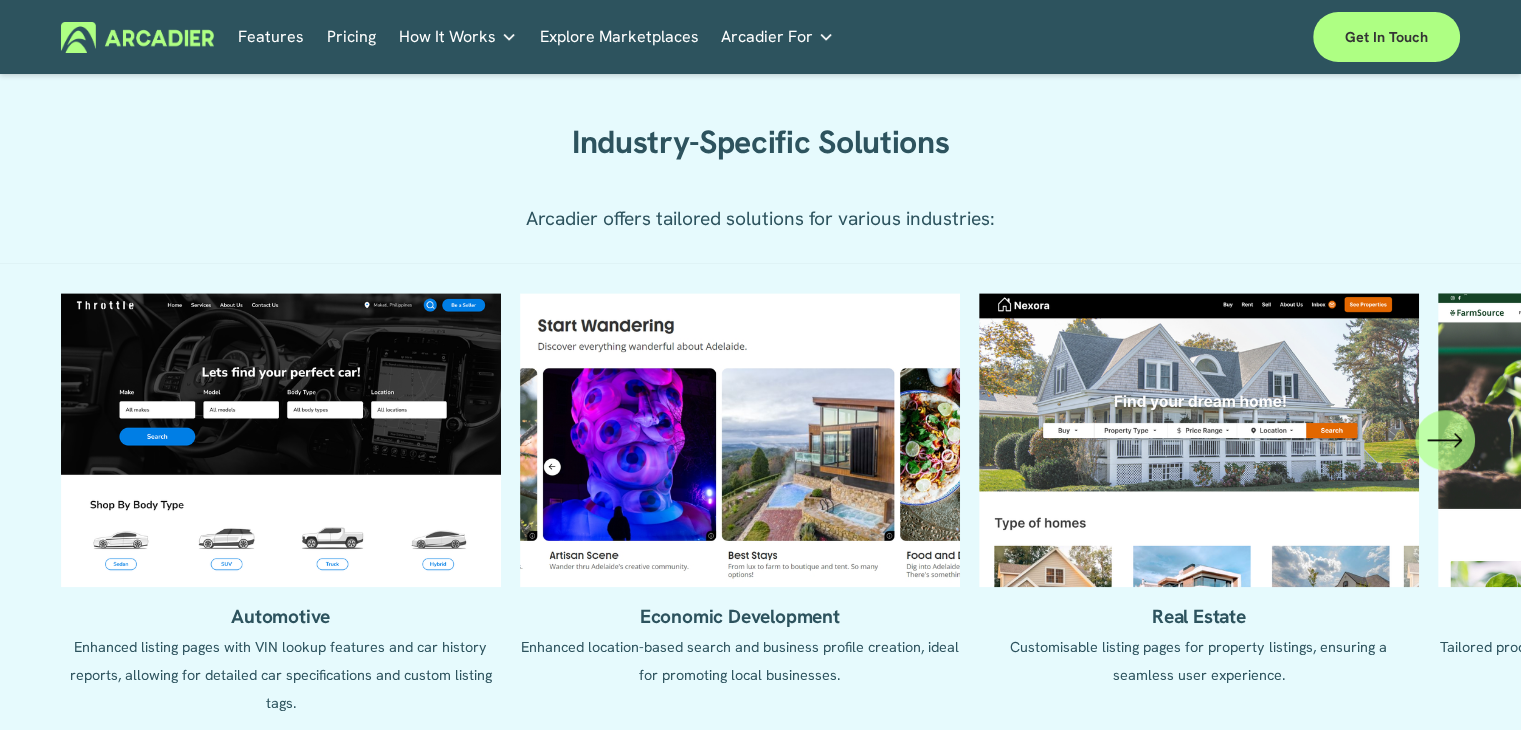 click 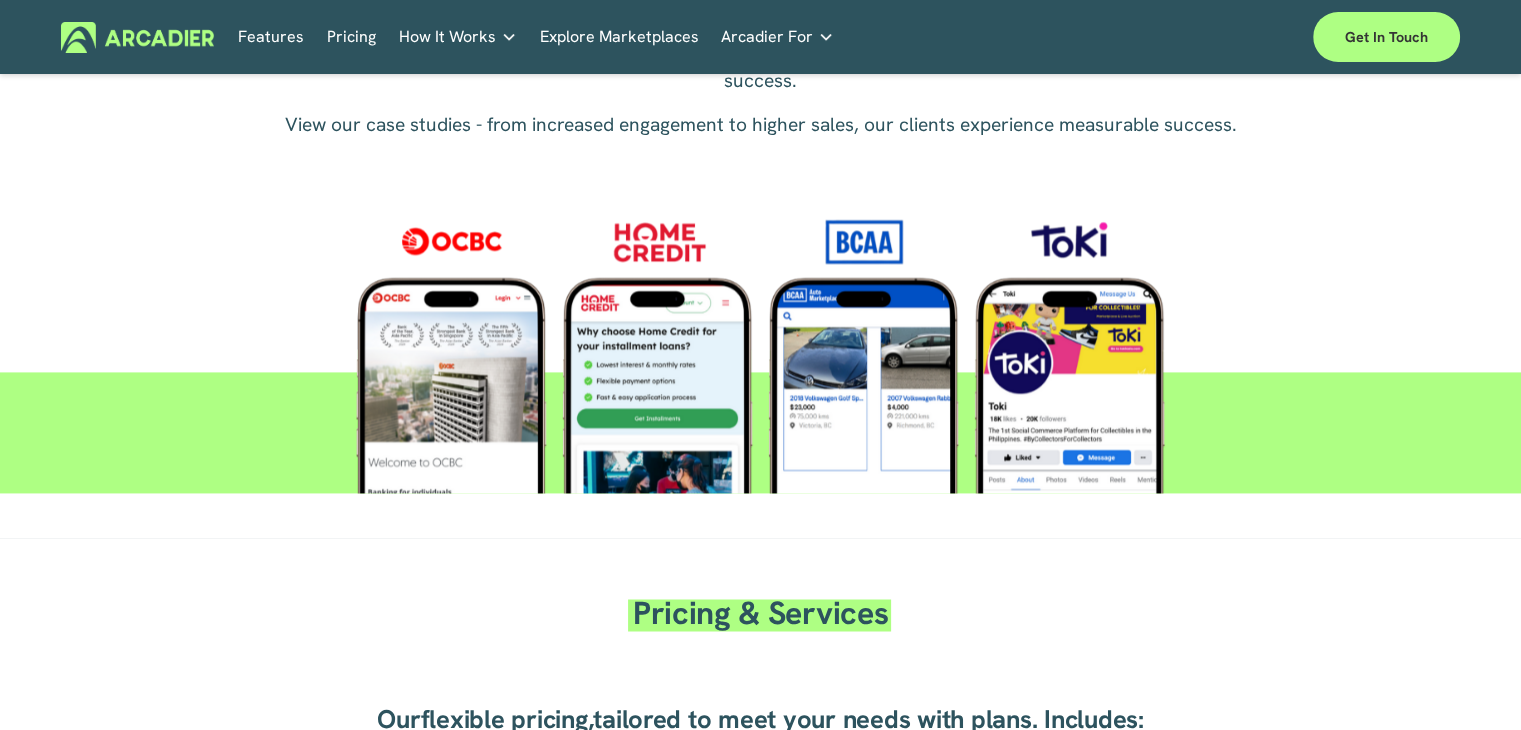 scroll, scrollTop: 2792, scrollLeft: 0, axis: vertical 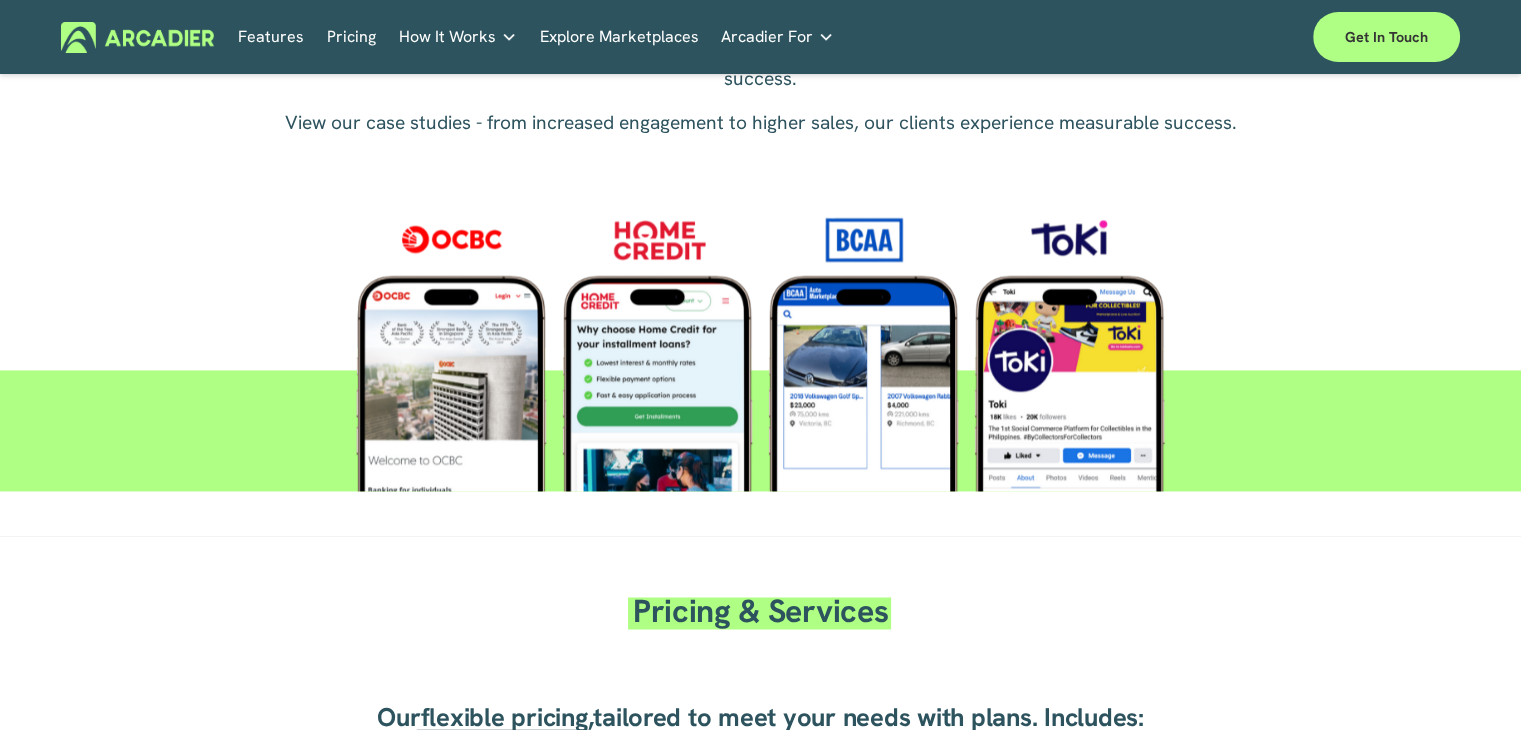 click at bounding box center [760, 340] 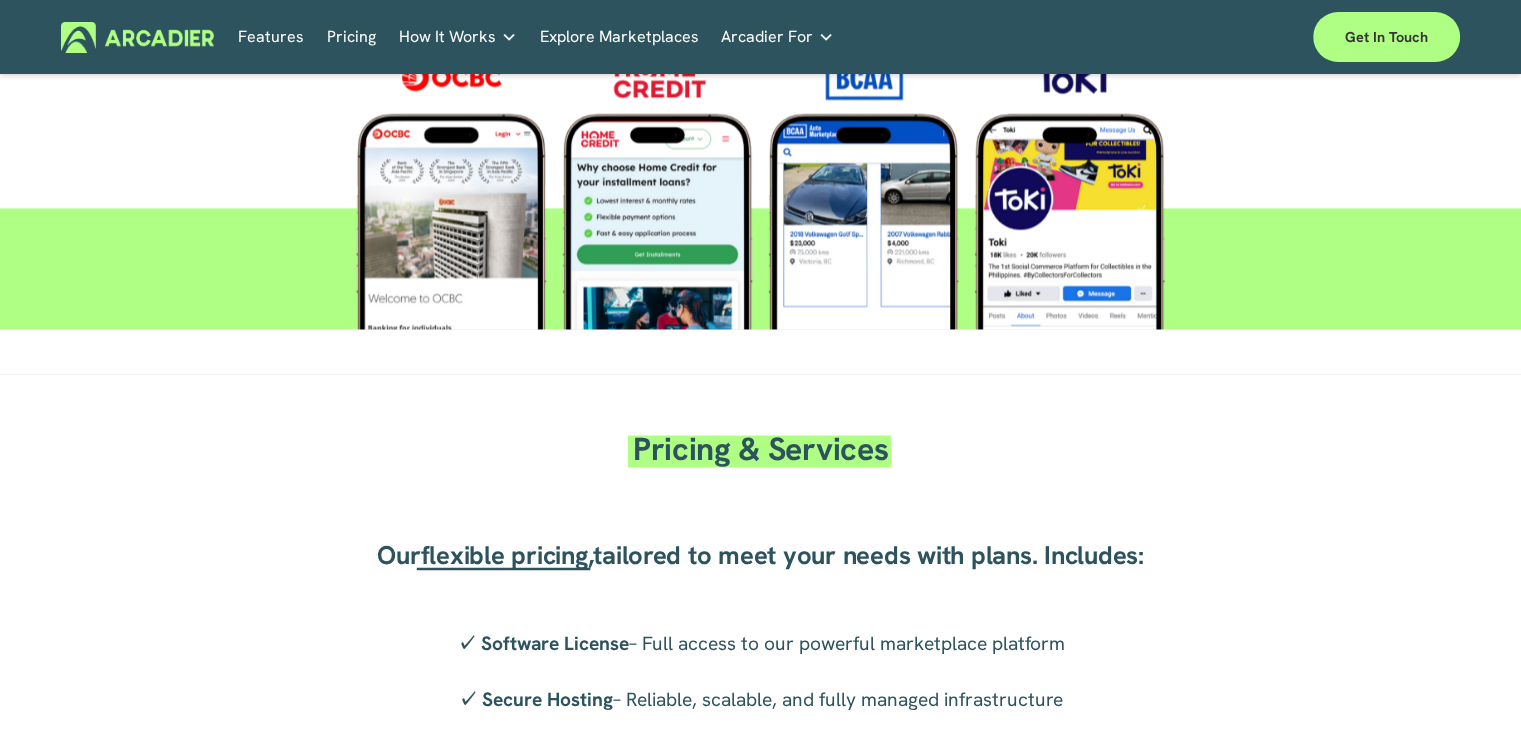 scroll, scrollTop: 2792, scrollLeft: 0, axis: vertical 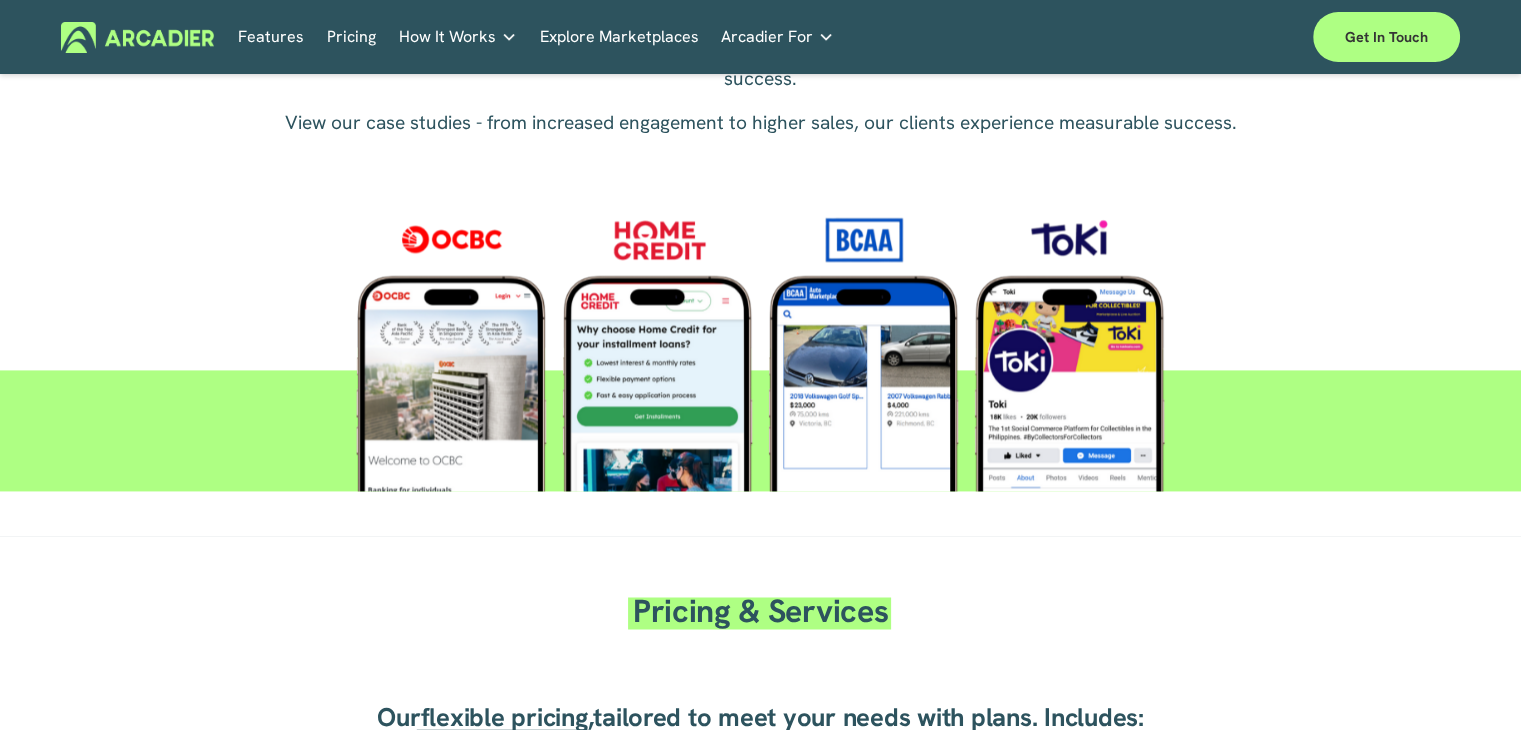 click at bounding box center [760, 340] 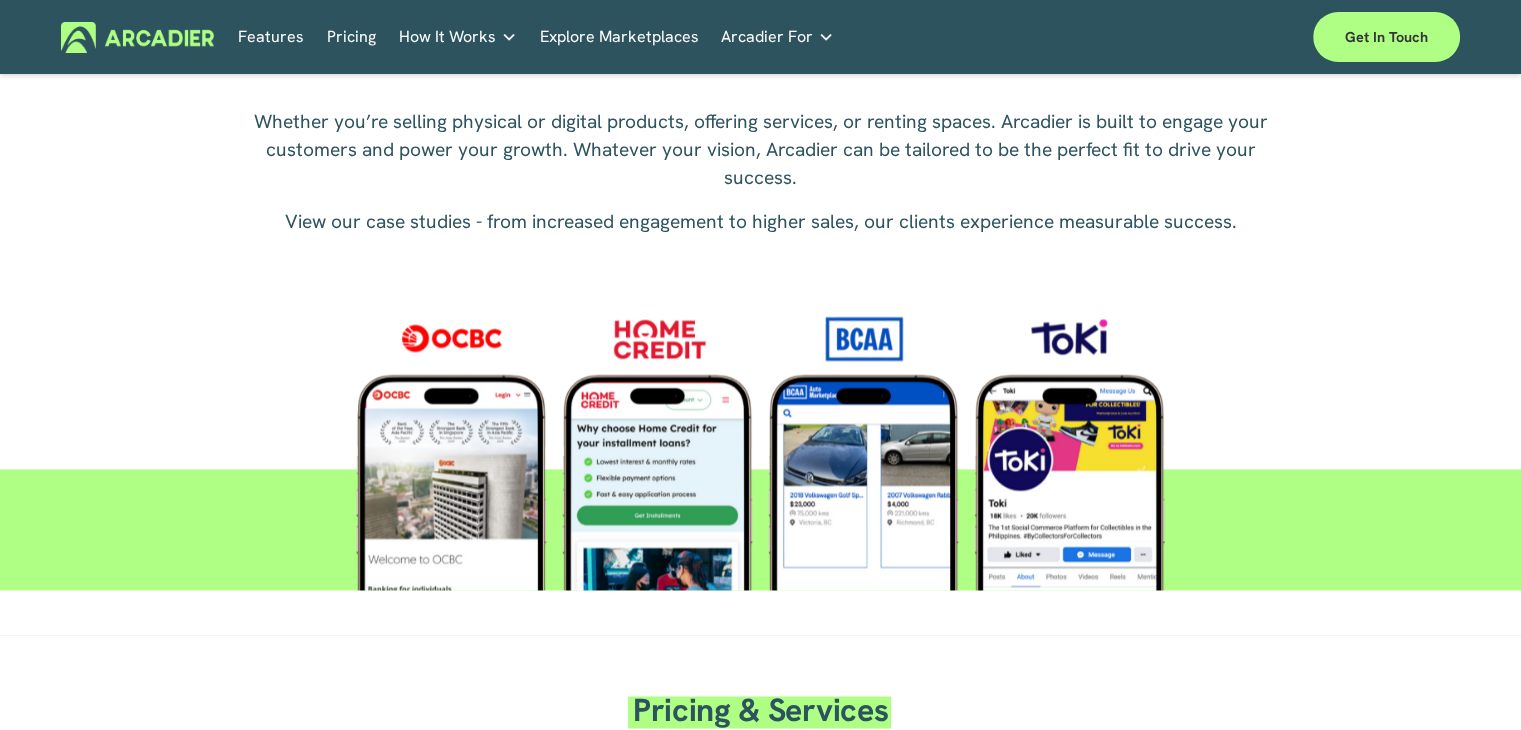 scroll, scrollTop: 2792, scrollLeft: 0, axis: vertical 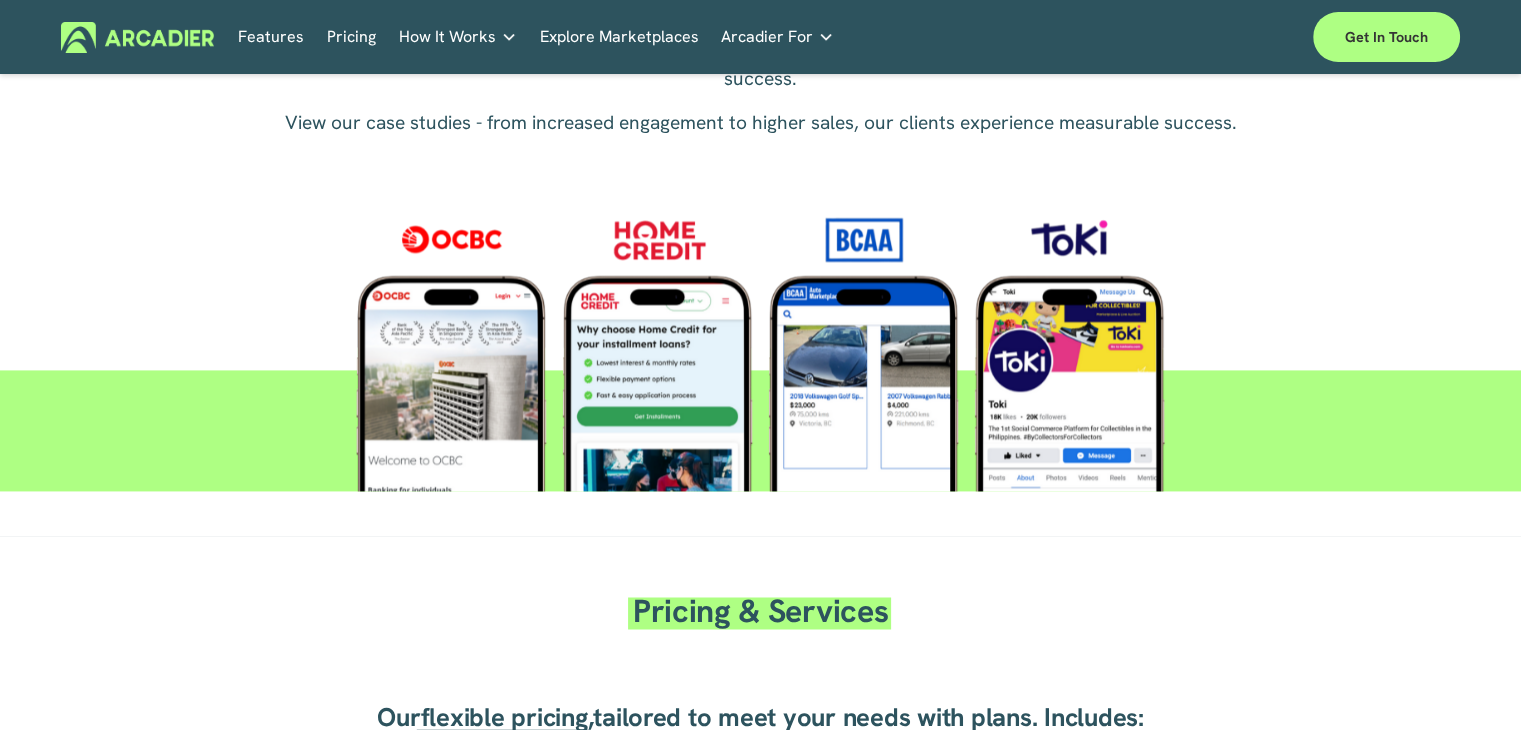 click at bounding box center [760, 340] 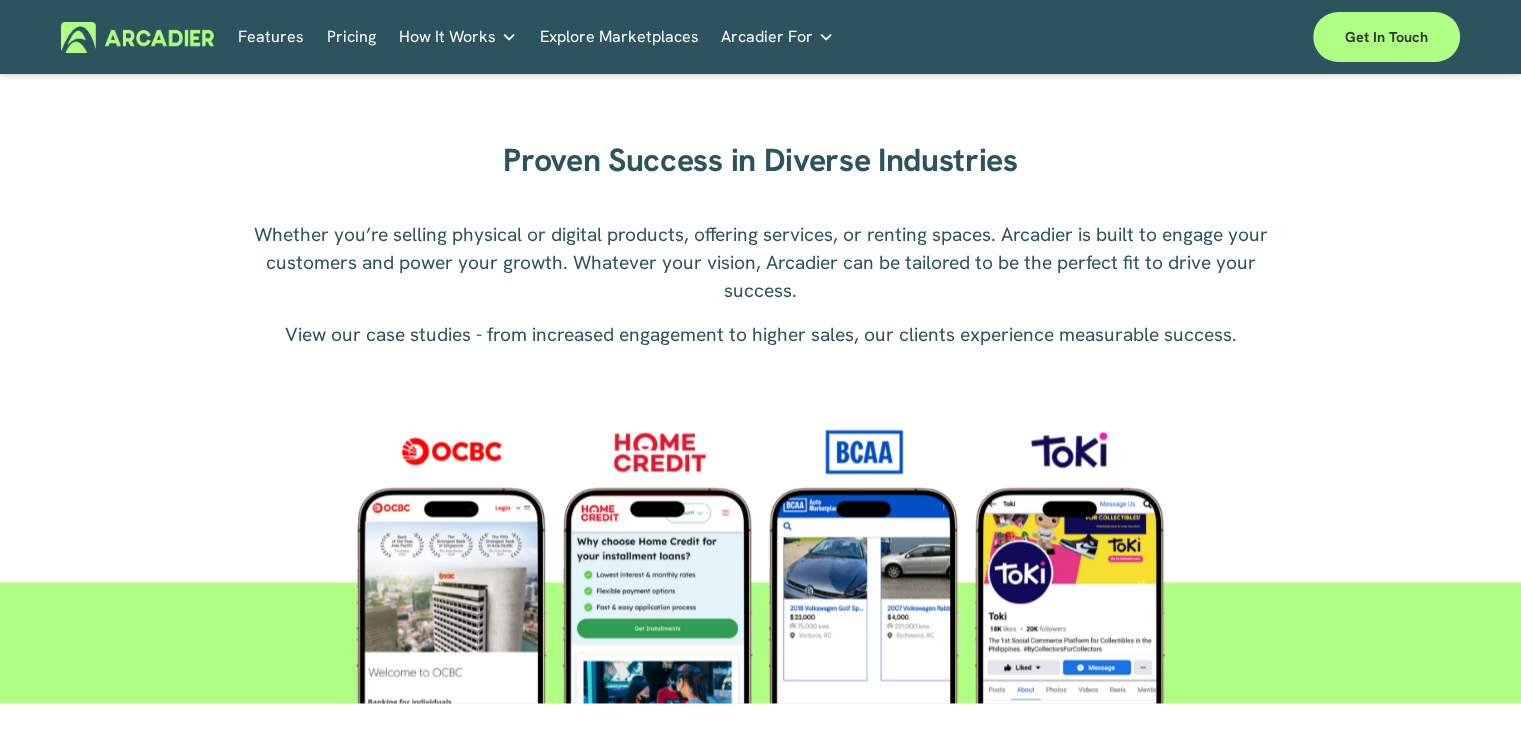 scroll, scrollTop: 2813, scrollLeft: 0, axis: vertical 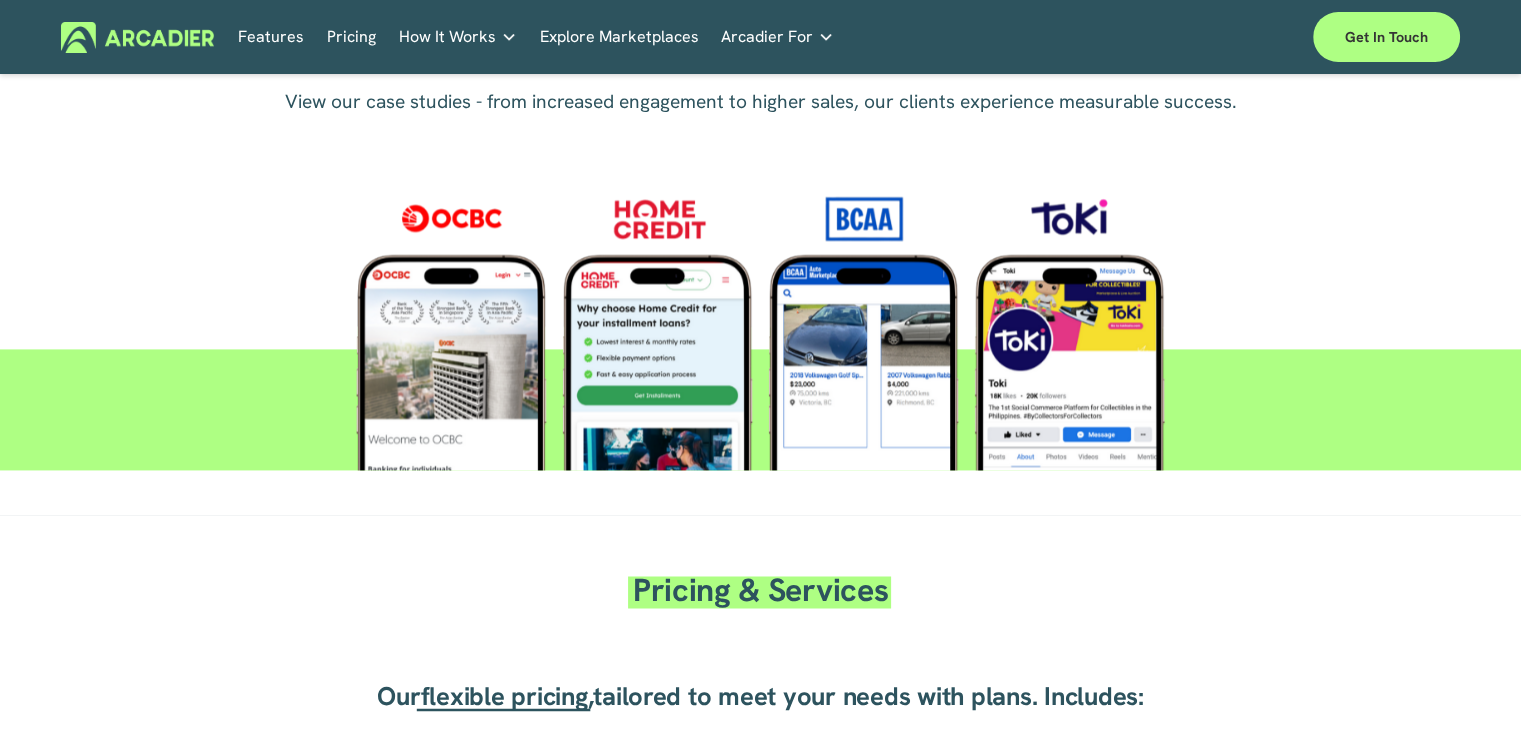 click on "Pricing & Services" at bounding box center [760, 591] 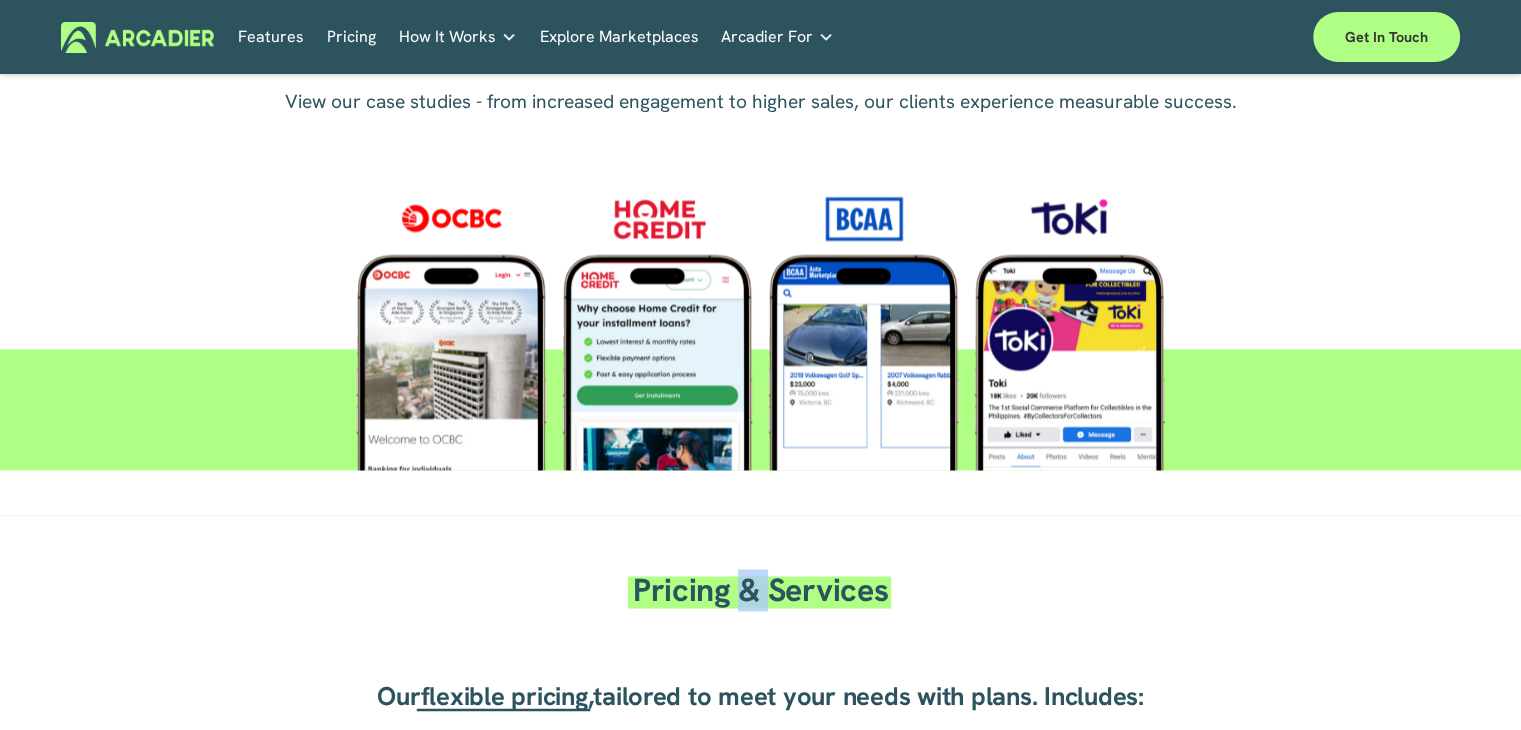 click on "Pricing & Services" at bounding box center [760, 591] 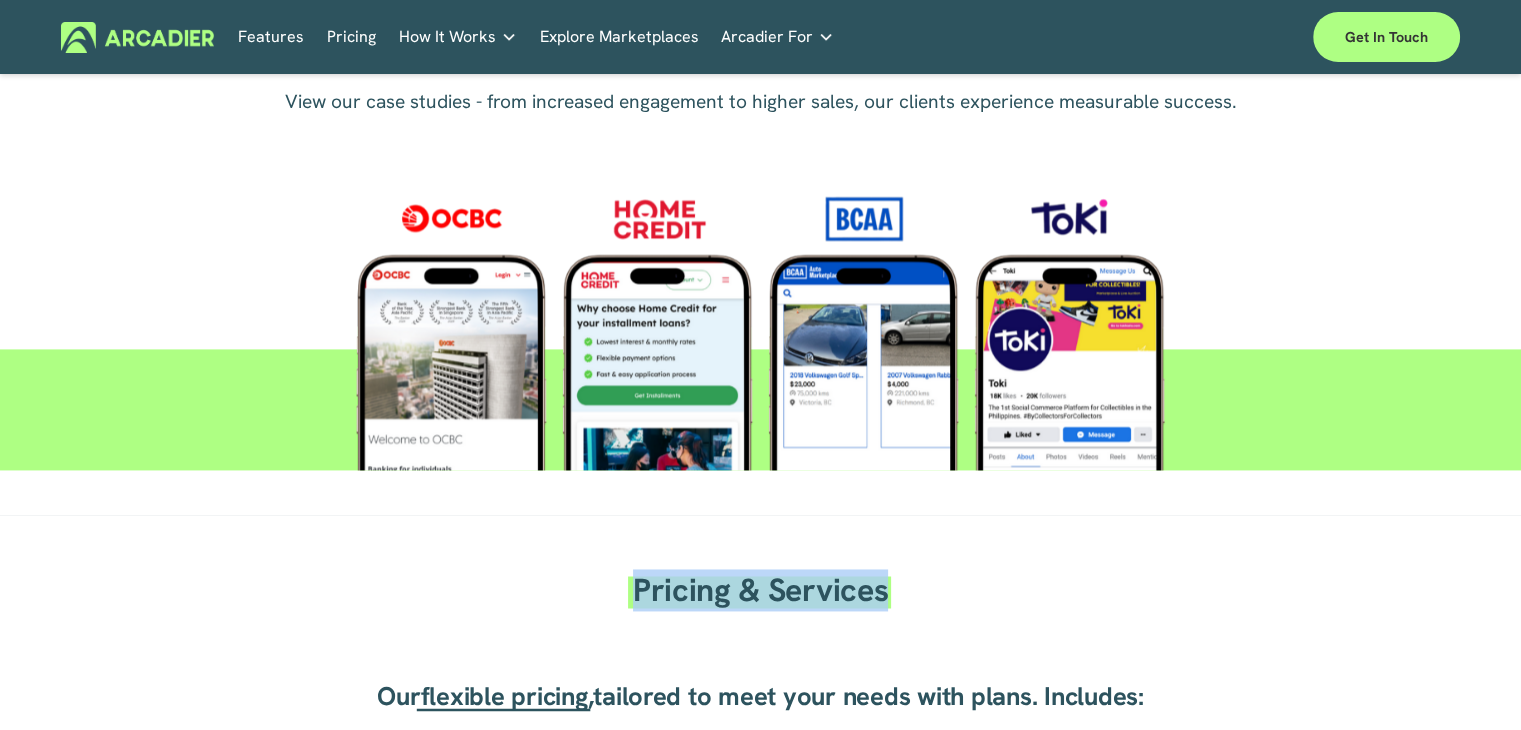 click on "Pricing & Services" at bounding box center [760, 591] 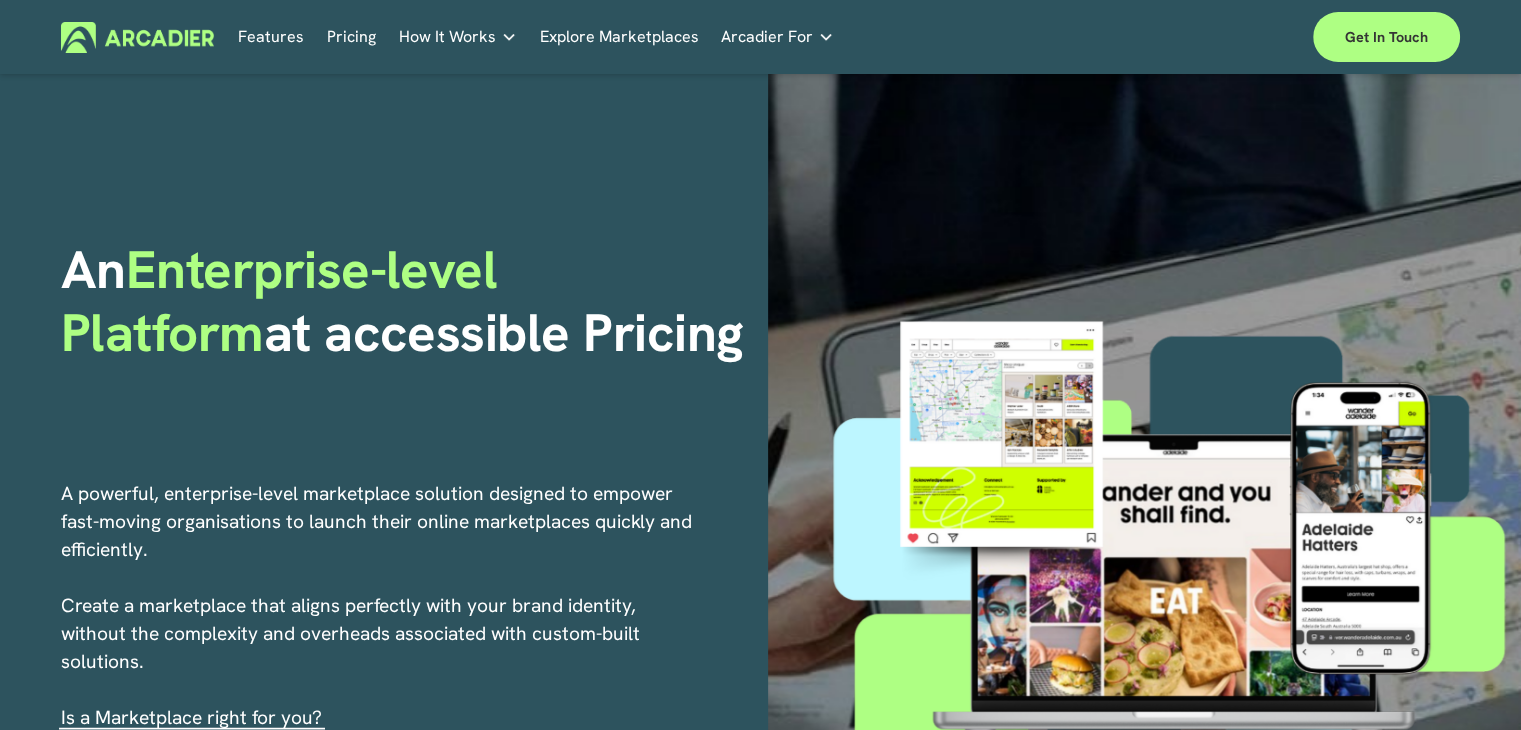 scroll, scrollTop: 0, scrollLeft: 0, axis: both 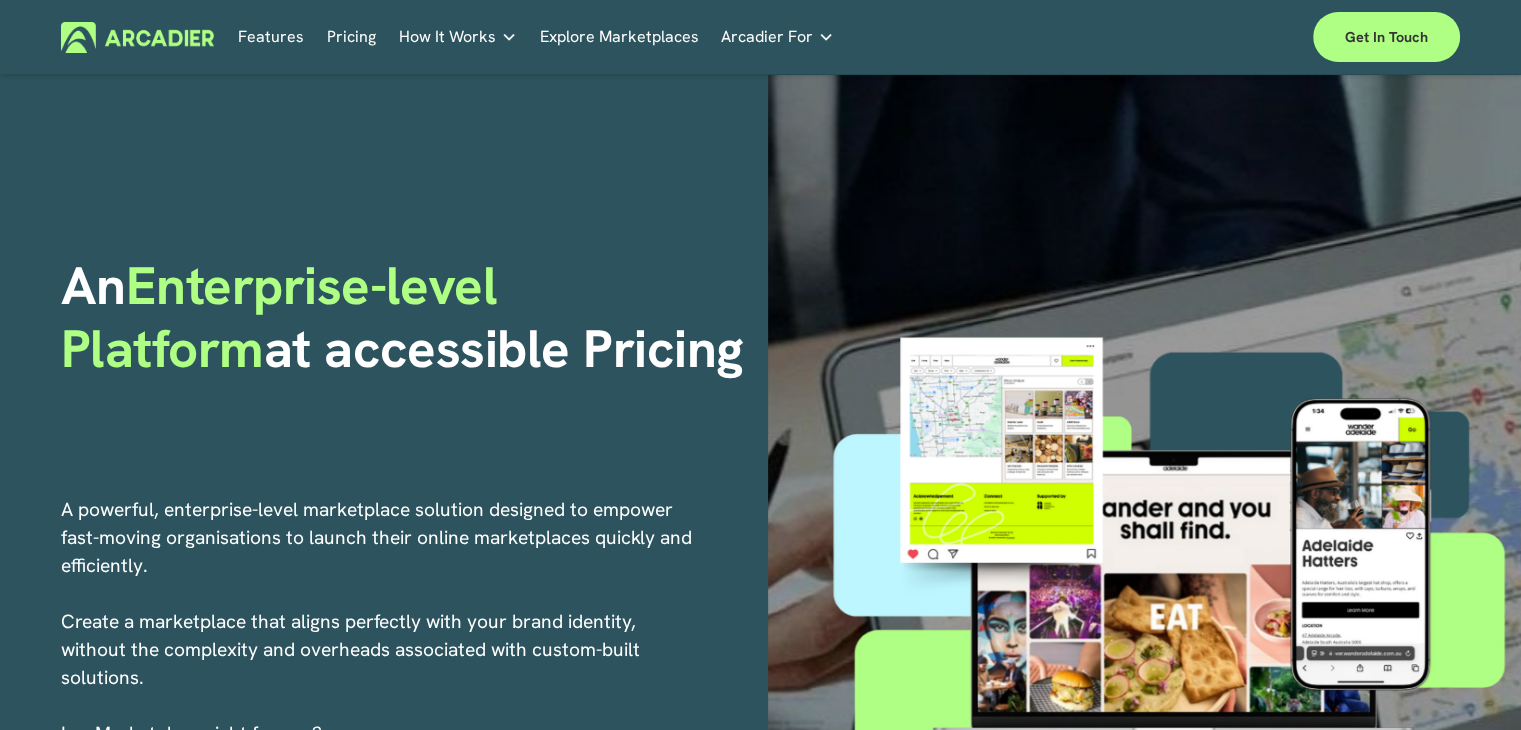 click on "Economic Development
Designed to support your visitor economy agenda and investment attraction efforts, all from one platform." at bounding box center [0, 0] 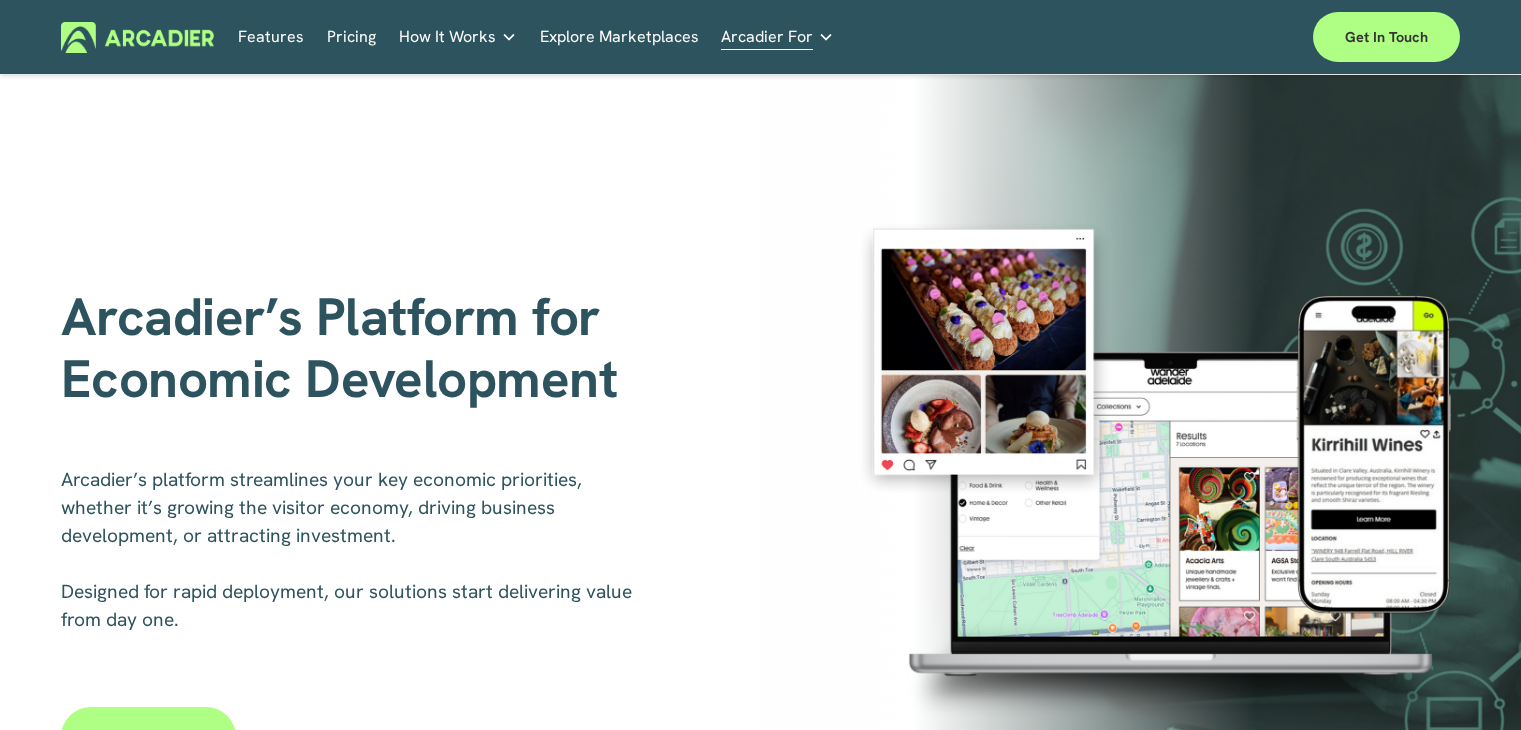 scroll, scrollTop: 226, scrollLeft: 0, axis: vertical 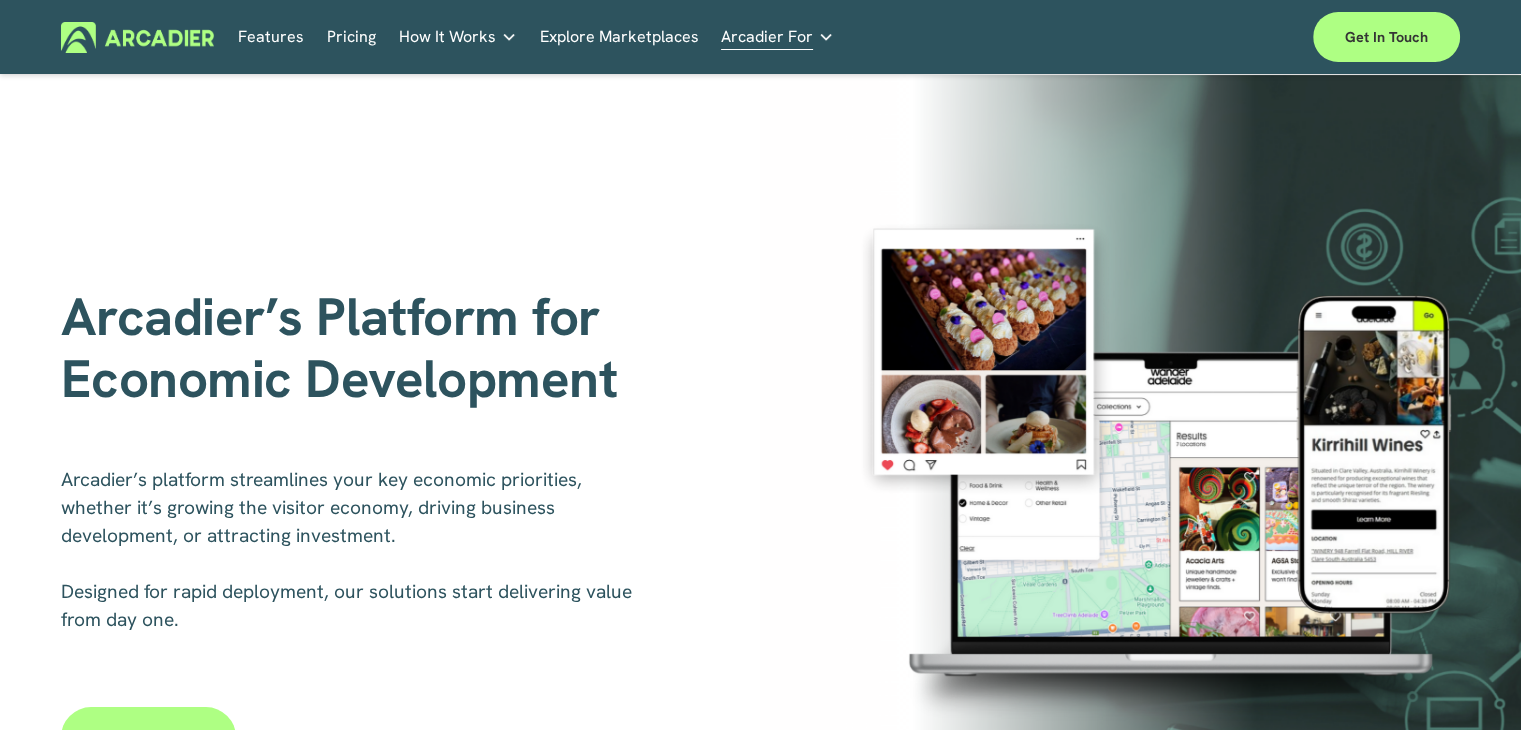 click on "Explore Marketplaces" at bounding box center (619, 37) 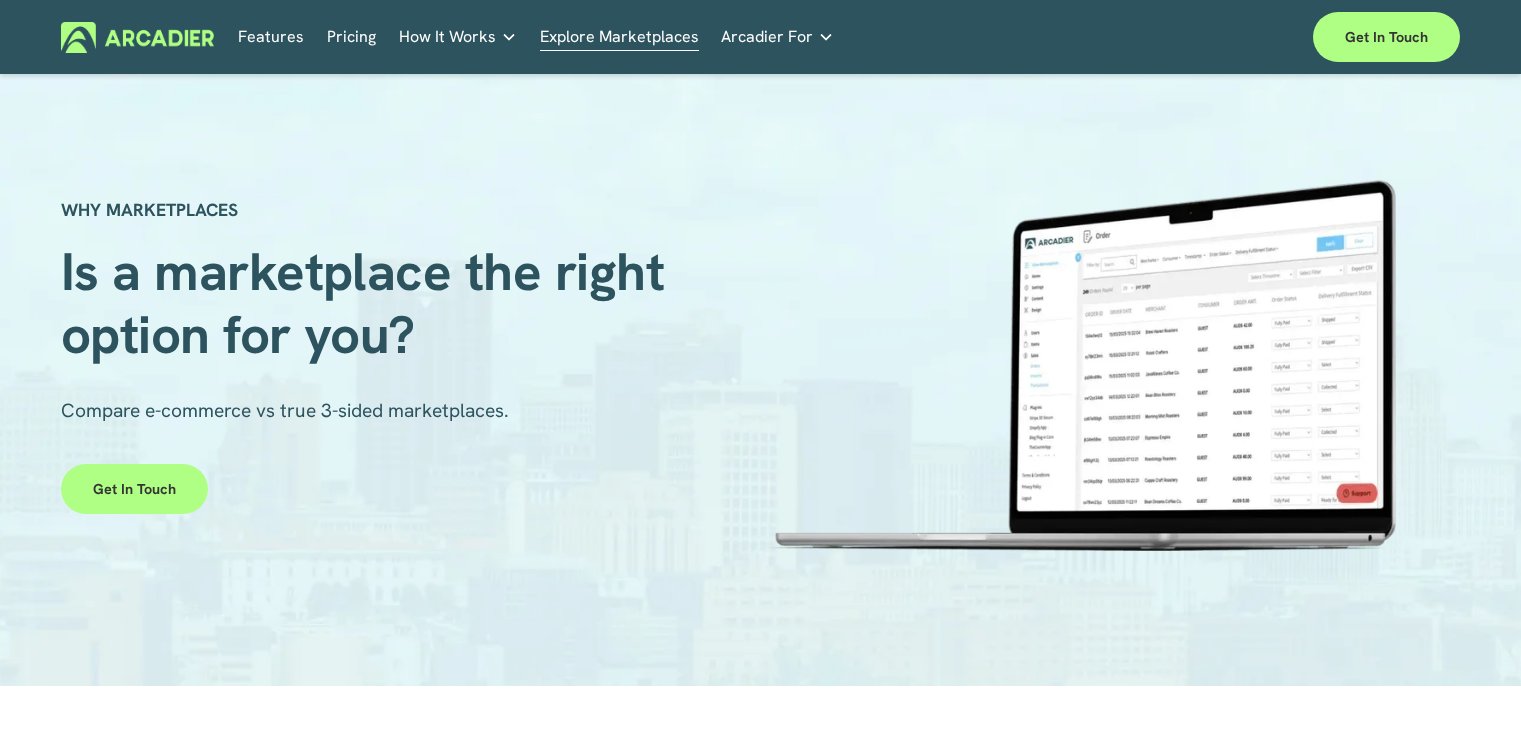 scroll, scrollTop: 23, scrollLeft: 0, axis: vertical 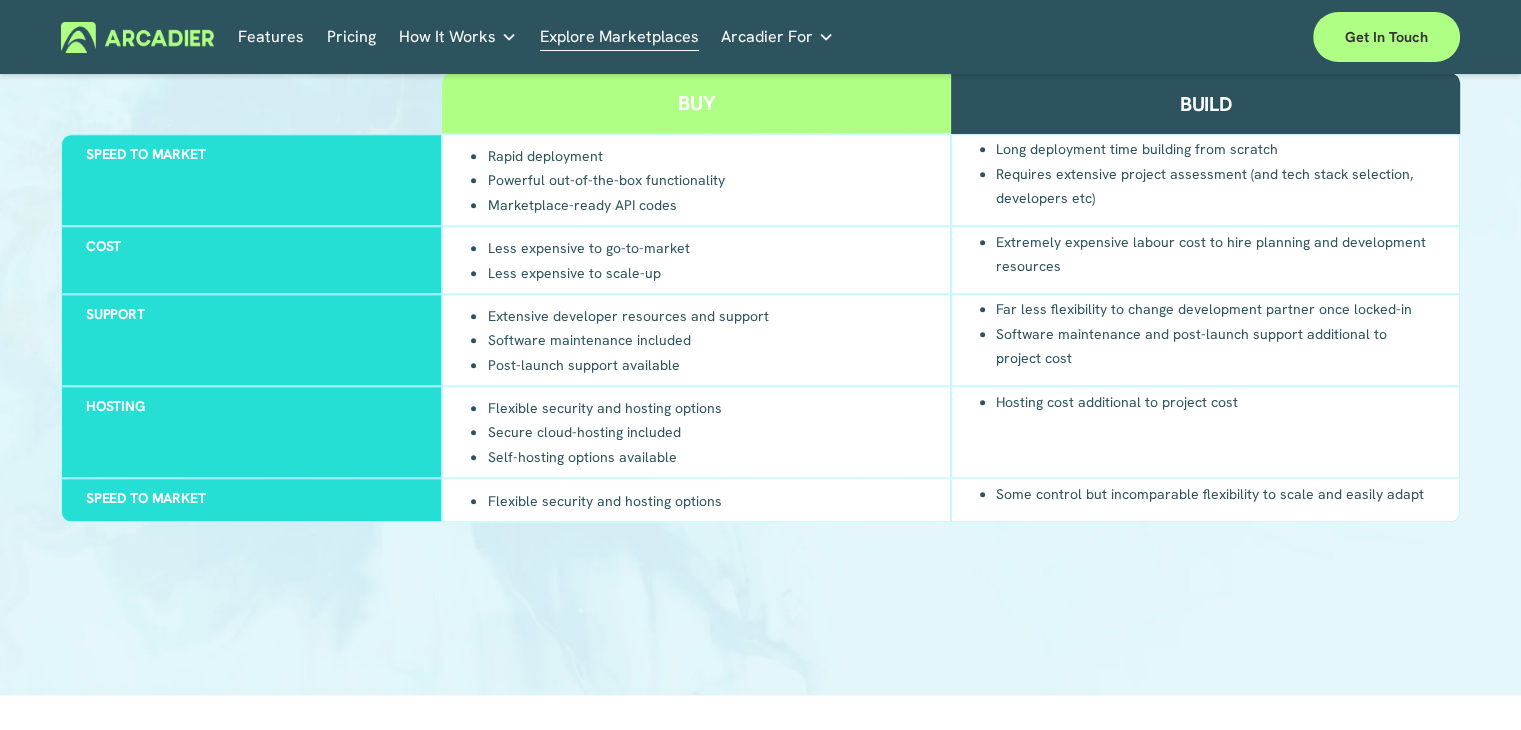 click on "Features" at bounding box center [271, 37] 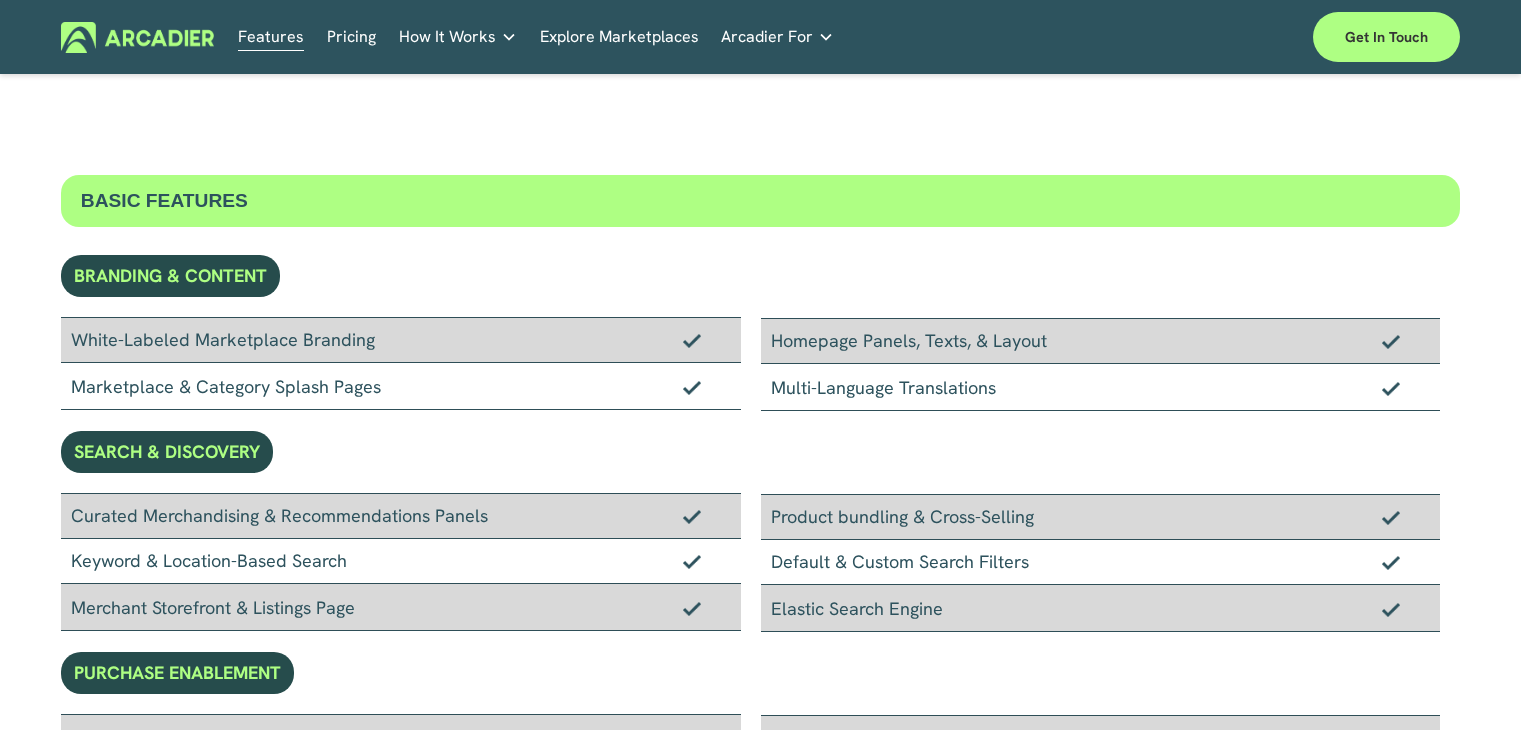 scroll, scrollTop: 933, scrollLeft: 0, axis: vertical 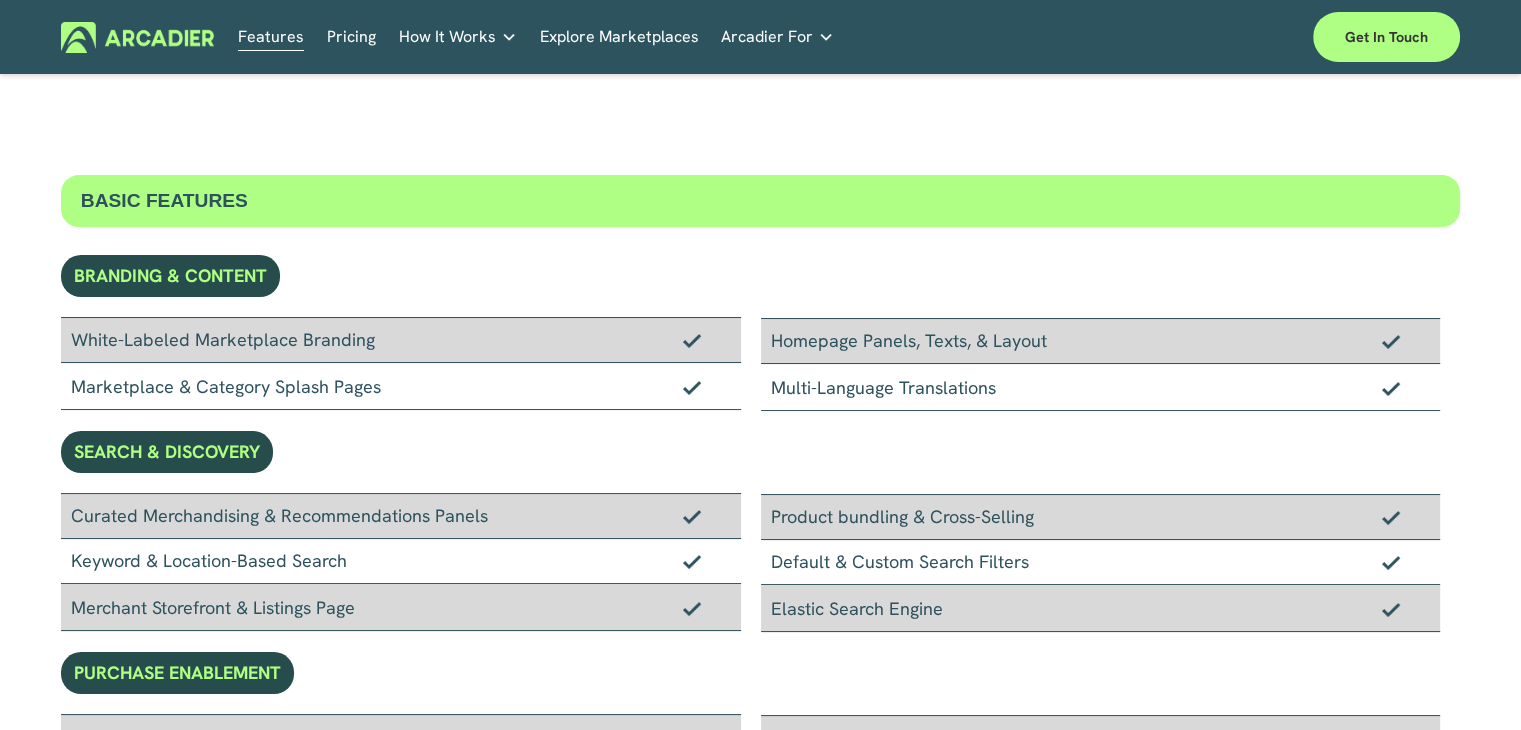 click on "Pricing" at bounding box center (351, 37) 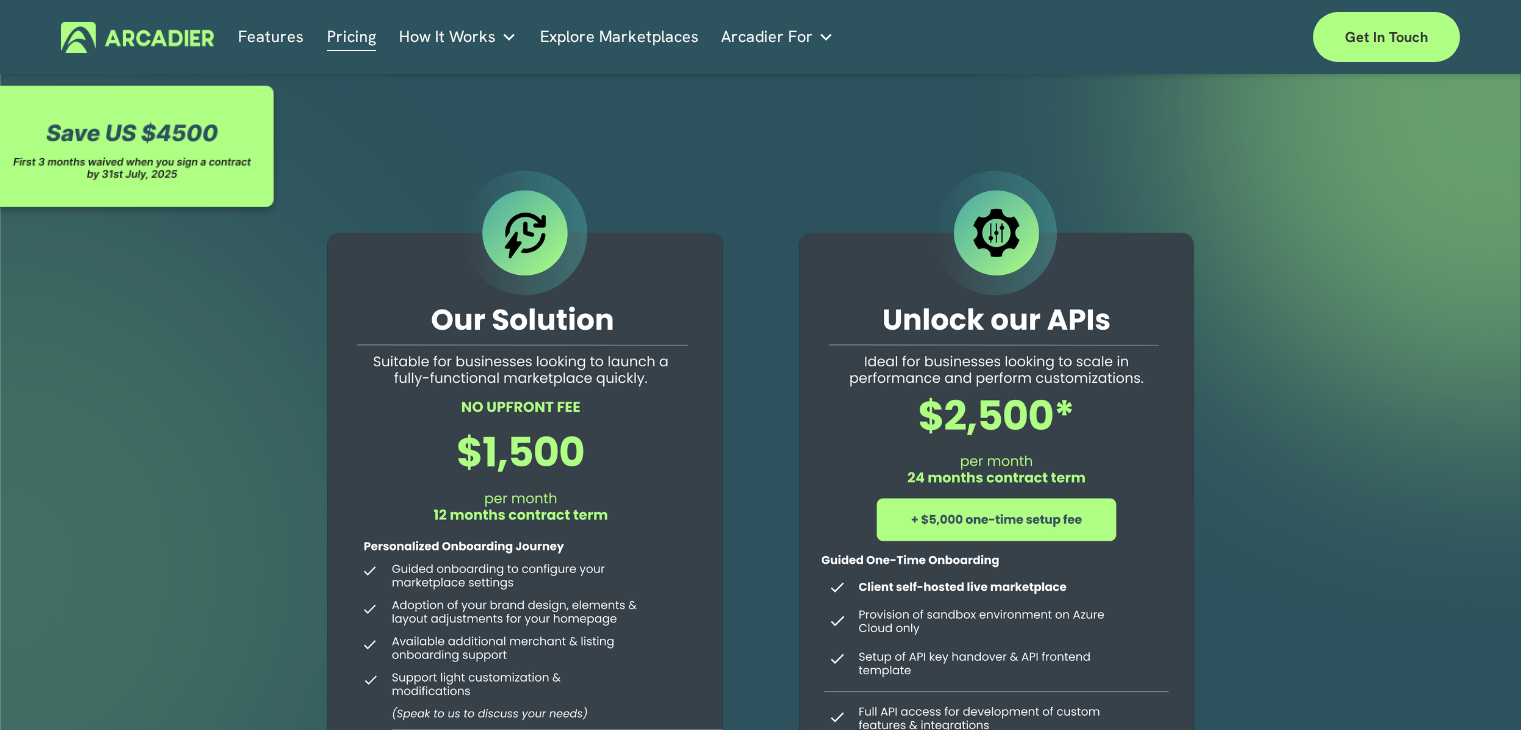 scroll, scrollTop: 535, scrollLeft: 0, axis: vertical 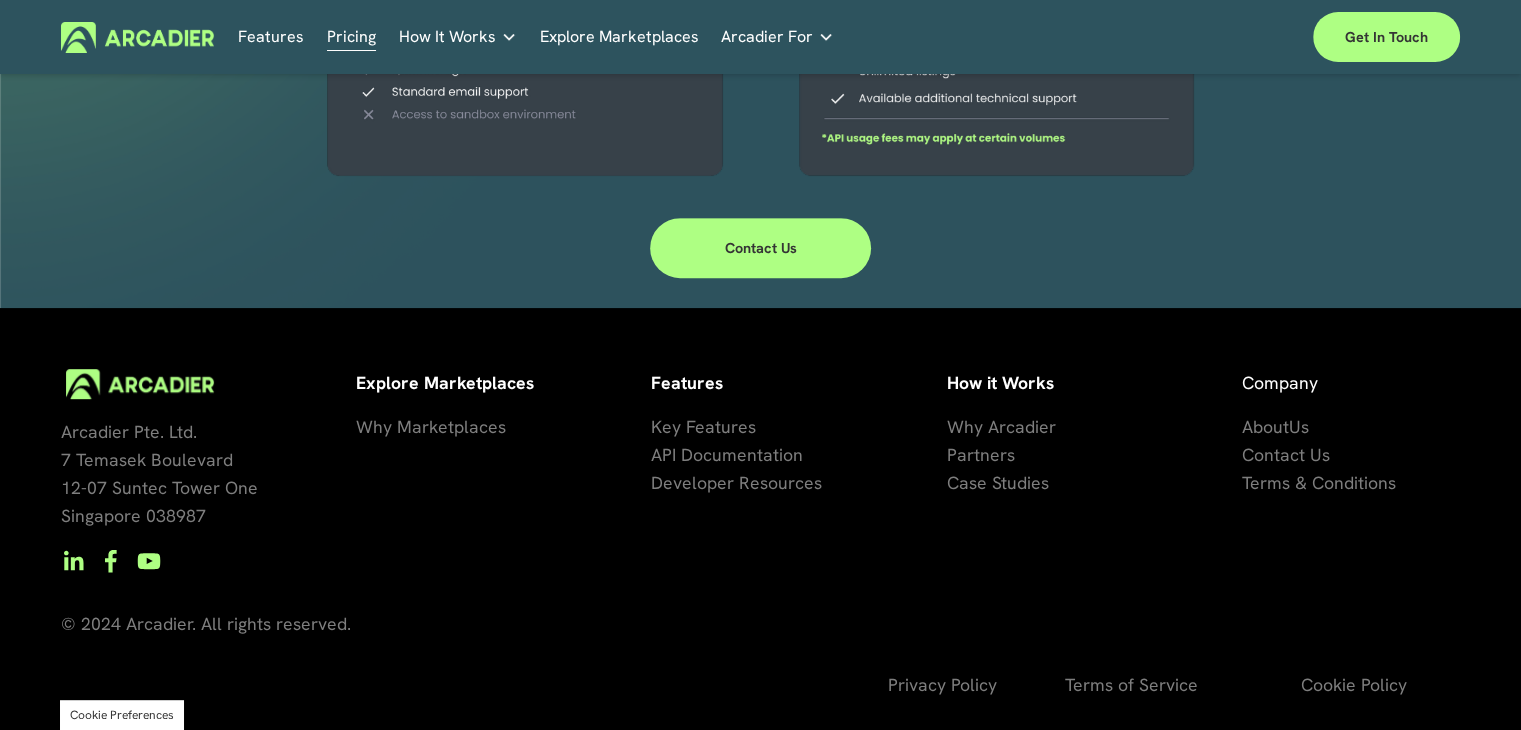click on "Key Features" at bounding box center [703, 426] 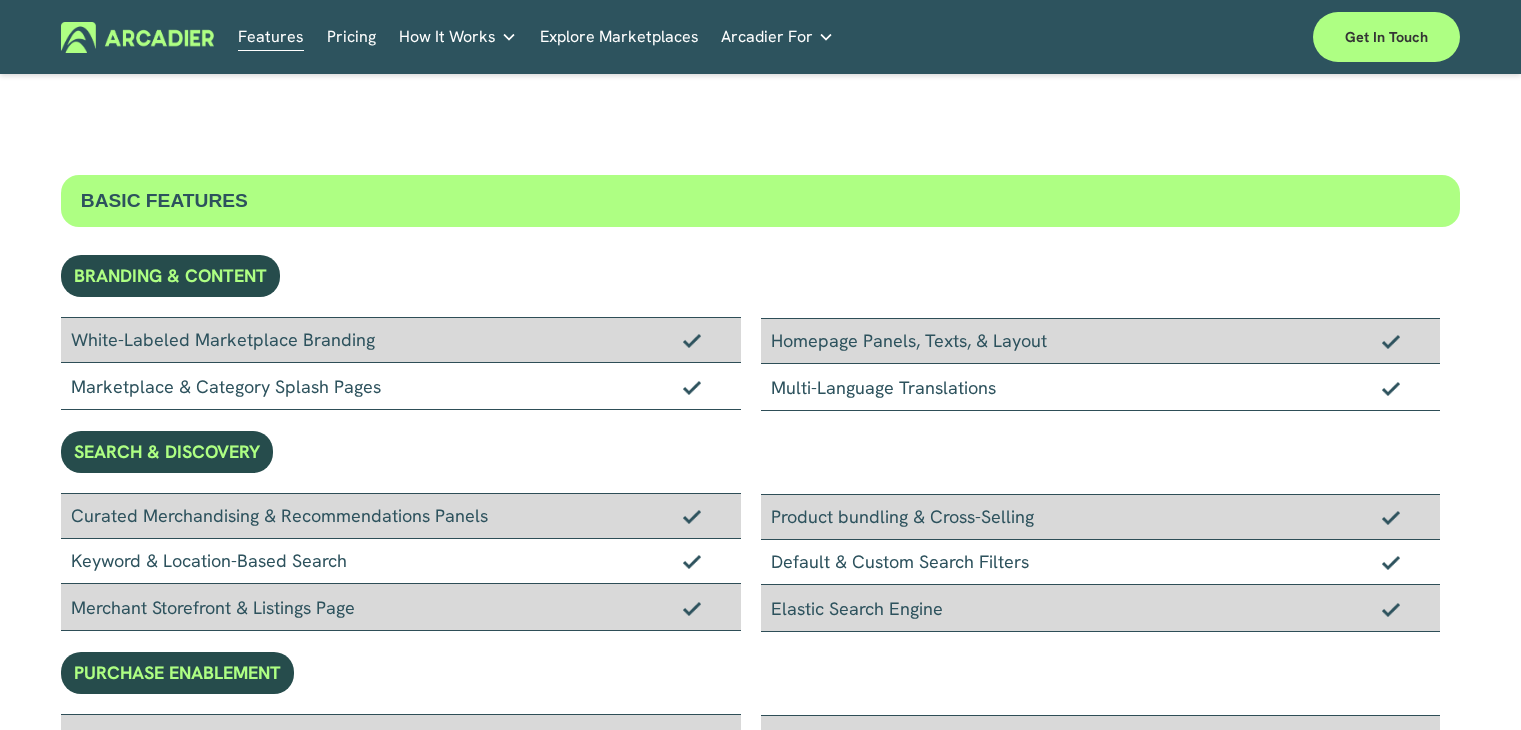 scroll, scrollTop: 0, scrollLeft: 0, axis: both 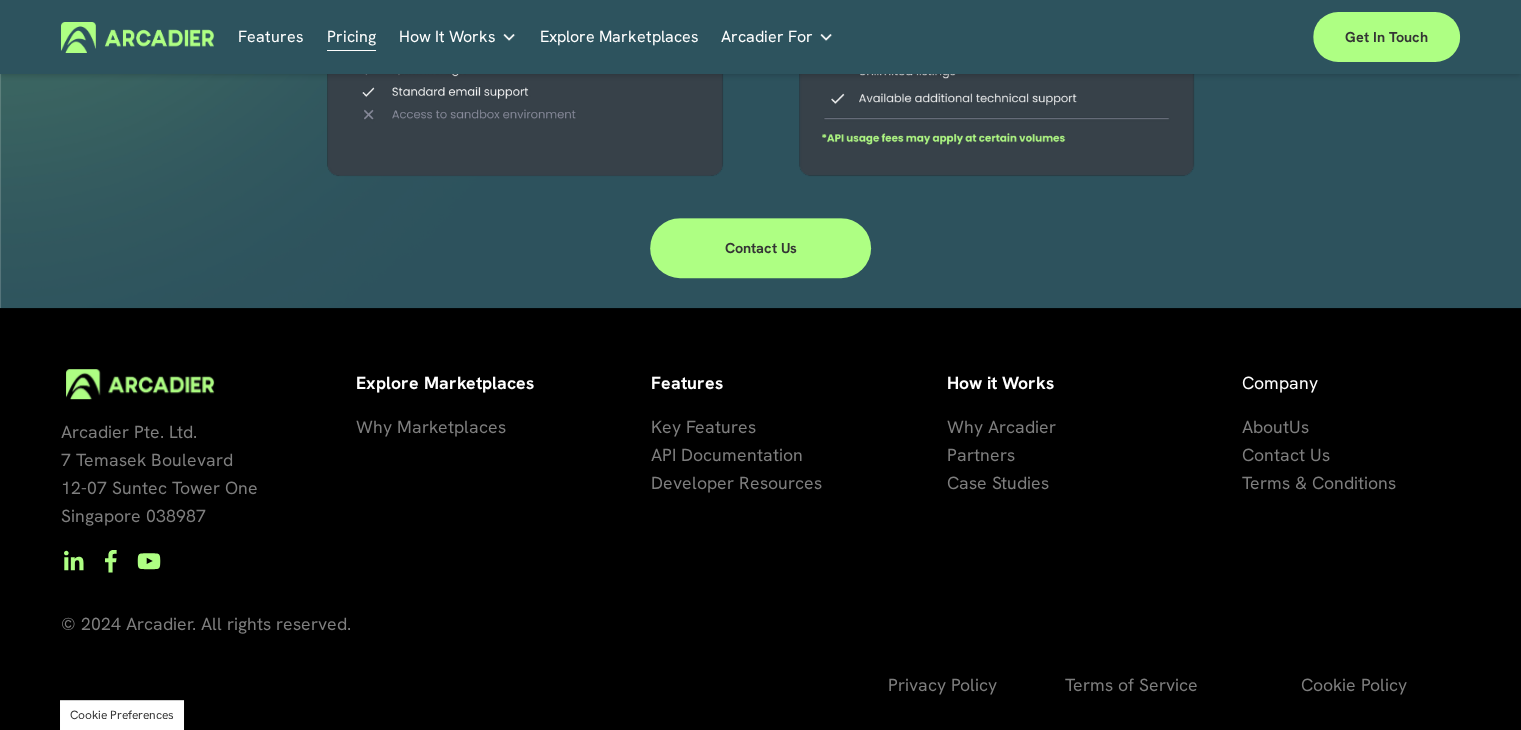 click on "Why Arcadier" at bounding box center (1001, 426) 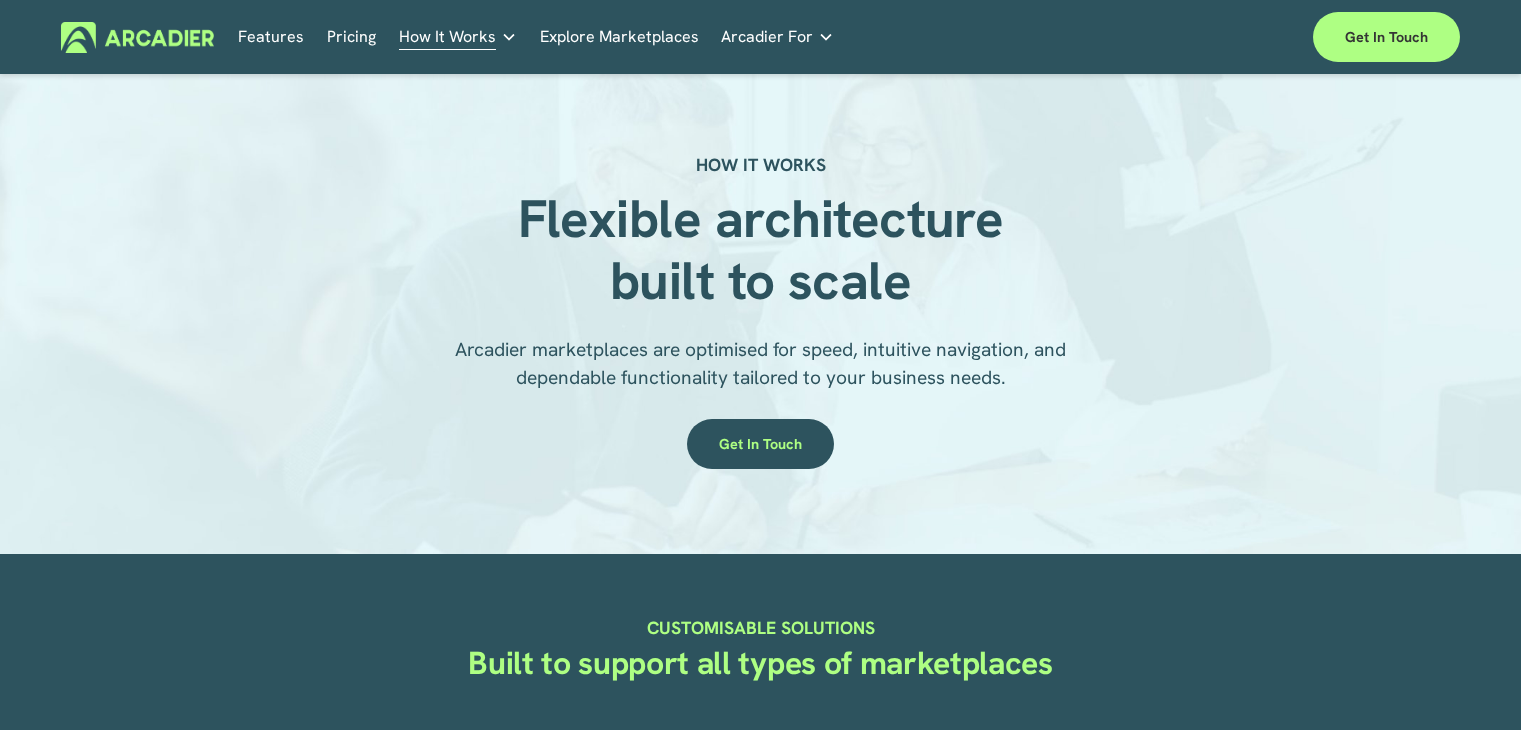 scroll, scrollTop: 1200, scrollLeft: 0, axis: vertical 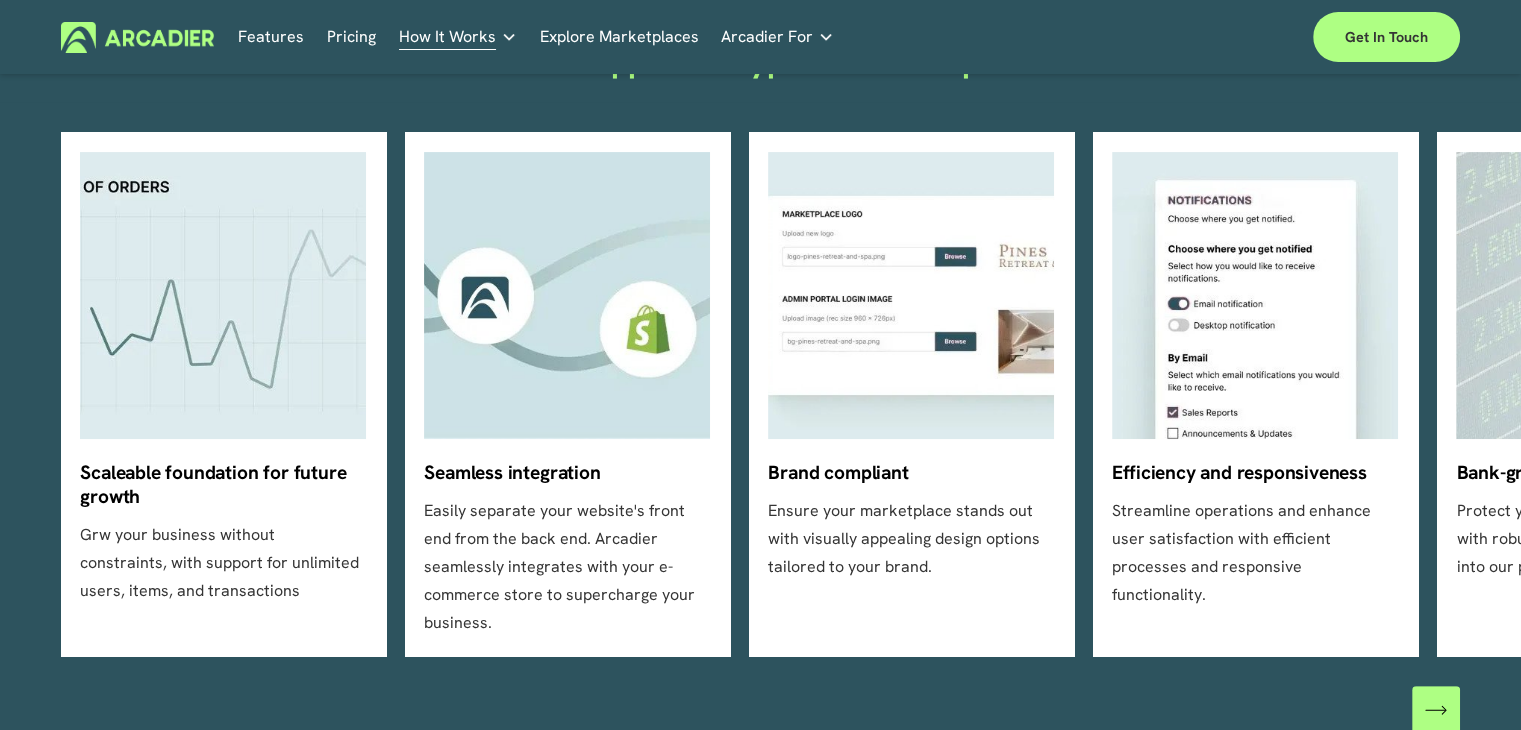 drag, startPoint x: 544, startPoint y: 365, endPoint x: 678, endPoint y: 438, distance: 152.59424 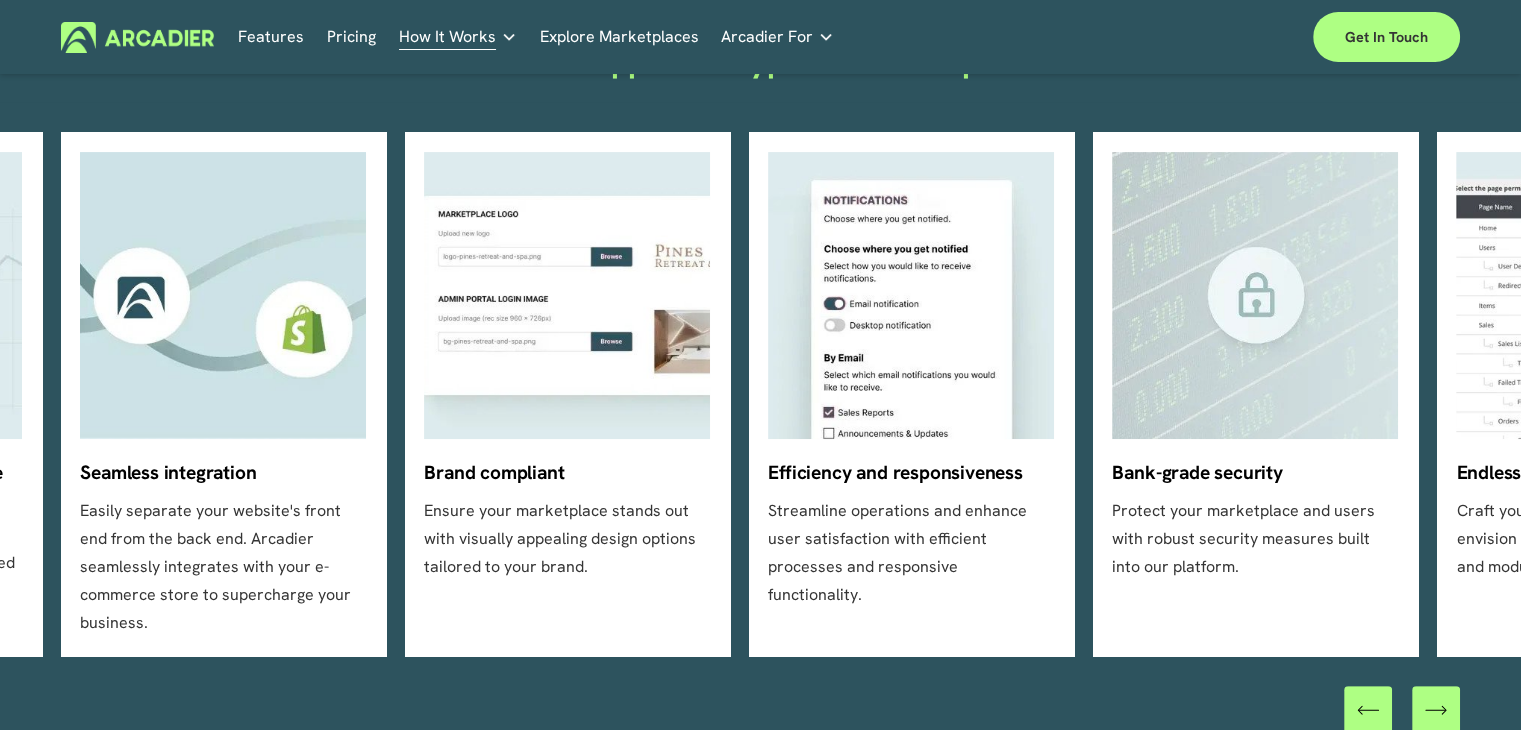 drag, startPoint x: 1232, startPoint y: 485, endPoint x: 708, endPoint y: 474, distance: 524.1154 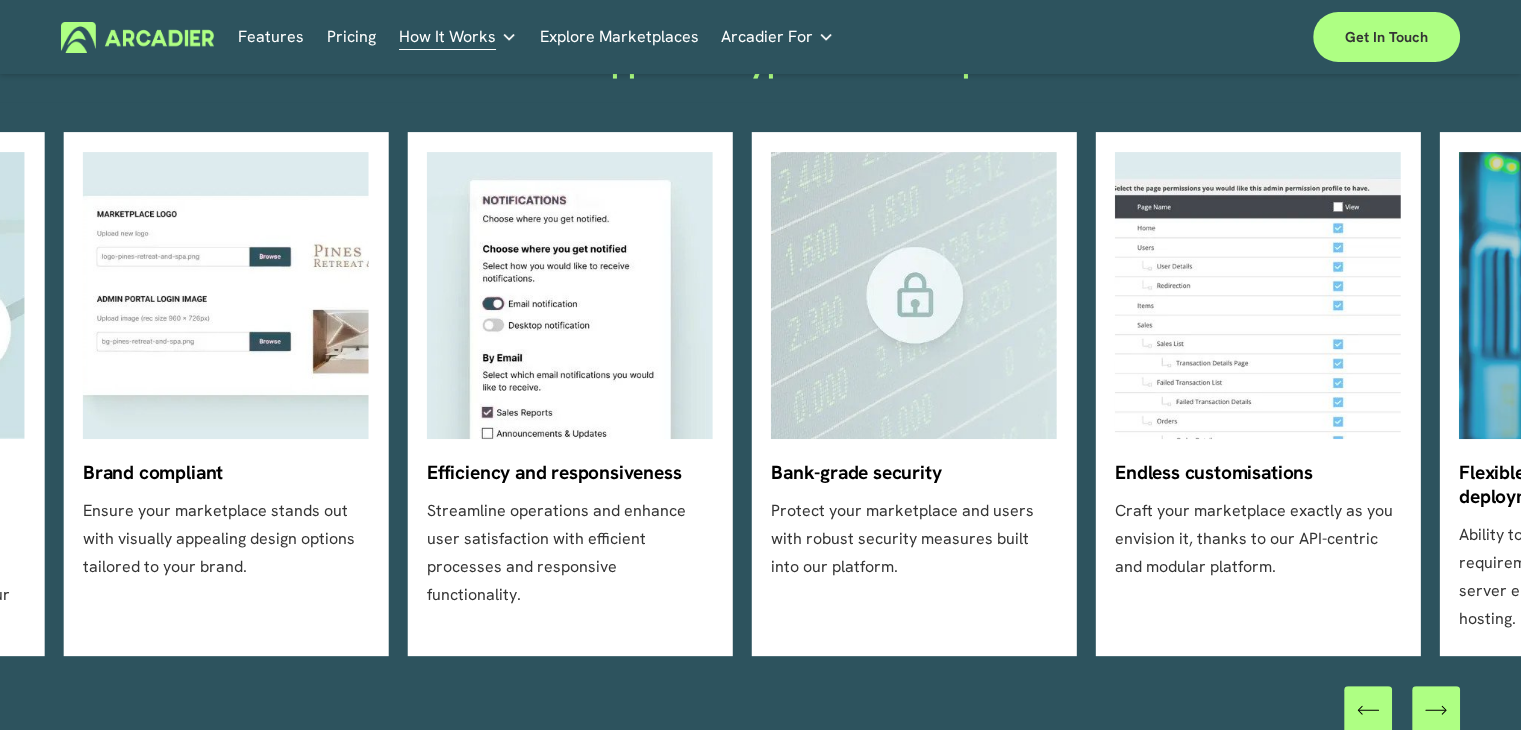 click on "Scaleable foundation for future growth
Grw your business without constraints, with support for unlimited users, items, and transactions
Seamless integration" 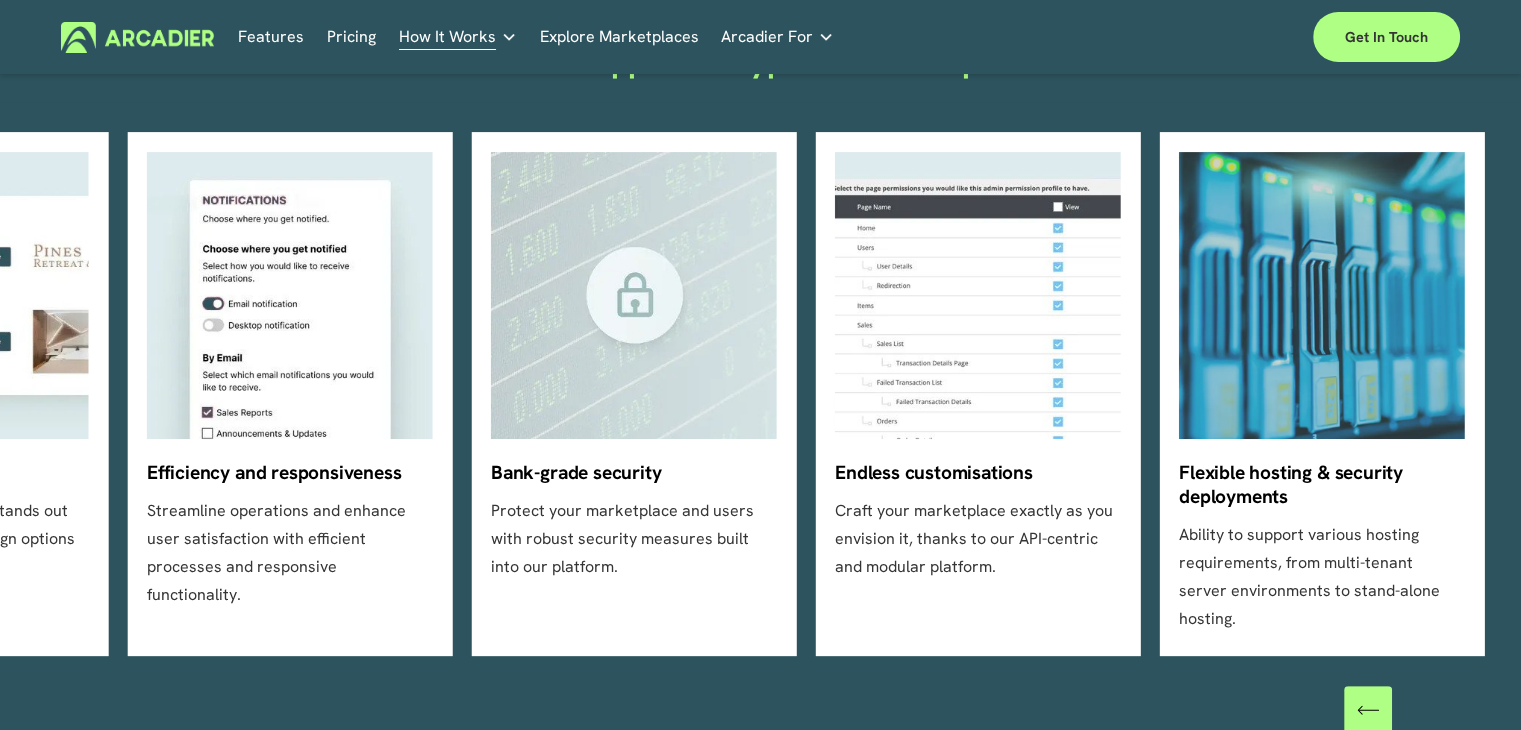 drag, startPoint x: 932, startPoint y: 431, endPoint x: 869, endPoint y: 441, distance: 63.788715 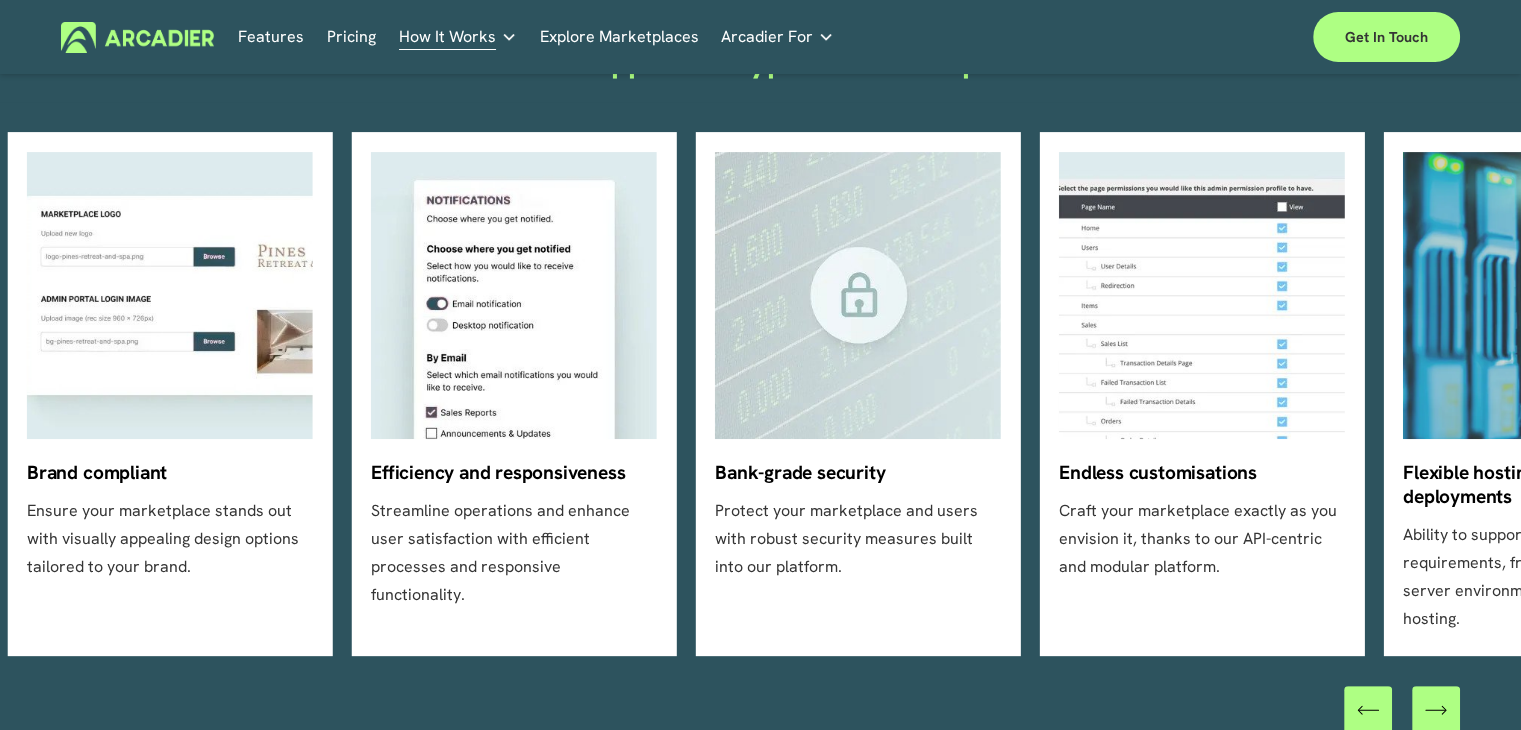drag, startPoint x: 1535, startPoint y: 405, endPoint x: 1535, endPoint y: 449, distance: 44 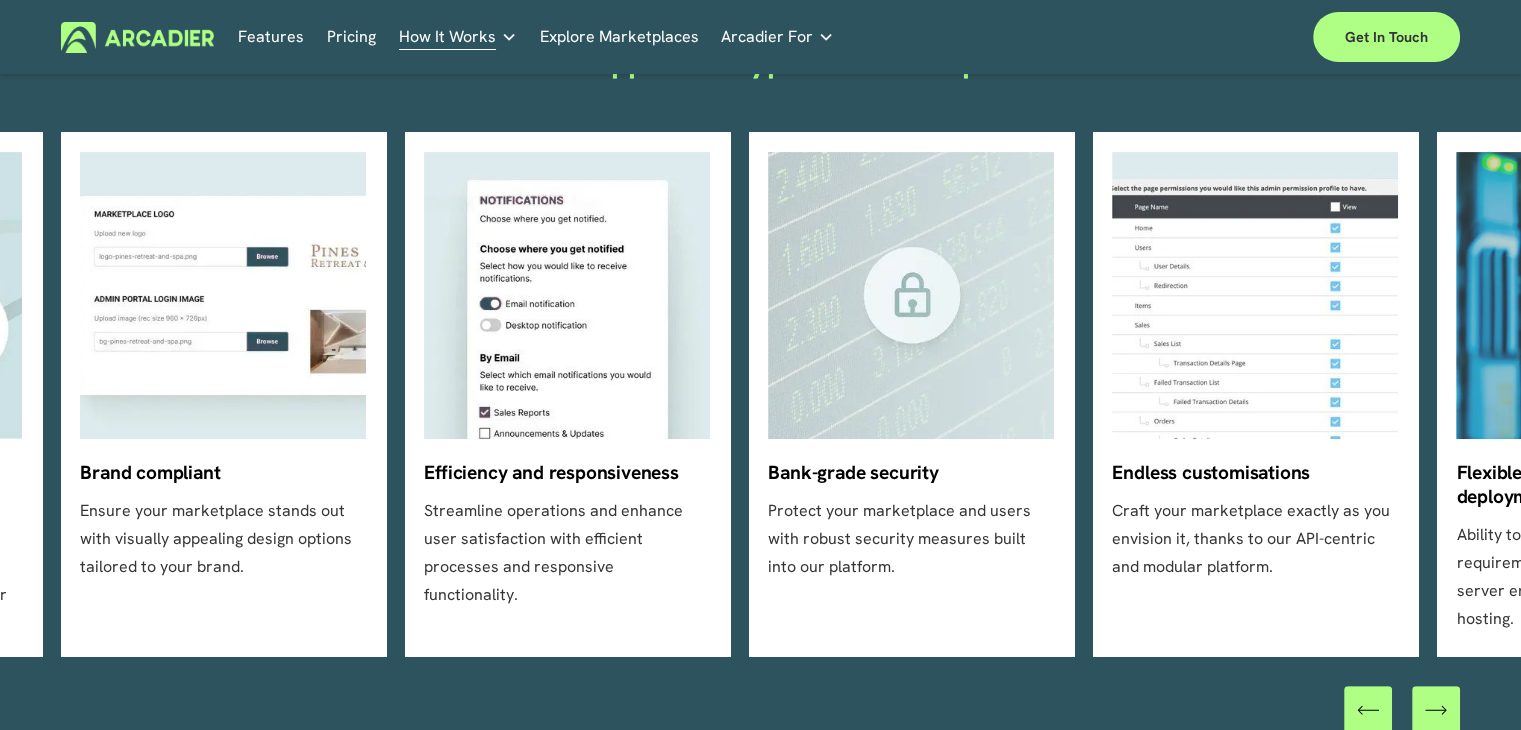 drag, startPoint x: 807, startPoint y: 389, endPoint x: 1148, endPoint y: 393, distance: 341.02347 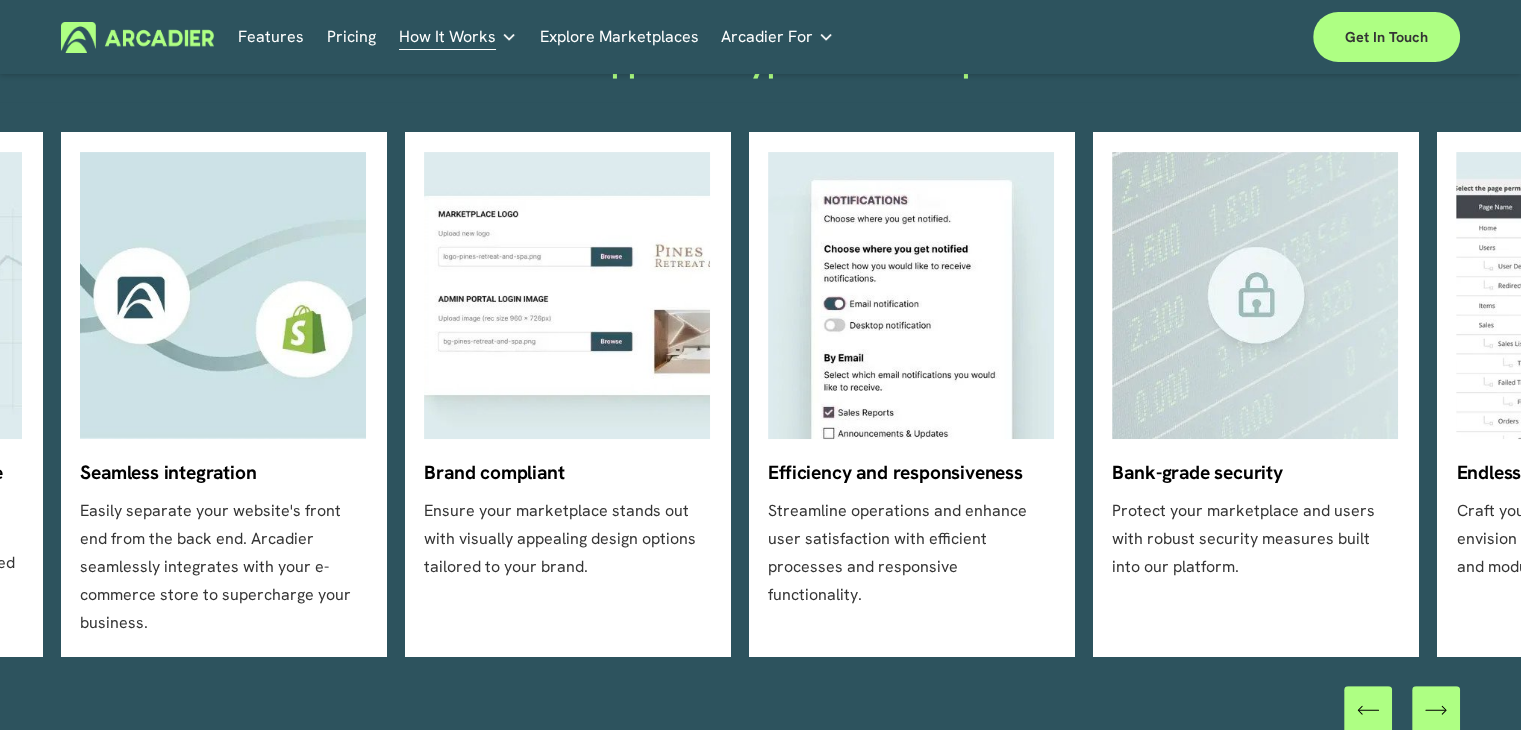 drag, startPoint x: 771, startPoint y: 335, endPoint x: 555, endPoint y: 345, distance: 216.23135 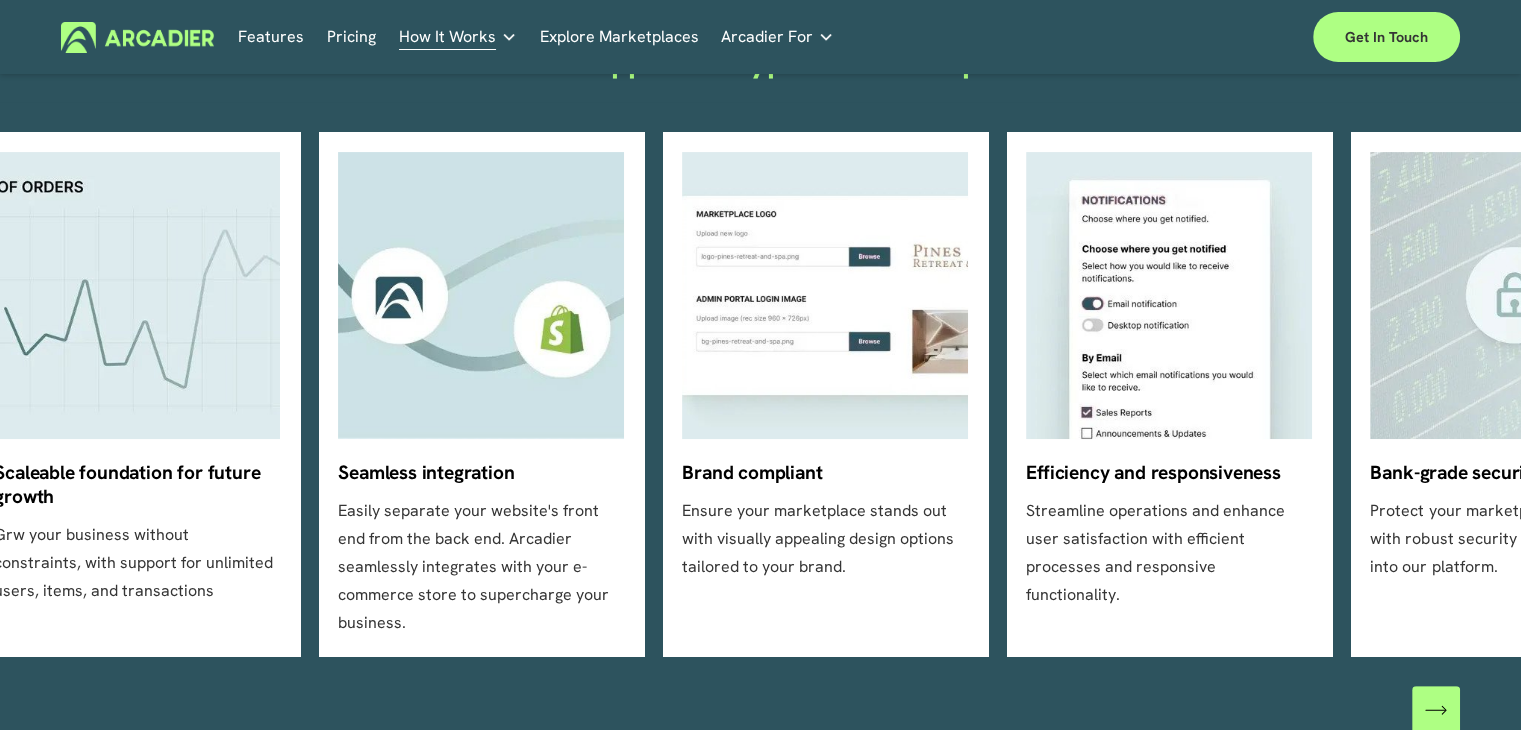 click on "Scaleable foundation for future growth
Grw your business without constraints, with support for unlimited users, items, and transactions
Seamless integration" 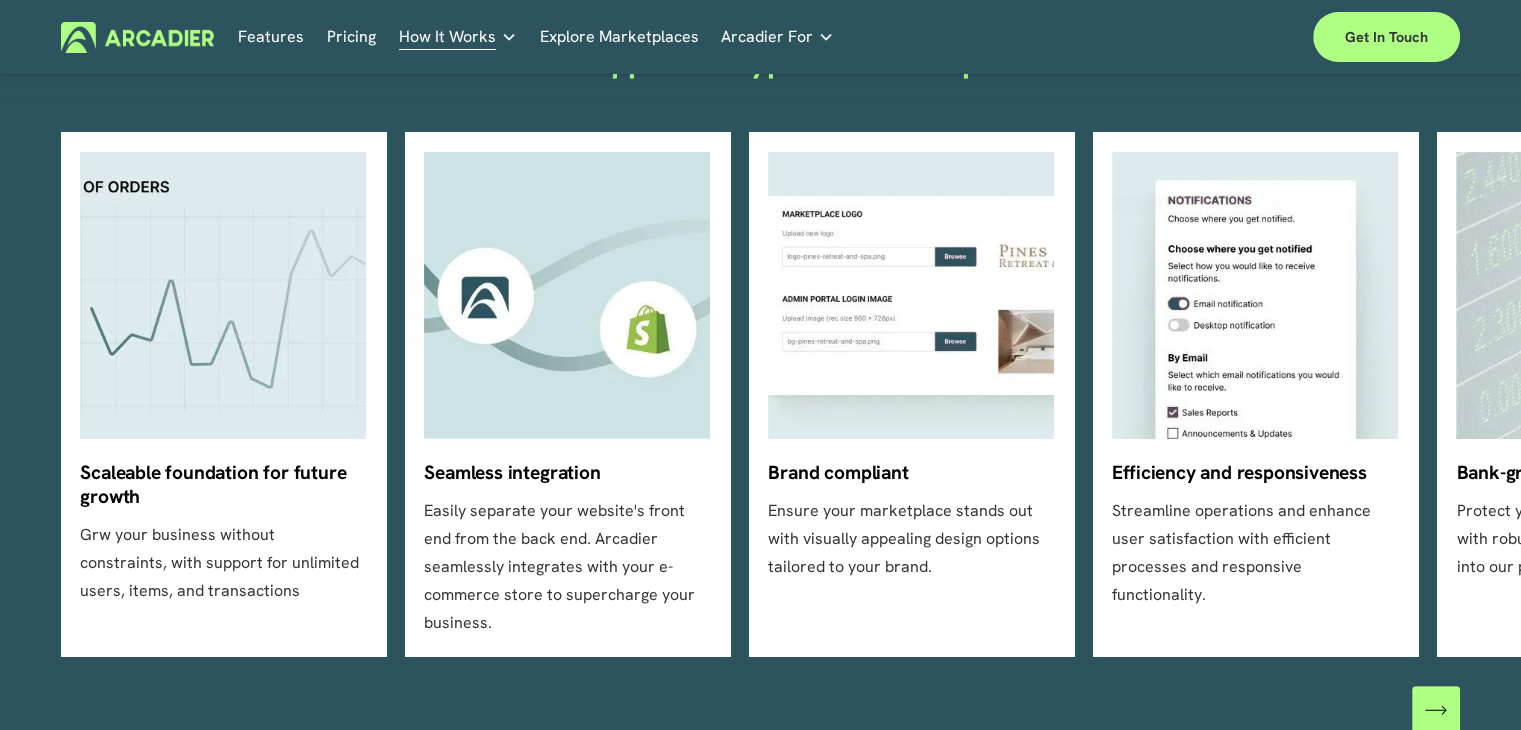 click on "Scaleable foundation for future growth
Grw your business without constraints, with support for unlimited users, items, and transactions
Seamless integration" 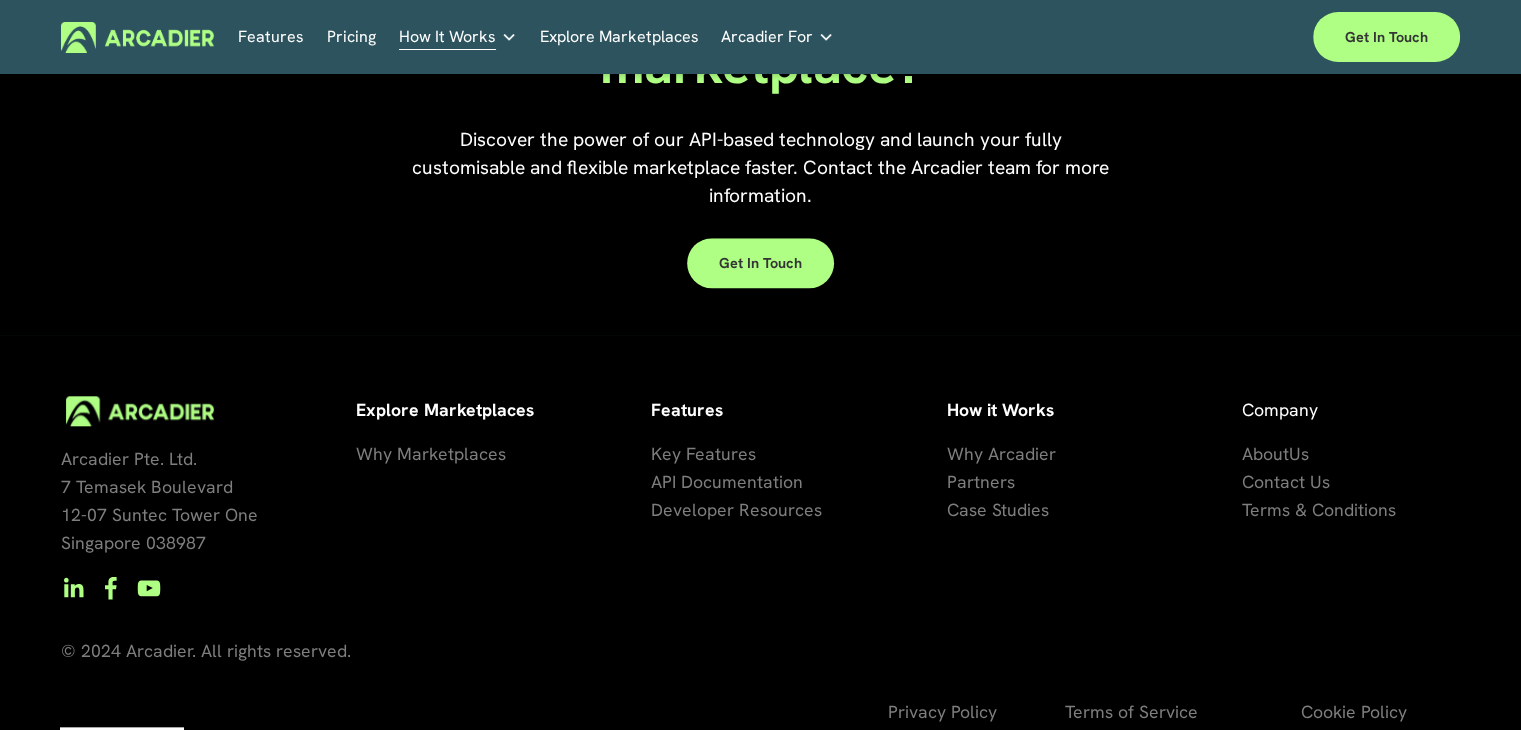 scroll, scrollTop: 1912, scrollLeft: 0, axis: vertical 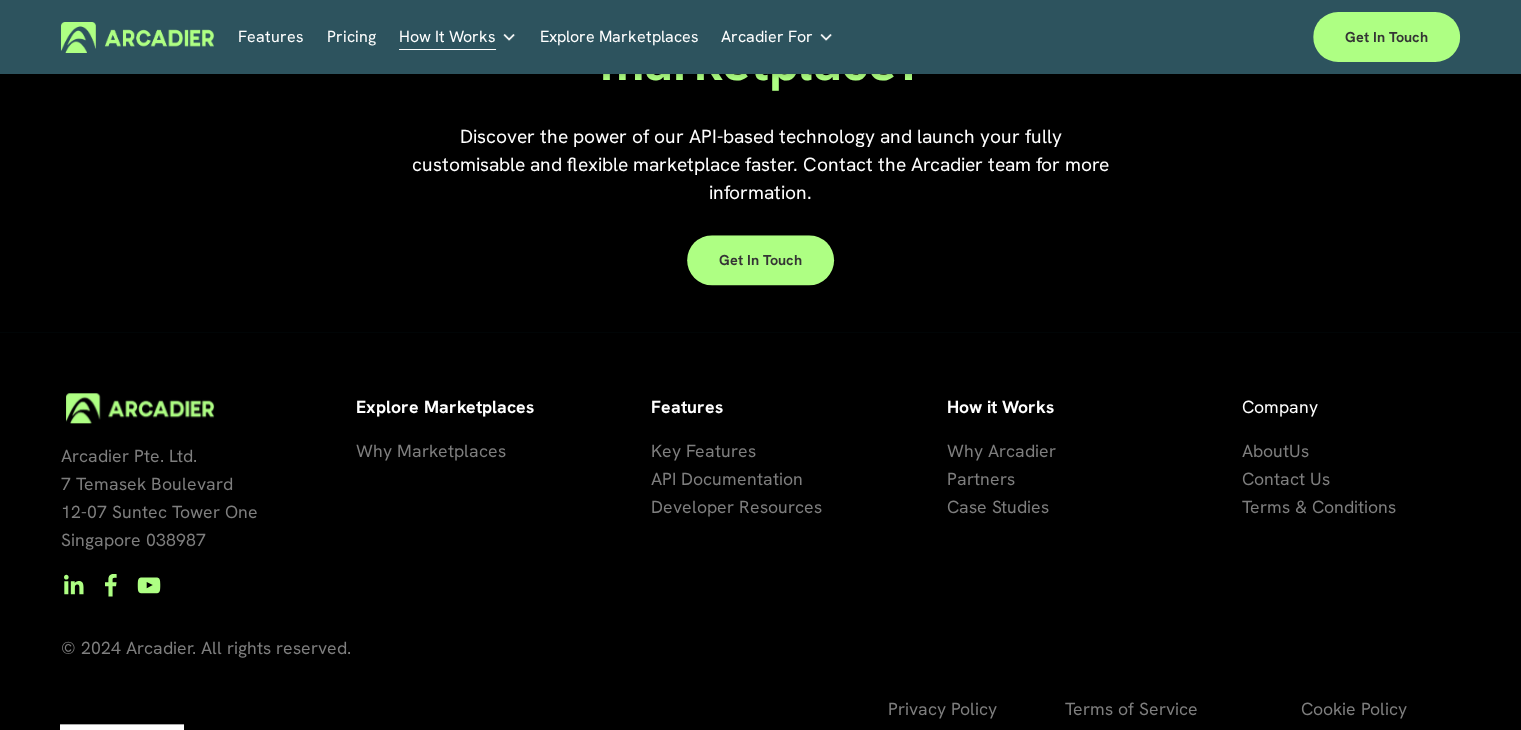 click on "About  Us Contact Us Terms & Conditions" at bounding box center [1351, 479] 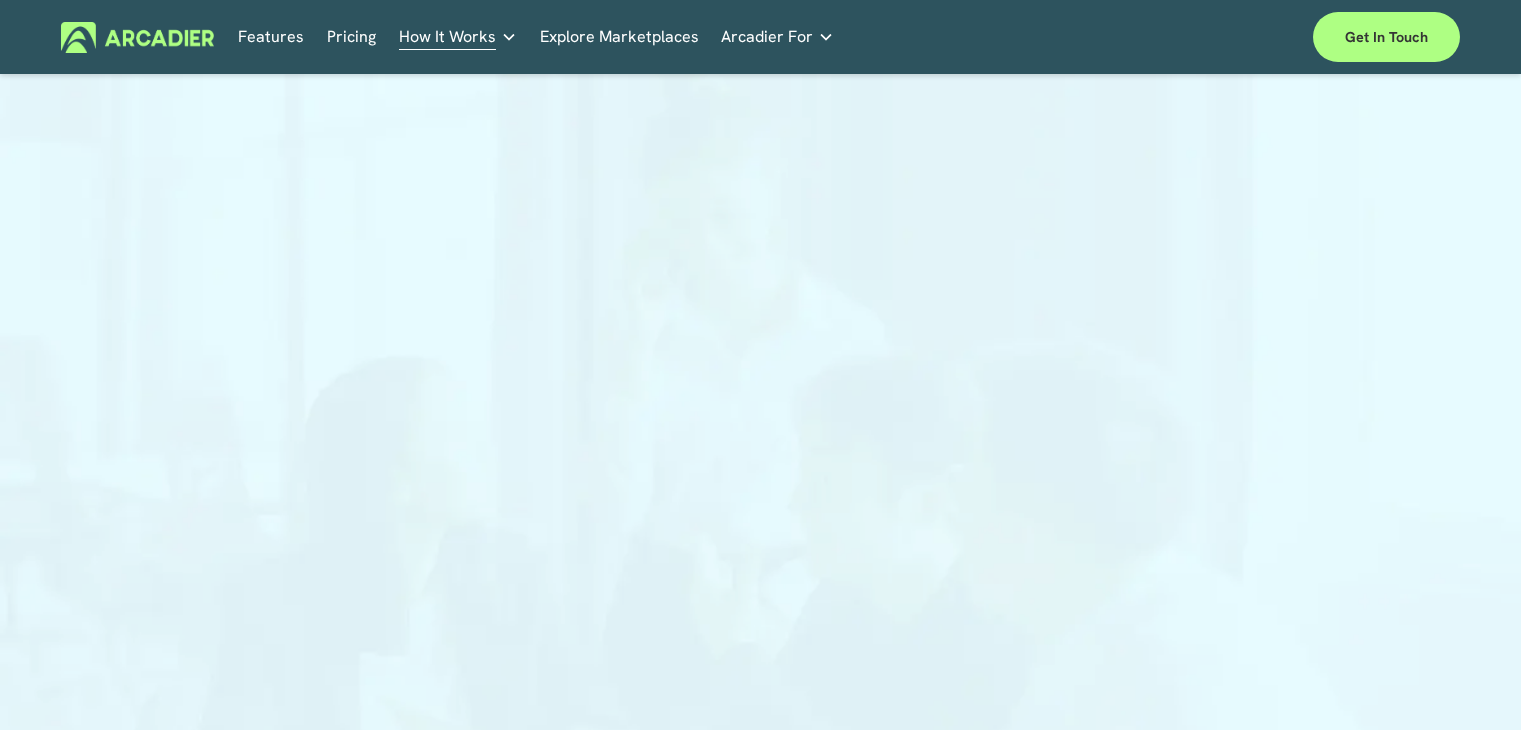 scroll, scrollTop: 0, scrollLeft: 0, axis: both 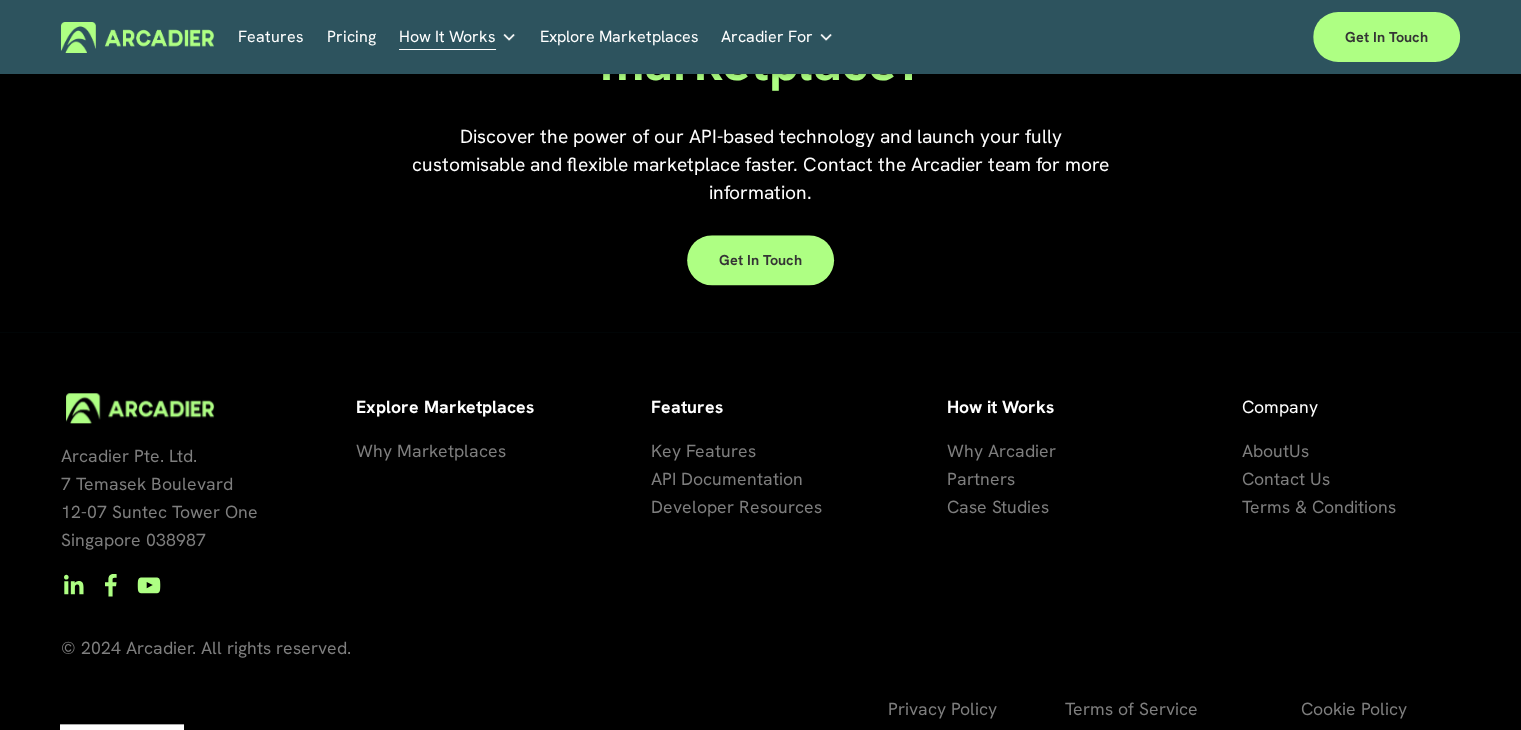 click on "Key Features" at bounding box center (703, 450) 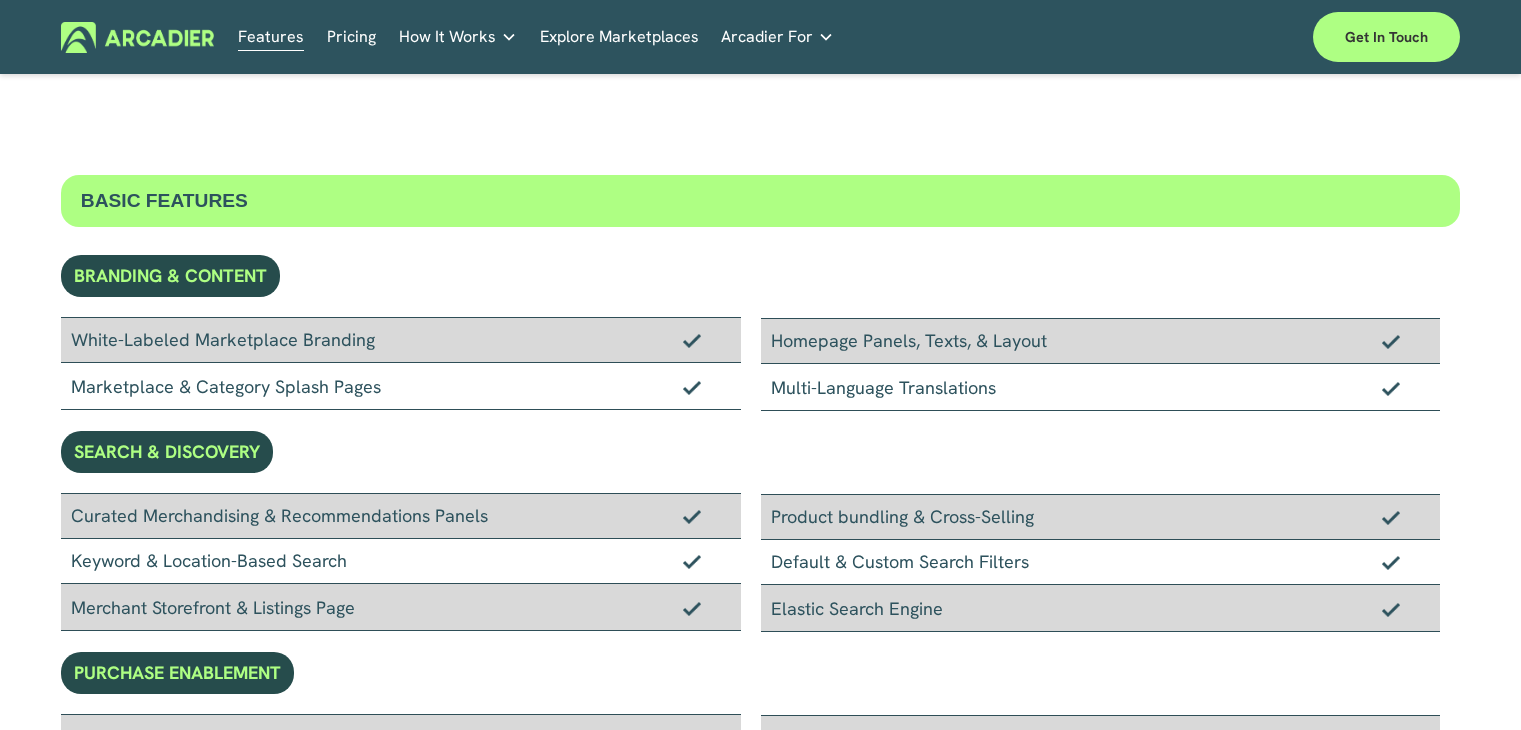 scroll, scrollTop: 1400, scrollLeft: 0, axis: vertical 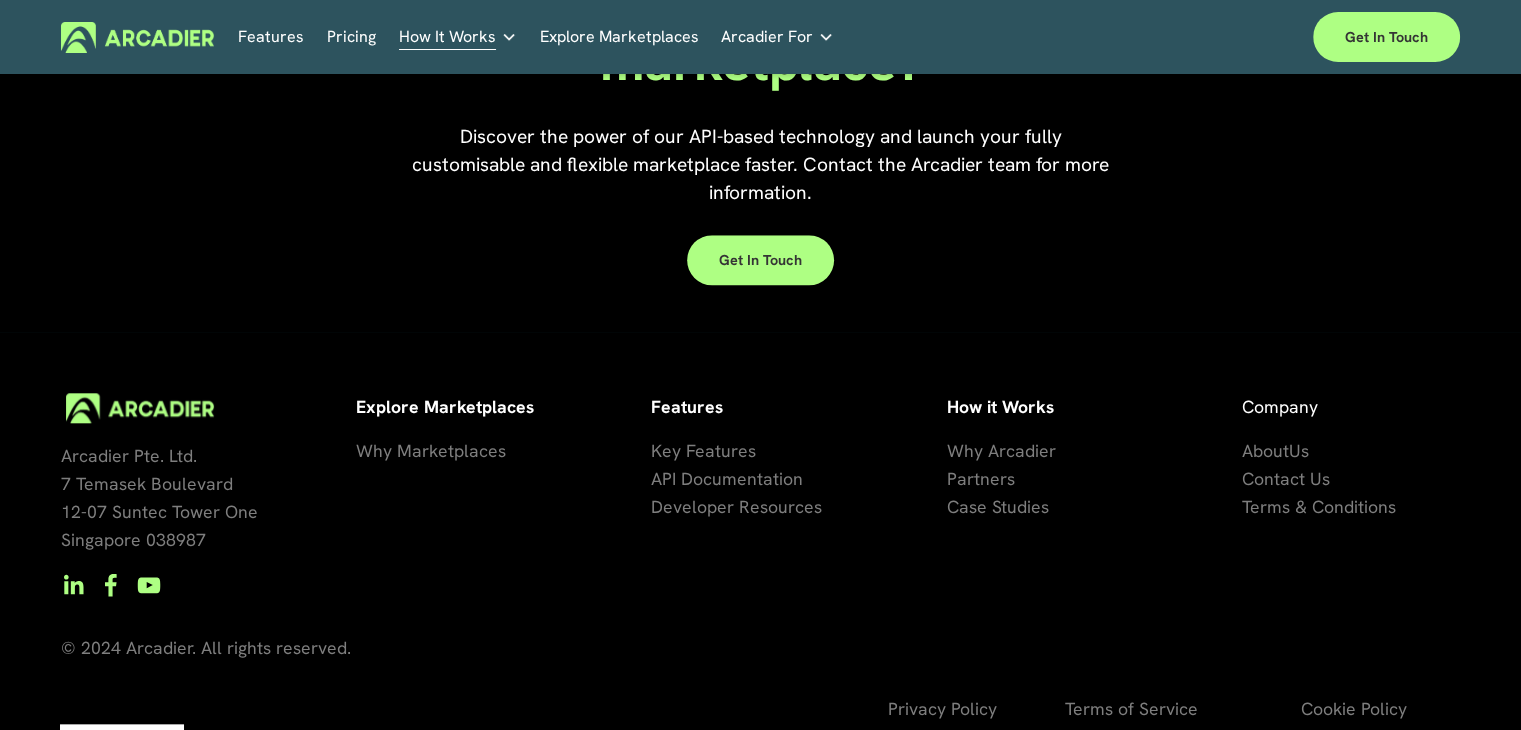 click on "Developer Resources" at bounding box center [736, 507] 